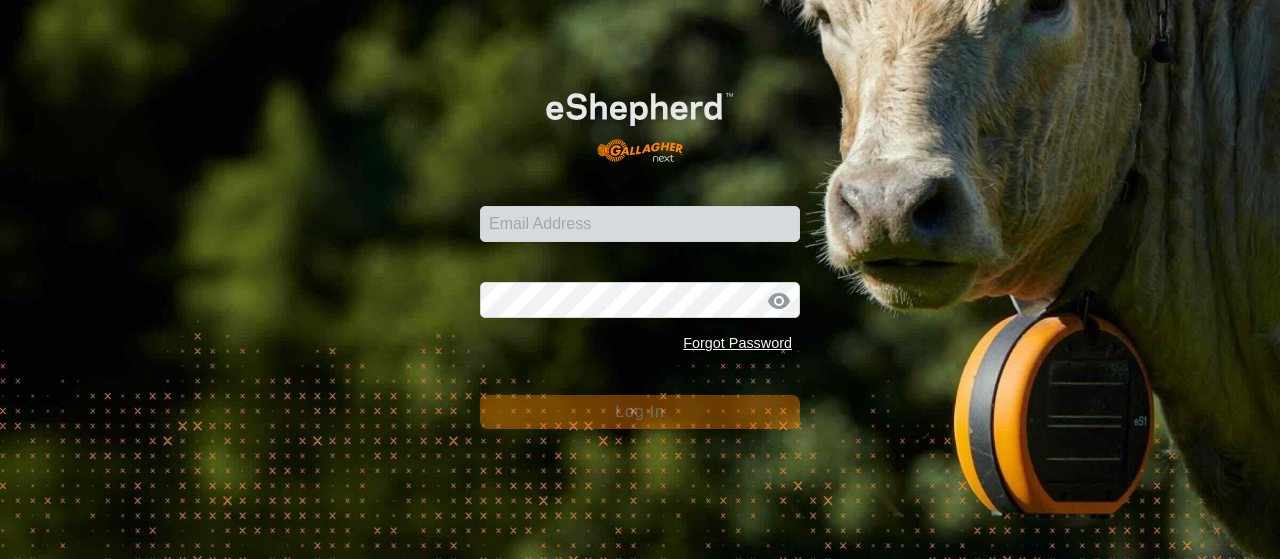 scroll, scrollTop: 0, scrollLeft: 0, axis: both 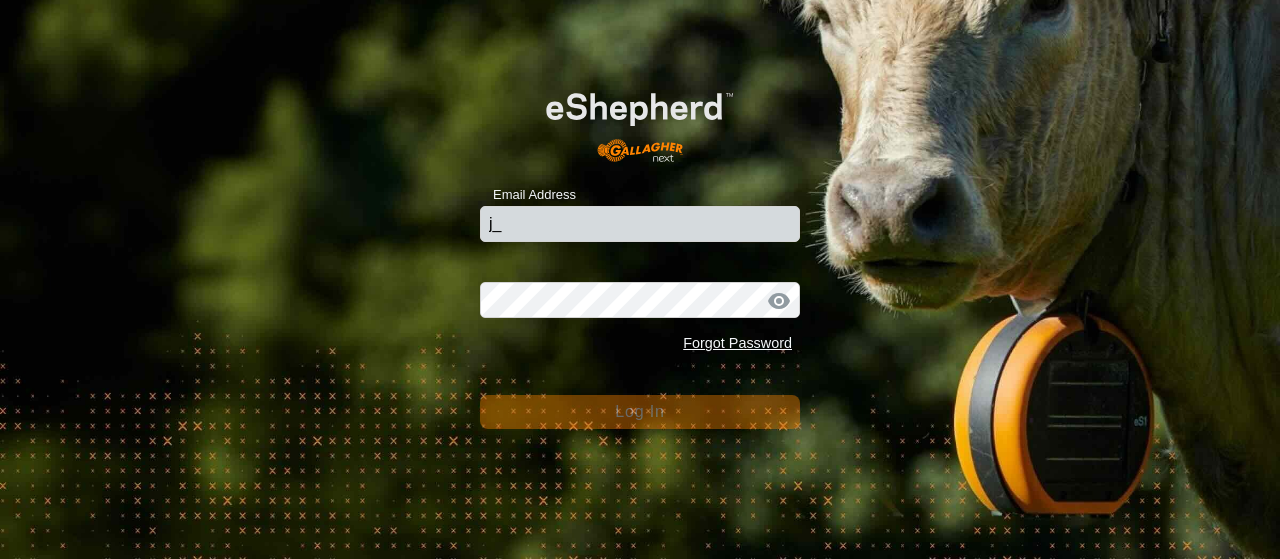 type on "[EMAIL_ADDRESS][DOMAIN_NAME]" 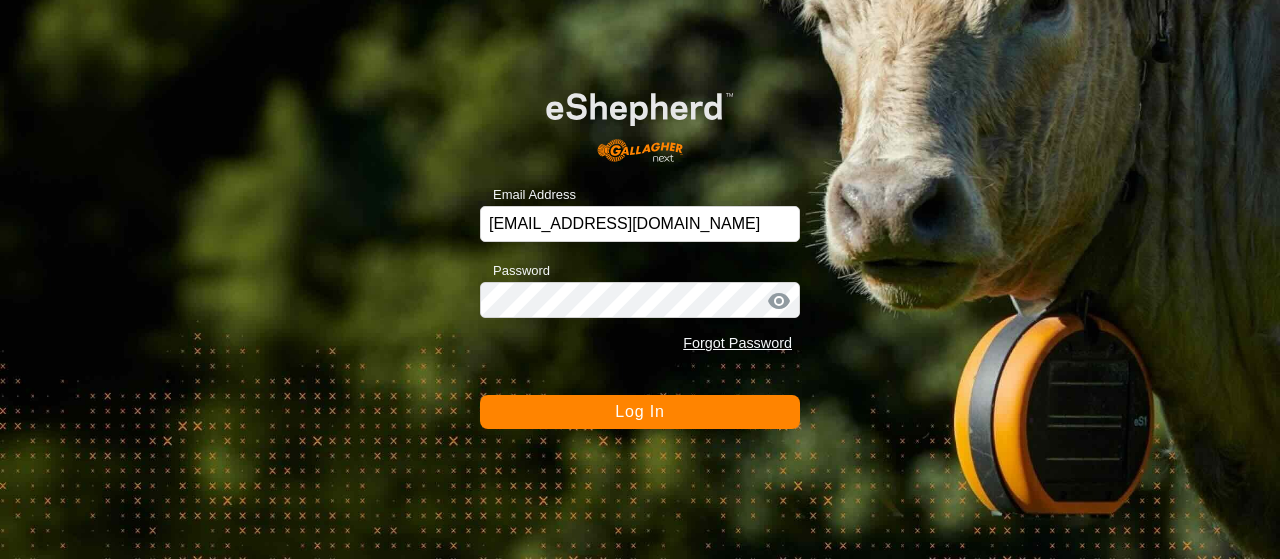 click on "Log In" 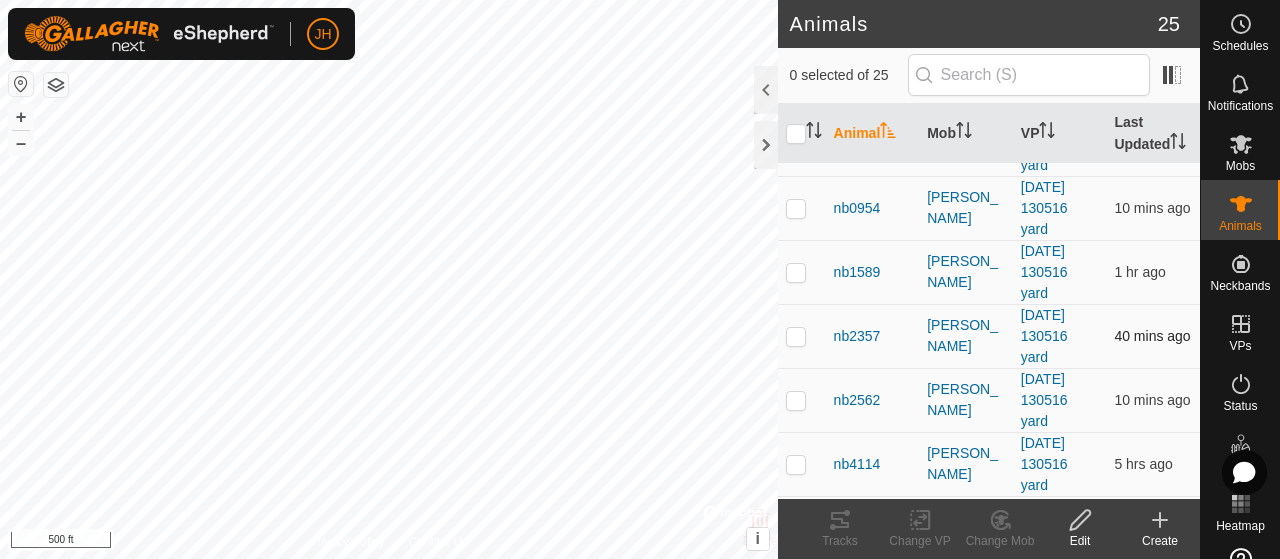 scroll, scrollTop: 200, scrollLeft: 0, axis: vertical 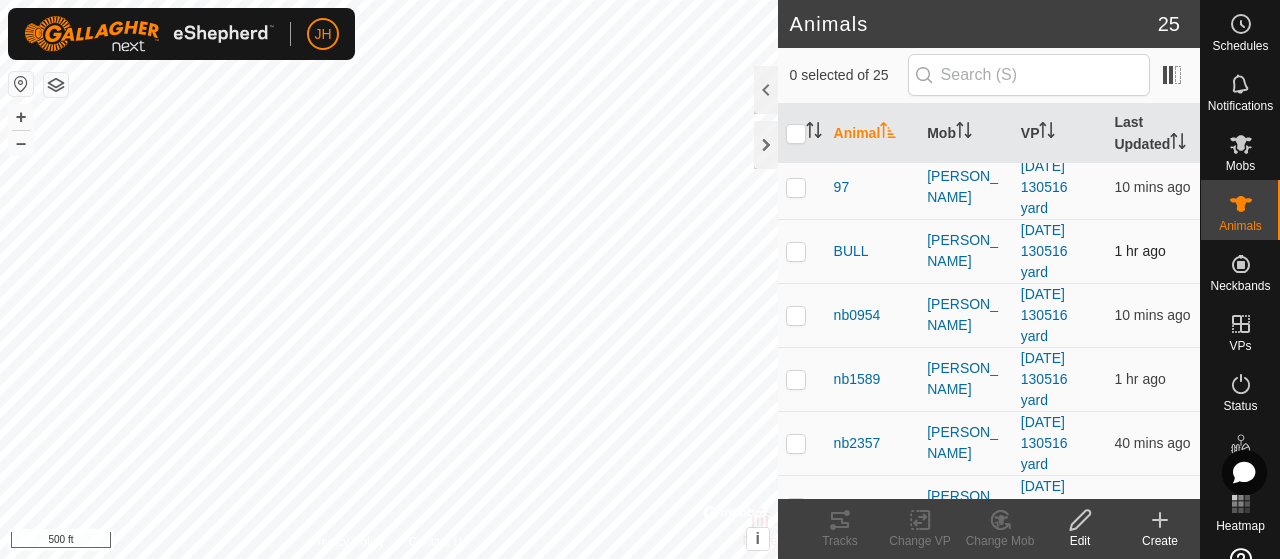 click at bounding box center (802, 251) 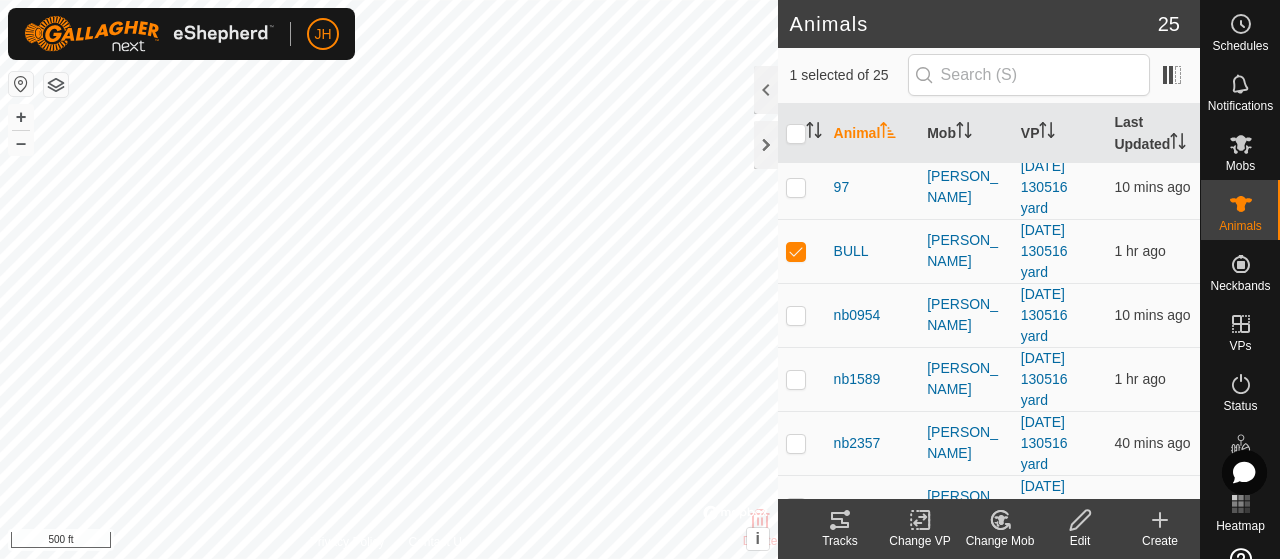 click 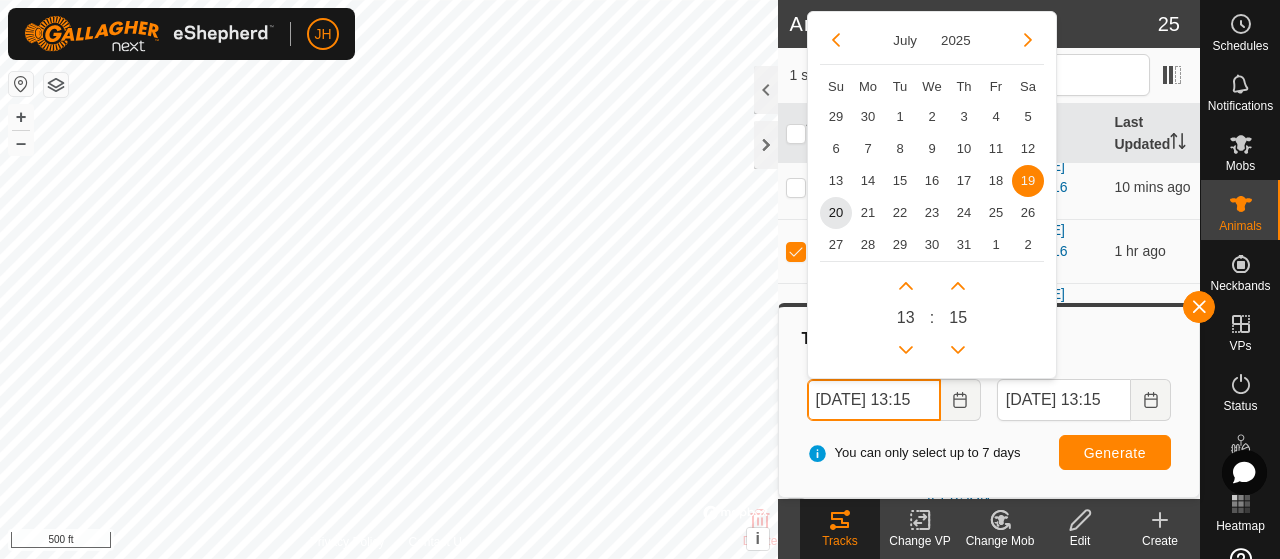 click on "[DATE] 13:15" at bounding box center [874, 400] 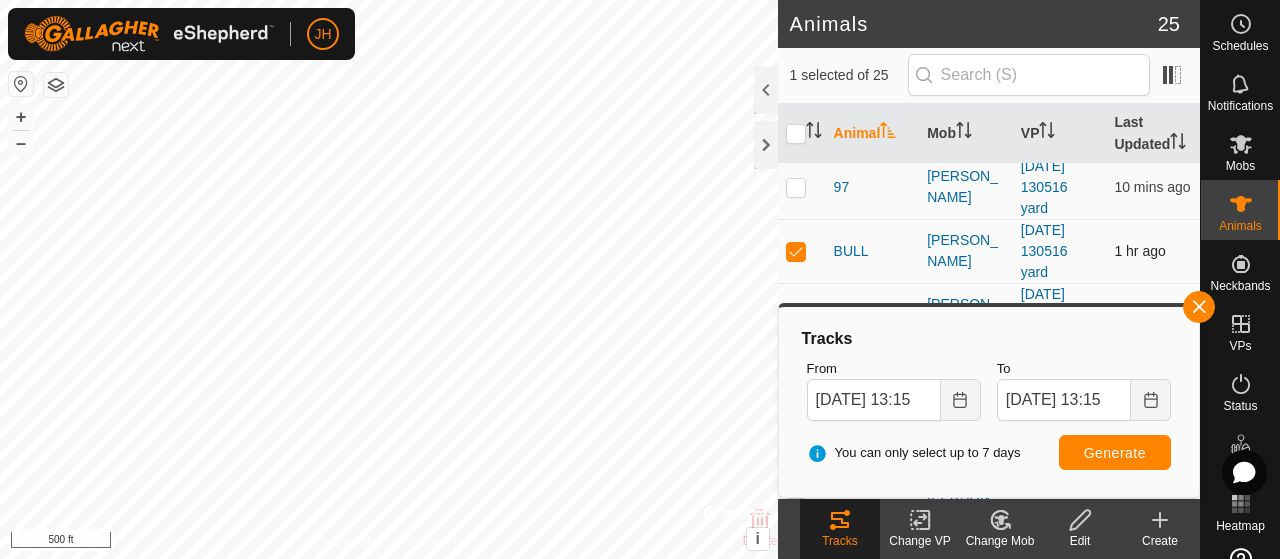click at bounding box center (796, 251) 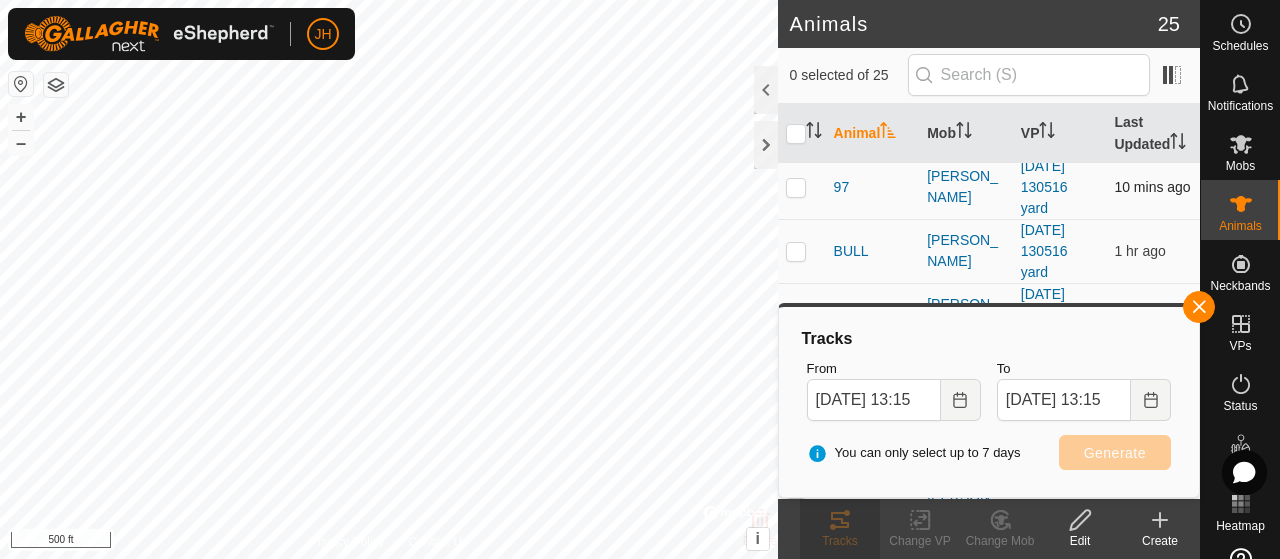 click at bounding box center (796, 187) 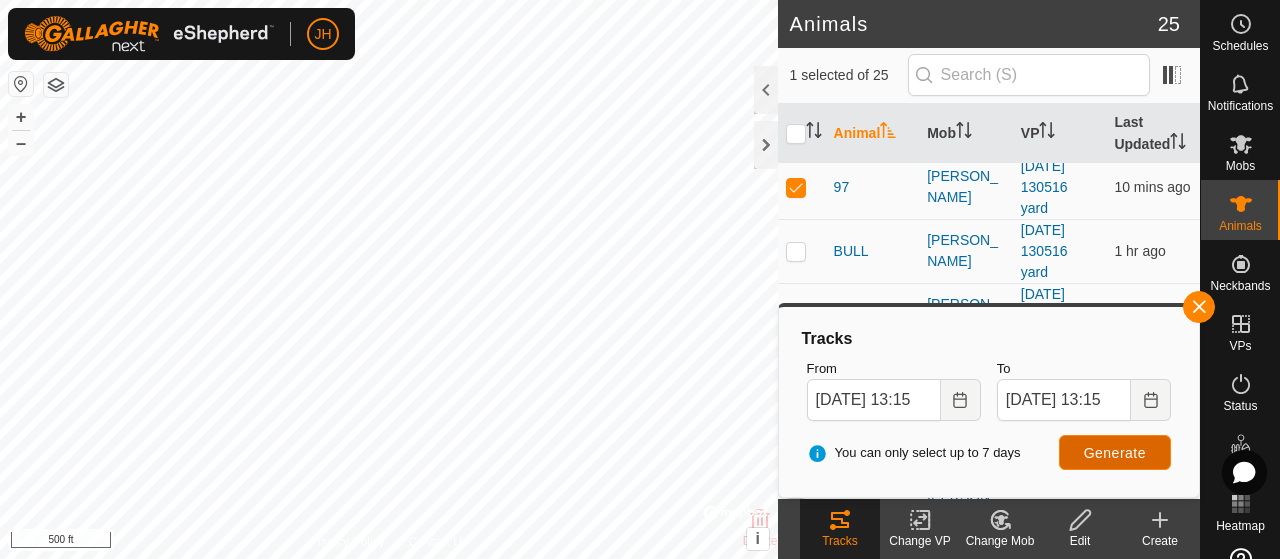 click on "Generate" at bounding box center (1115, 453) 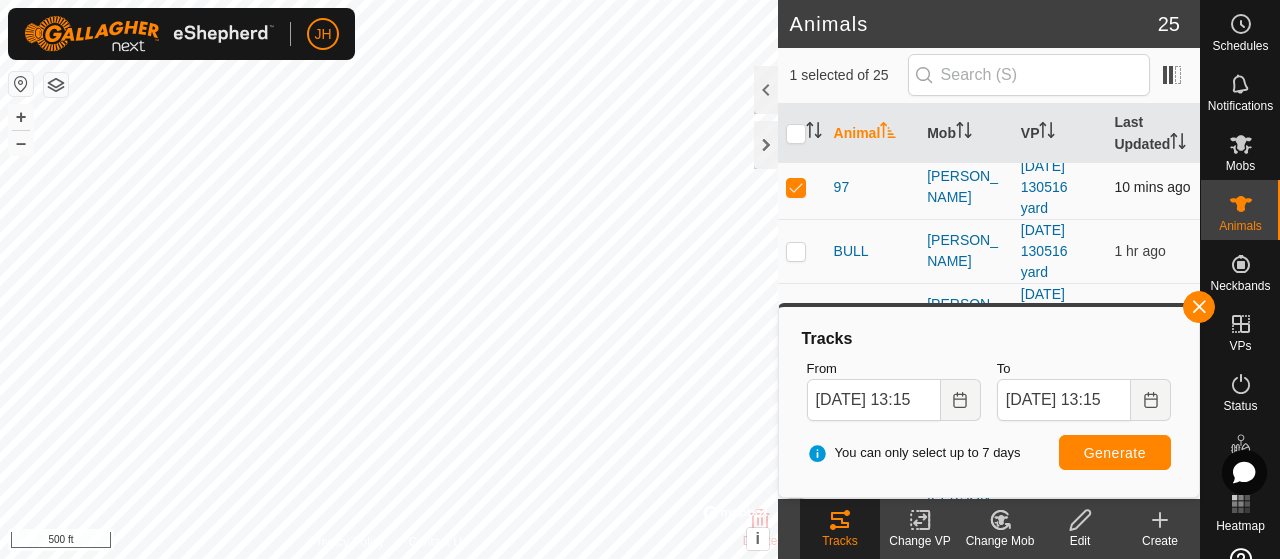 click at bounding box center [796, 187] 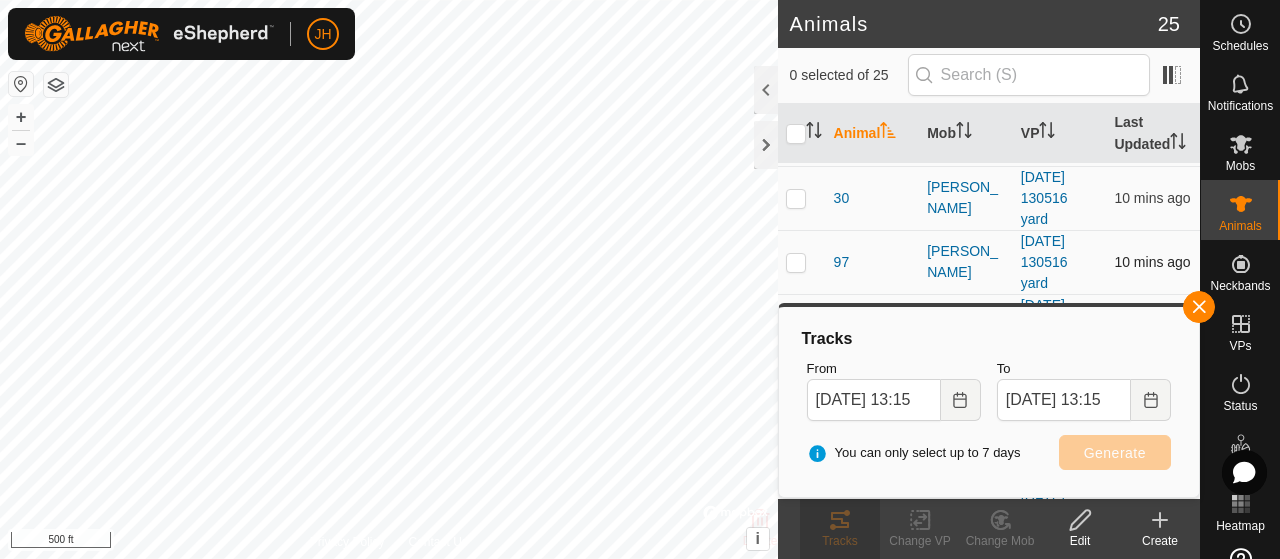 scroll, scrollTop: 100, scrollLeft: 0, axis: vertical 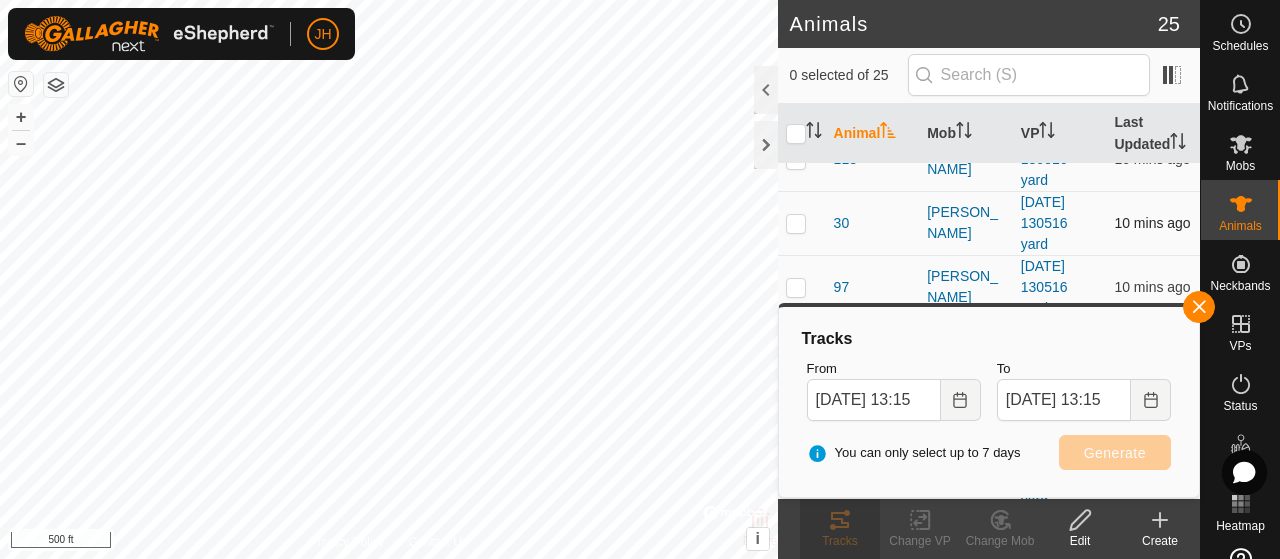 click at bounding box center [796, 223] 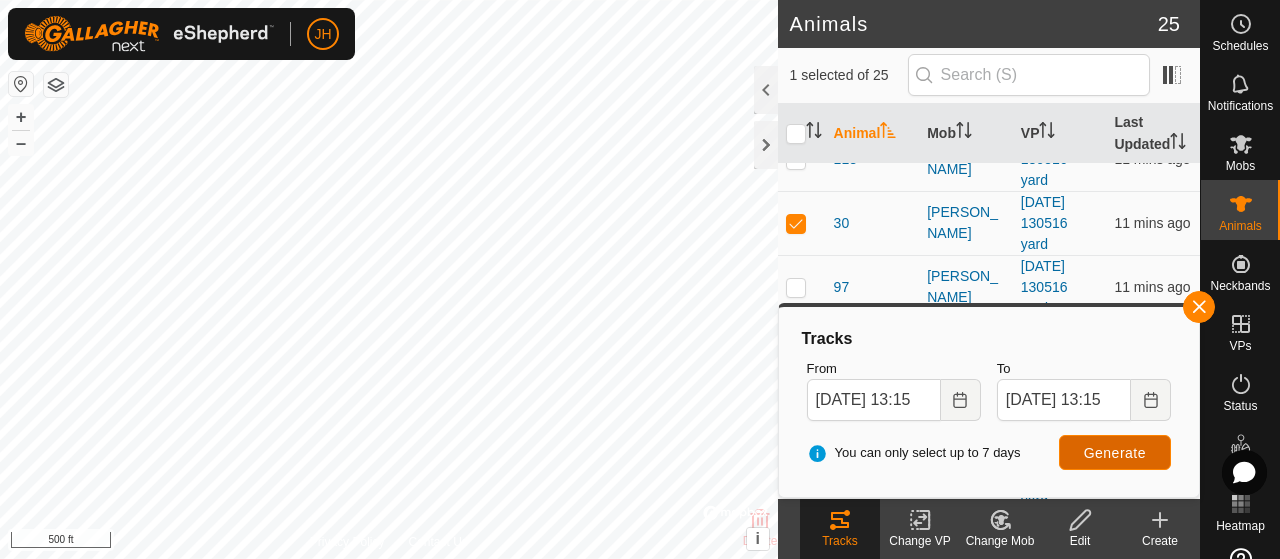 click on "Generate" at bounding box center [1115, 453] 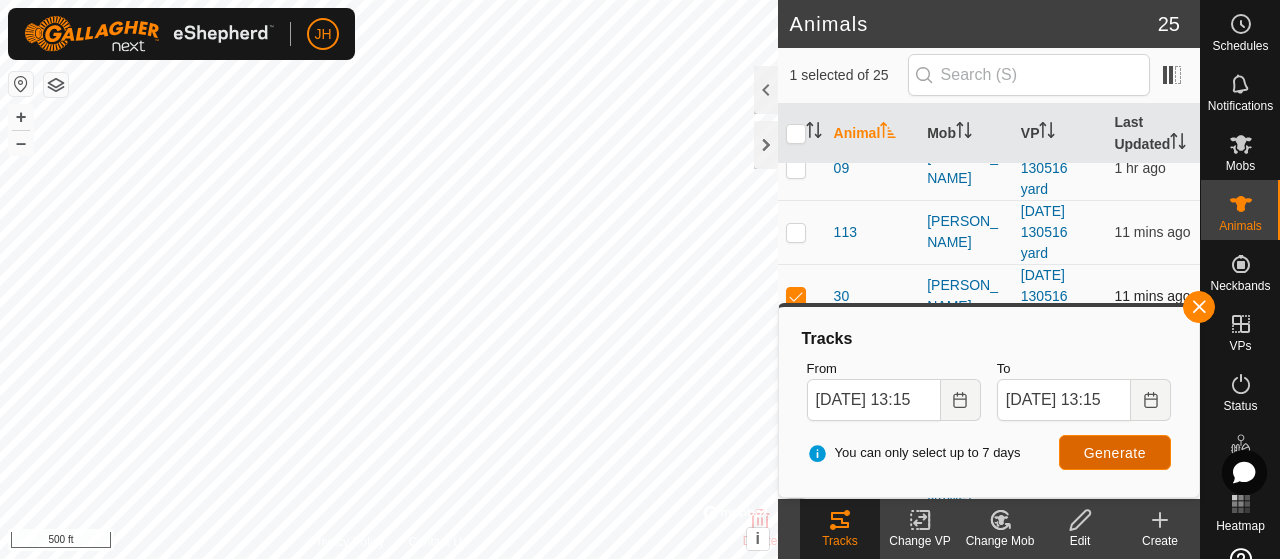 scroll, scrollTop: 0, scrollLeft: 0, axis: both 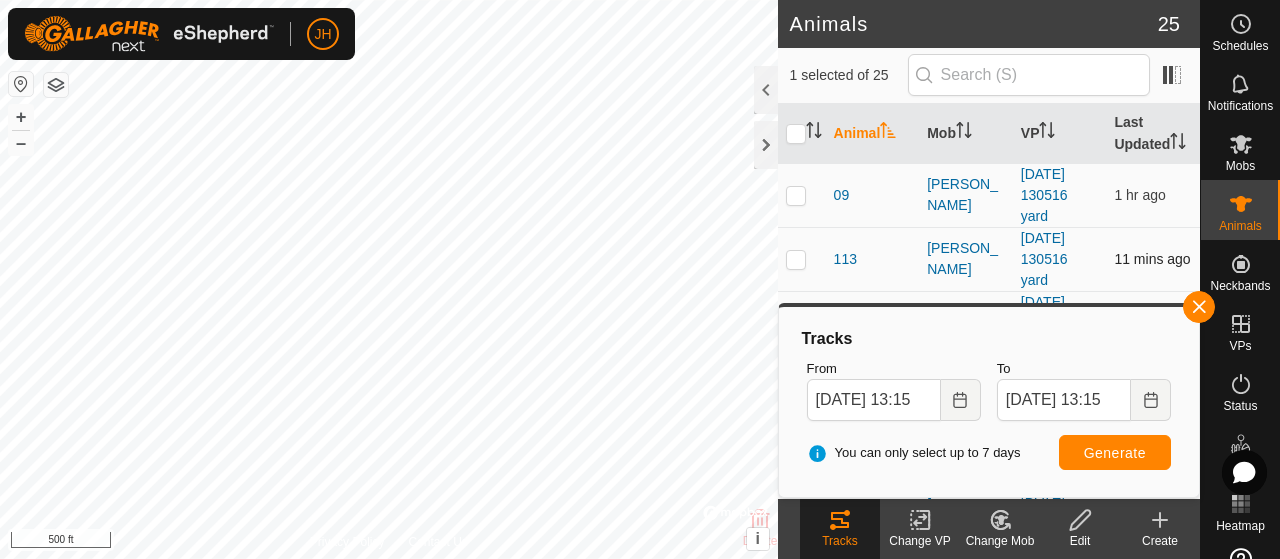 click at bounding box center (796, 259) 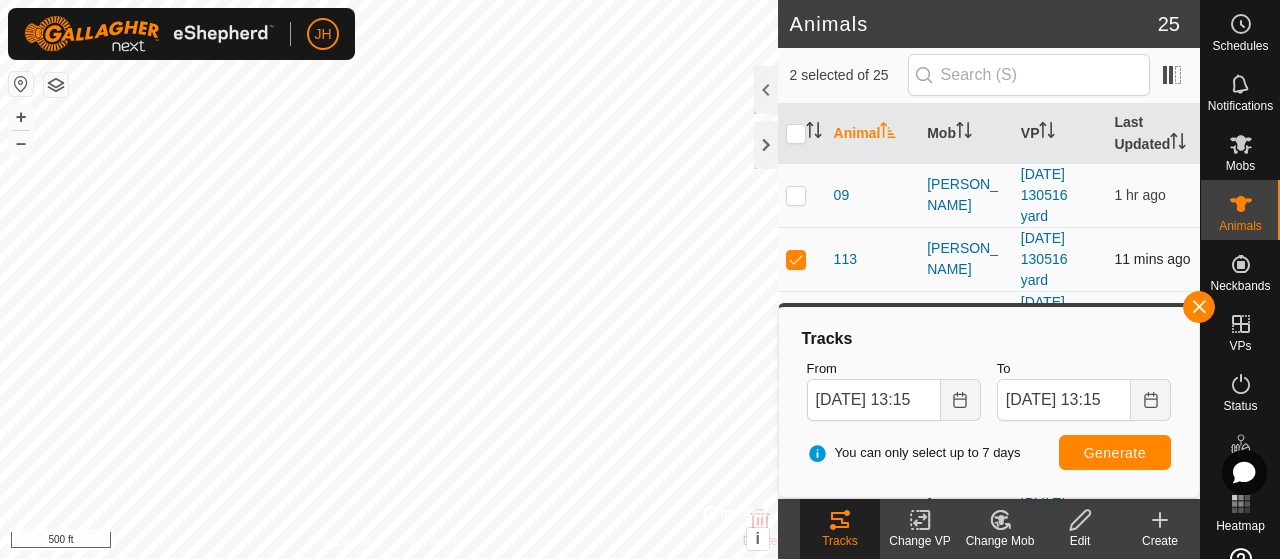 scroll, scrollTop: 100, scrollLeft: 0, axis: vertical 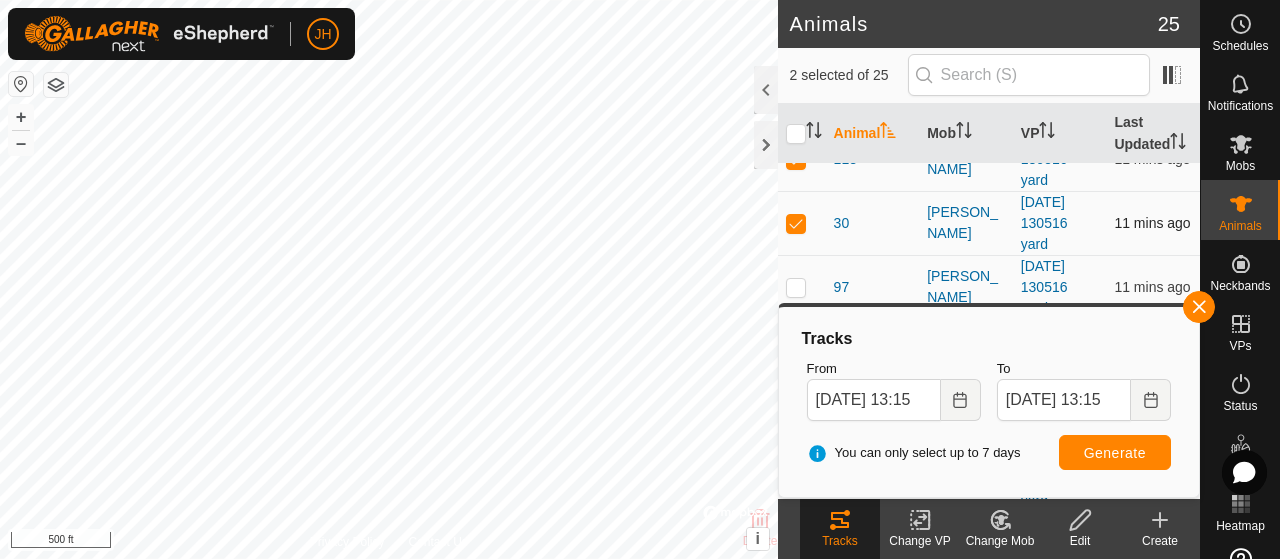 click at bounding box center (796, 223) 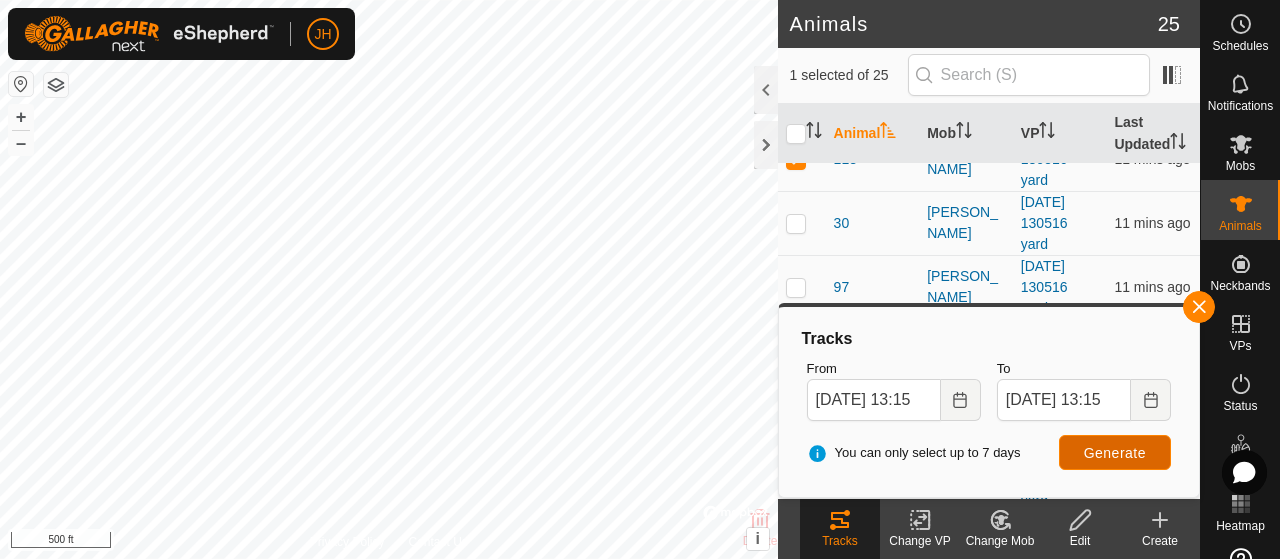 click on "Generate" at bounding box center (1115, 453) 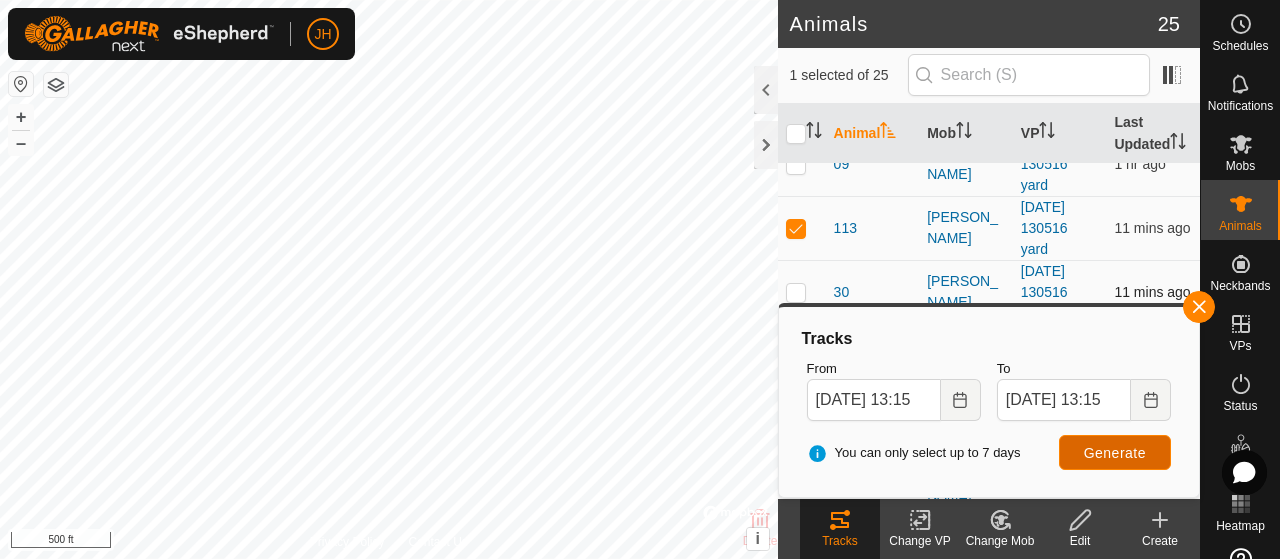 scroll, scrollTop: 0, scrollLeft: 0, axis: both 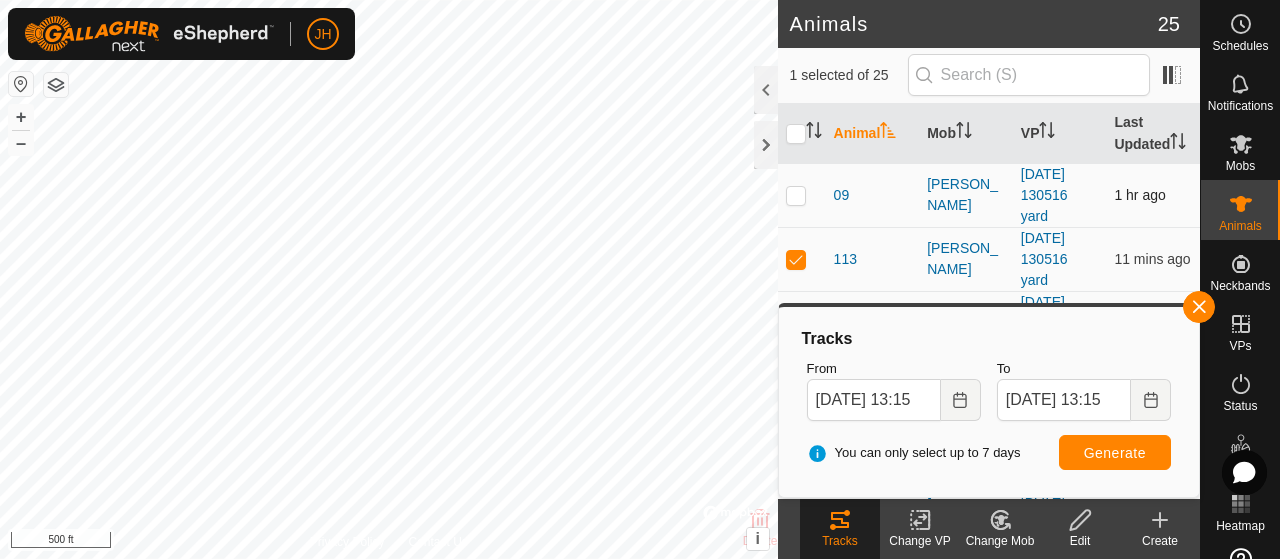 click at bounding box center (796, 195) 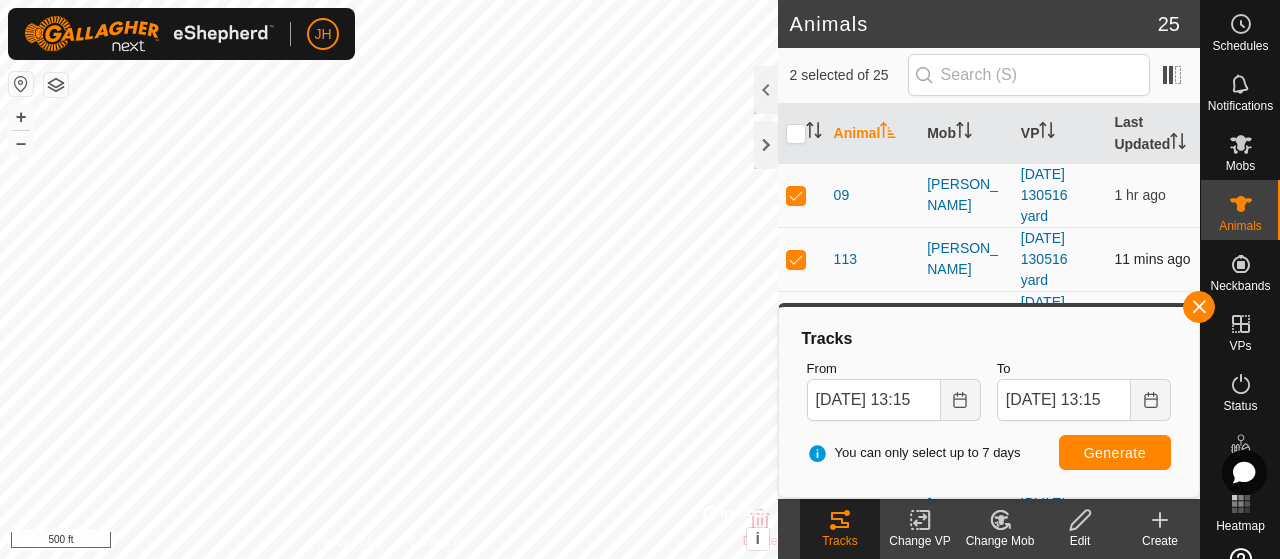 click at bounding box center (796, 259) 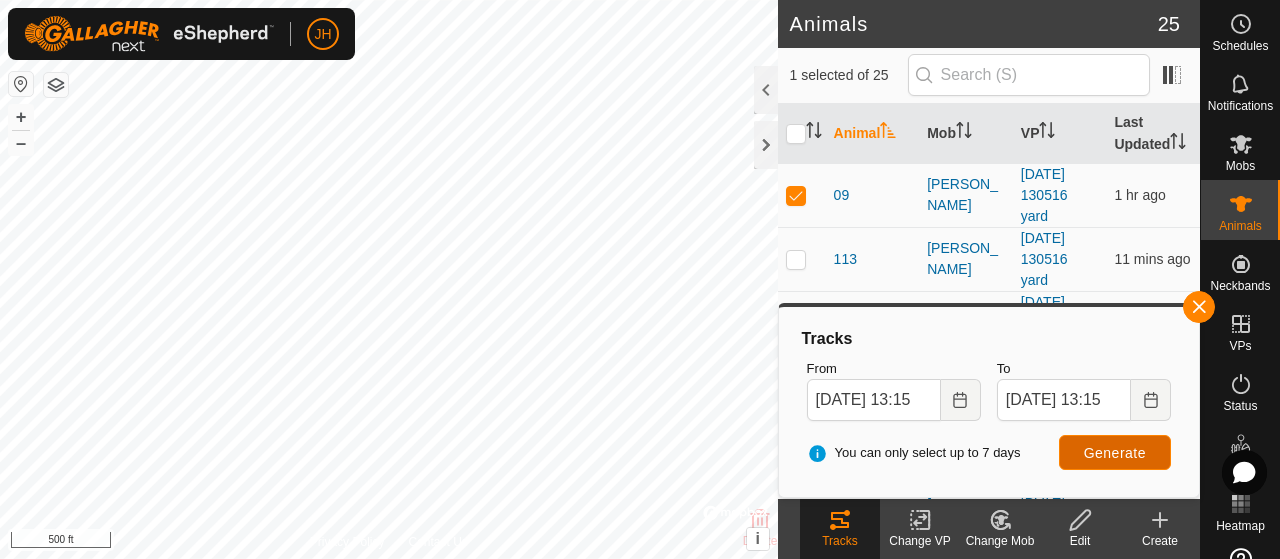click on "Generate" at bounding box center [1115, 453] 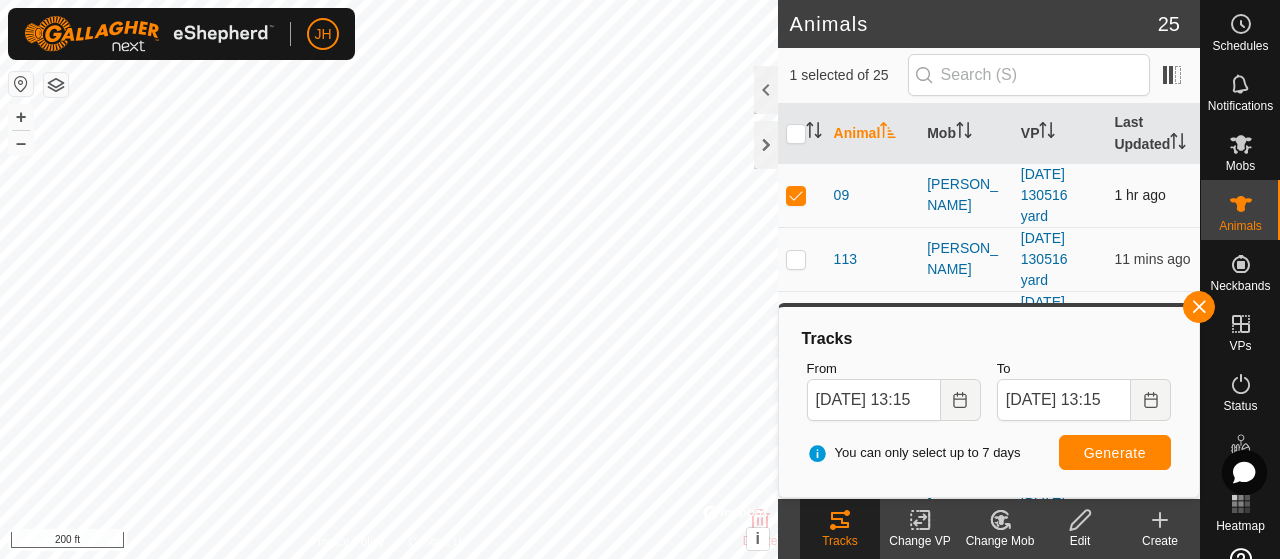 click at bounding box center (796, 195) 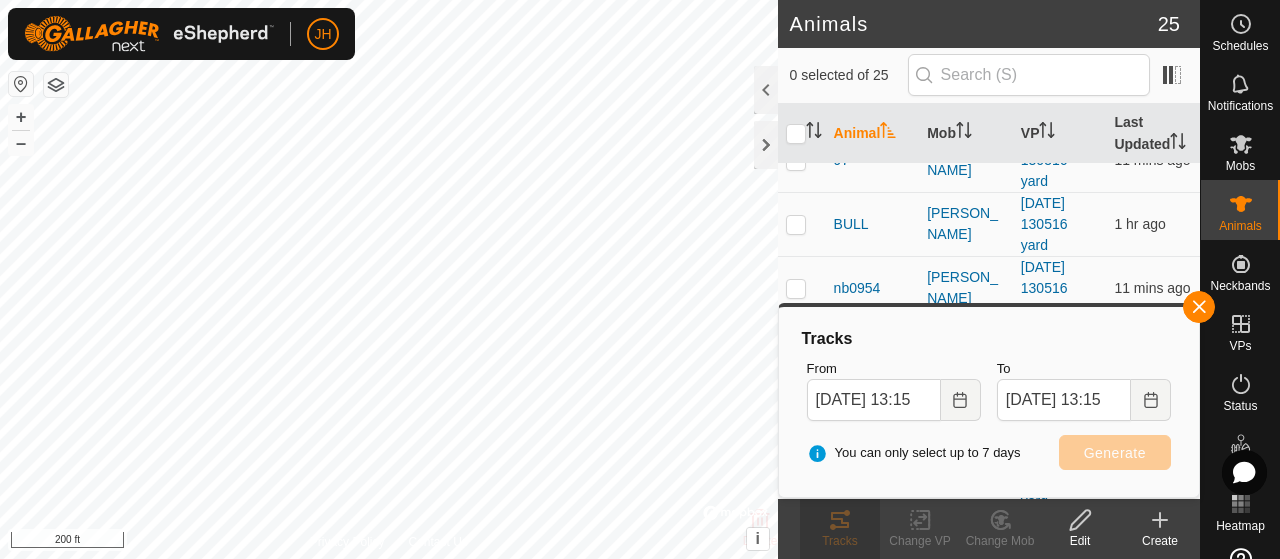 scroll, scrollTop: 300, scrollLeft: 0, axis: vertical 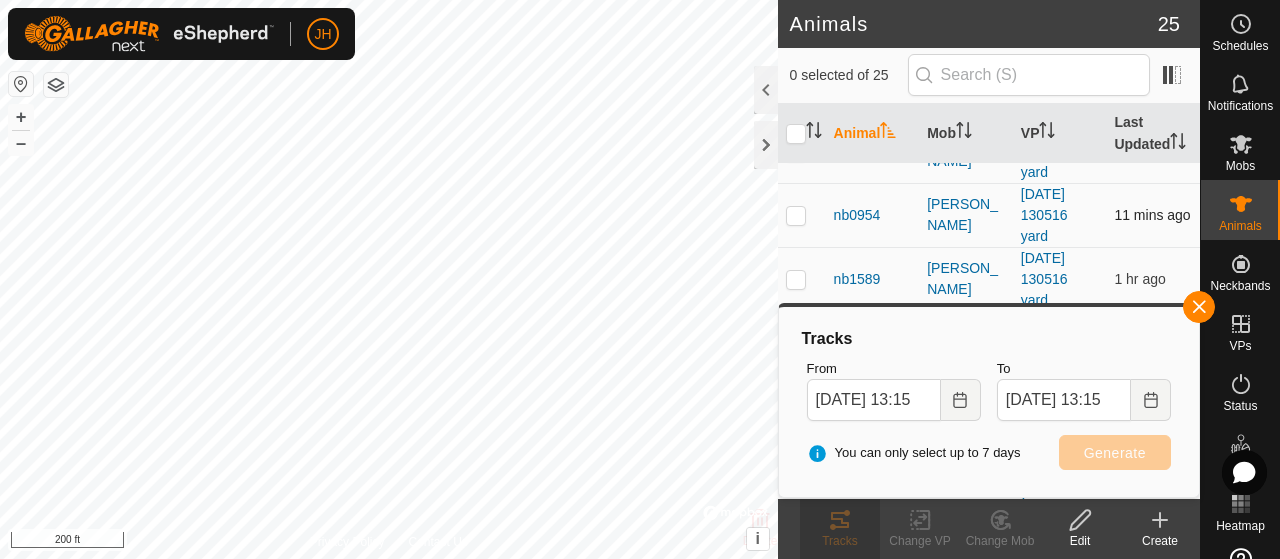 click at bounding box center [796, 215] 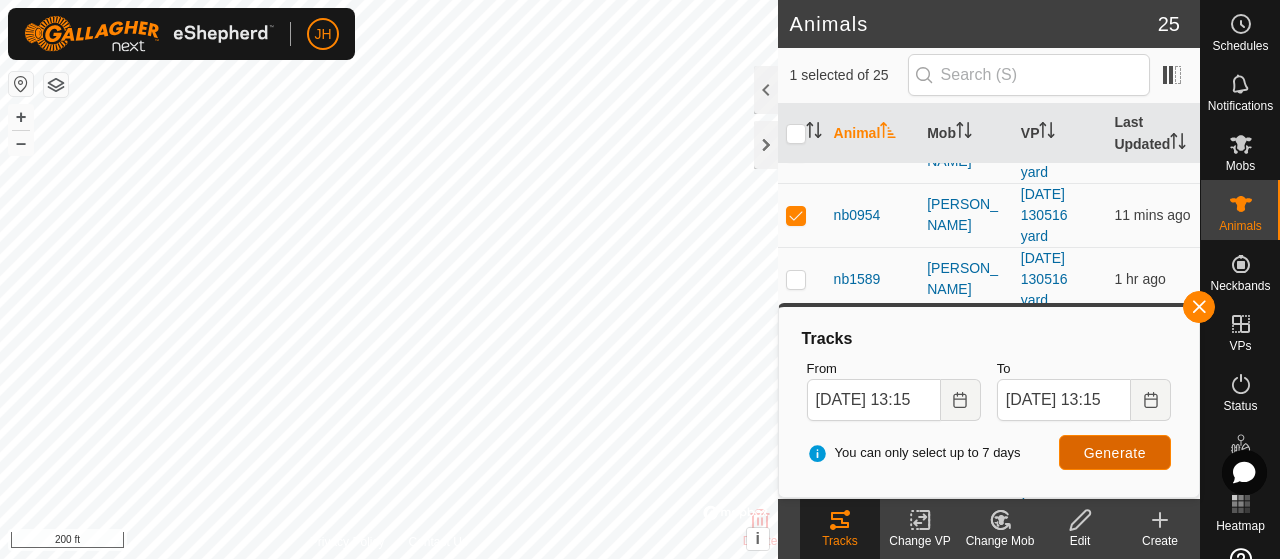 click on "Generate" at bounding box center [1115, 452] 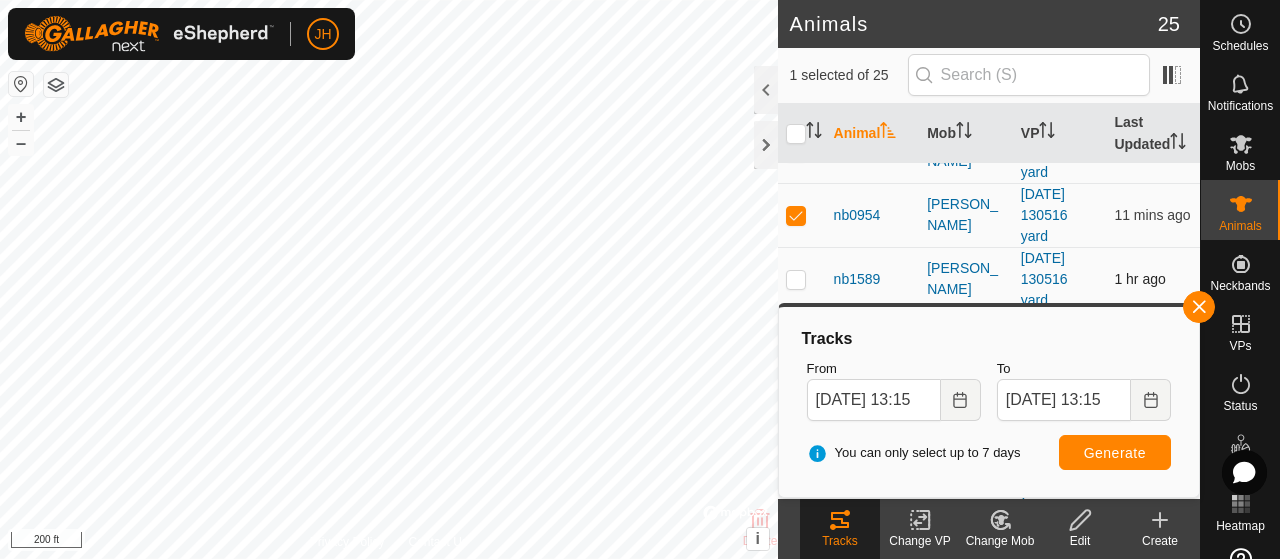 click at bounding box center [796, 279] 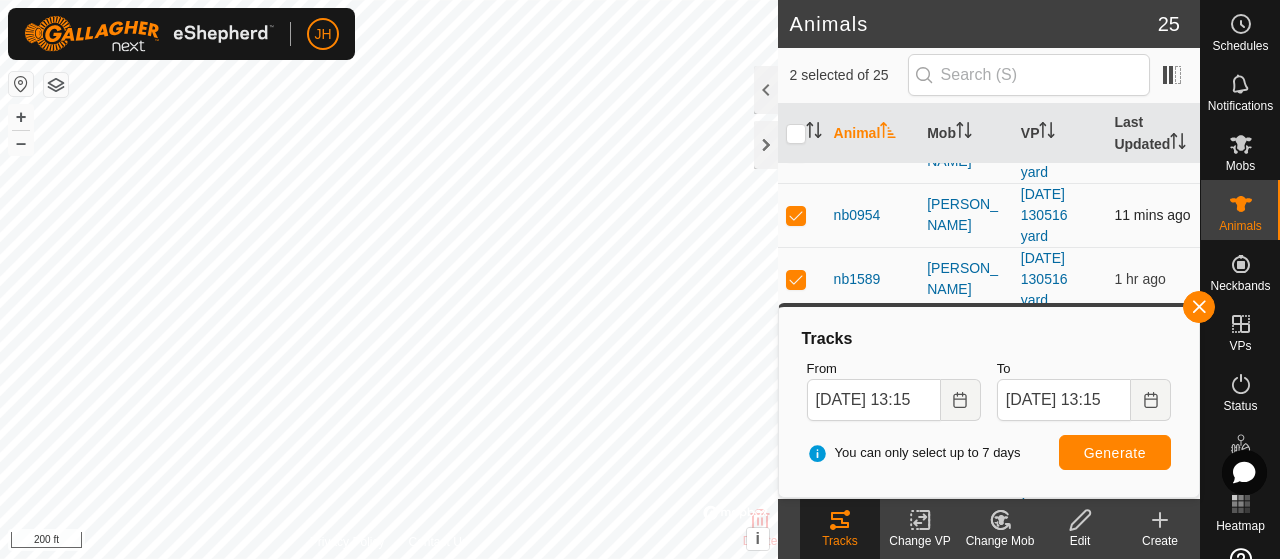 click at bounding box center [796, 215] 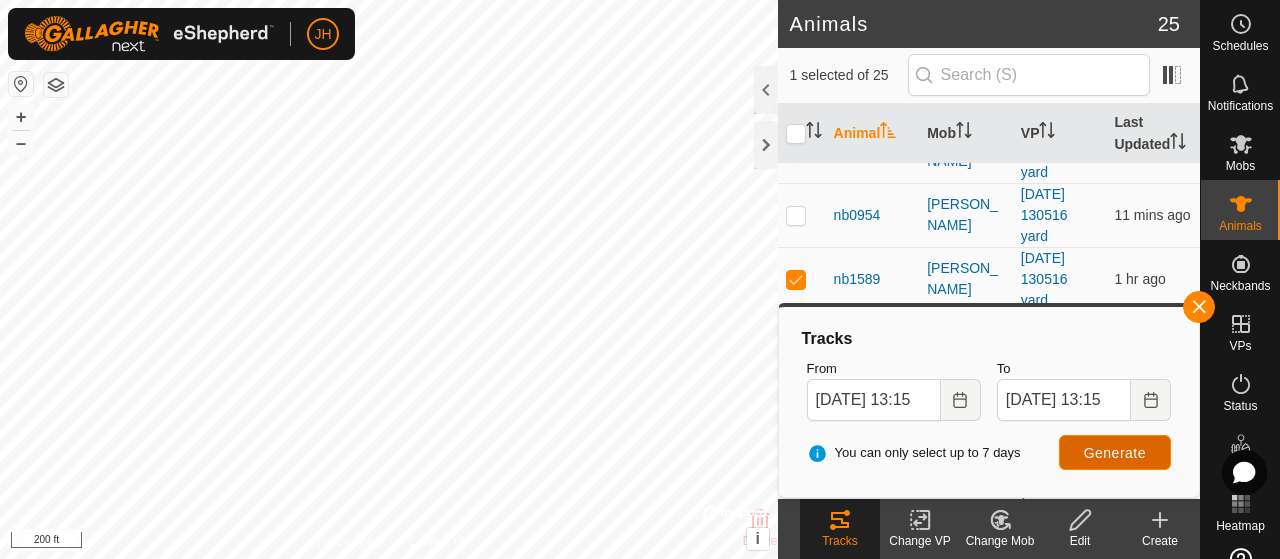 click on "Generate" at bounding box center (1115, 453) 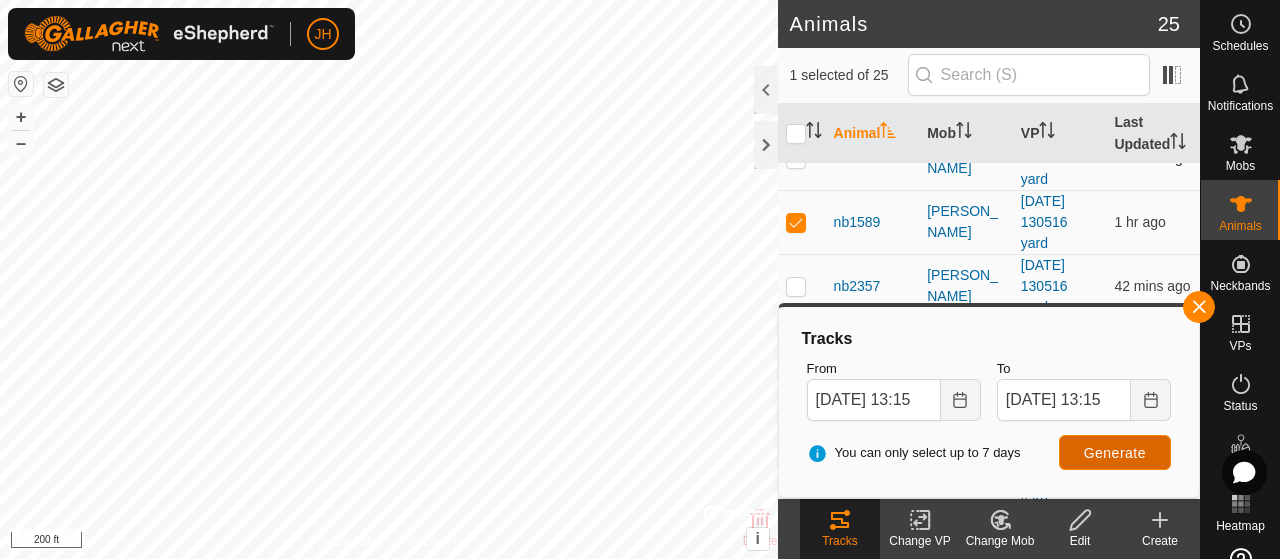 scroll, scrollTop: 400, scrollLeft: 0, axis: vertical 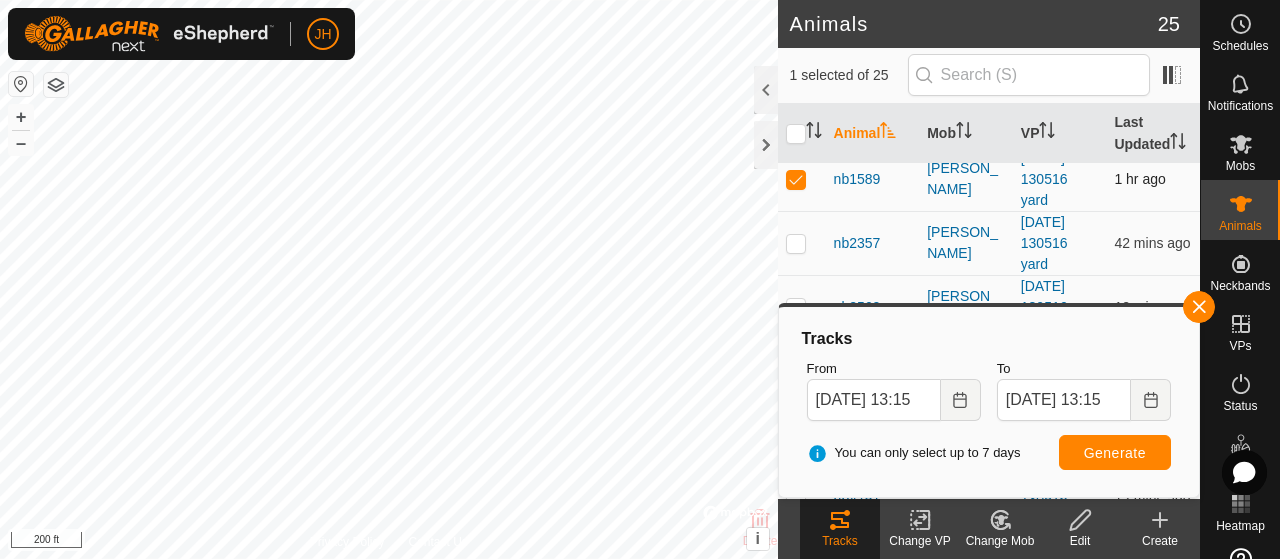 drag, startPoint x: 801, startPoint y: 190, endPoint x: 795, endPoint y: 201, distance: 12.529964 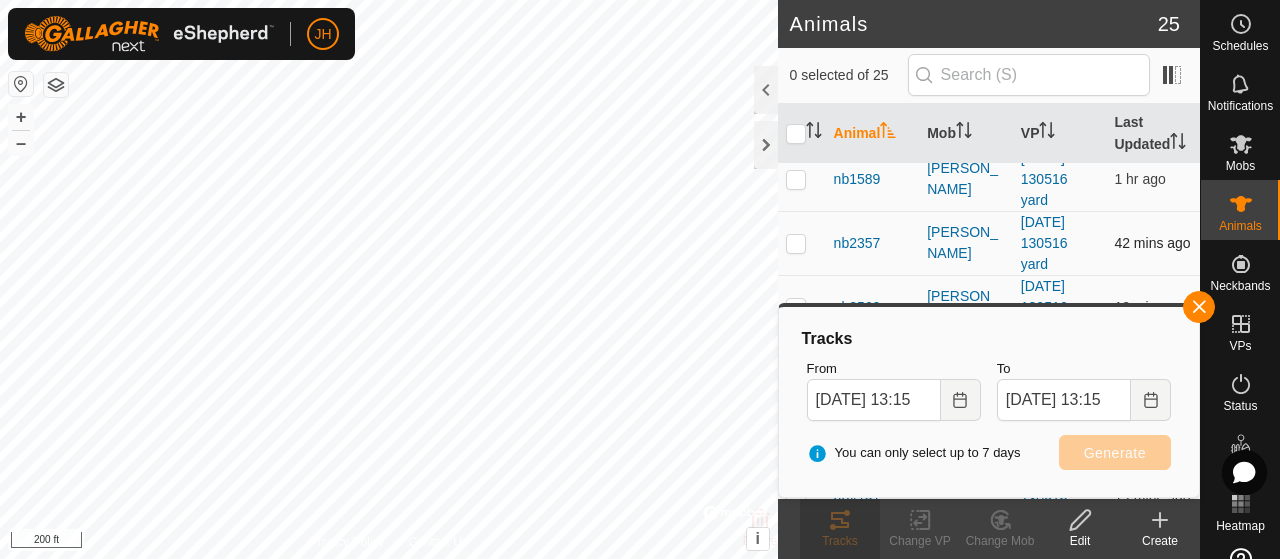click at bounding box center [796, 243] 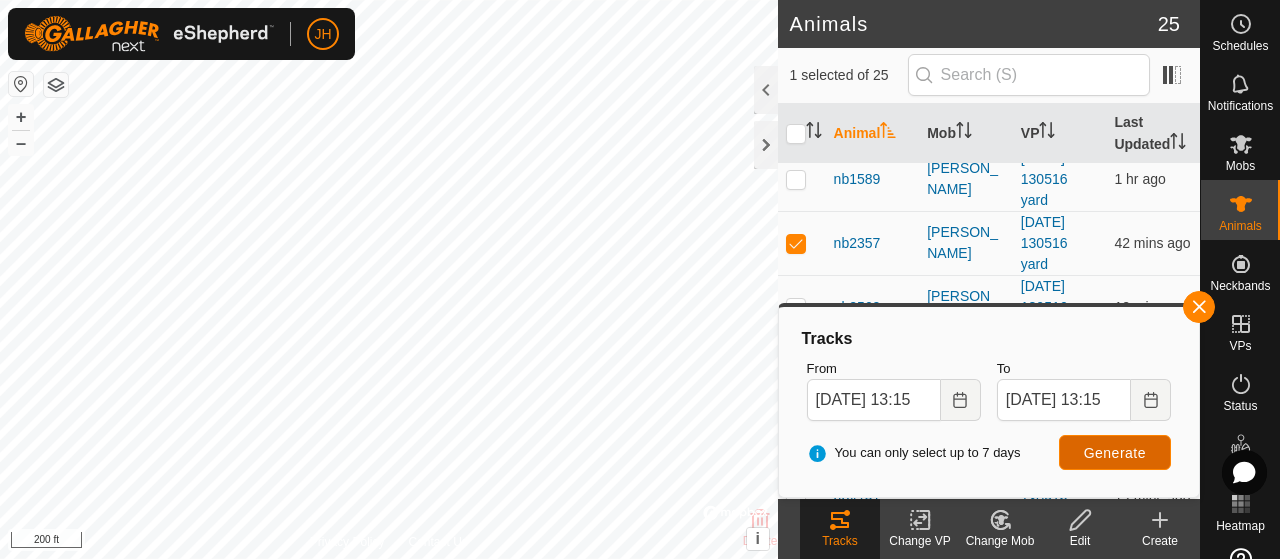 click on "Generate" at bounding box center [1115, 453] 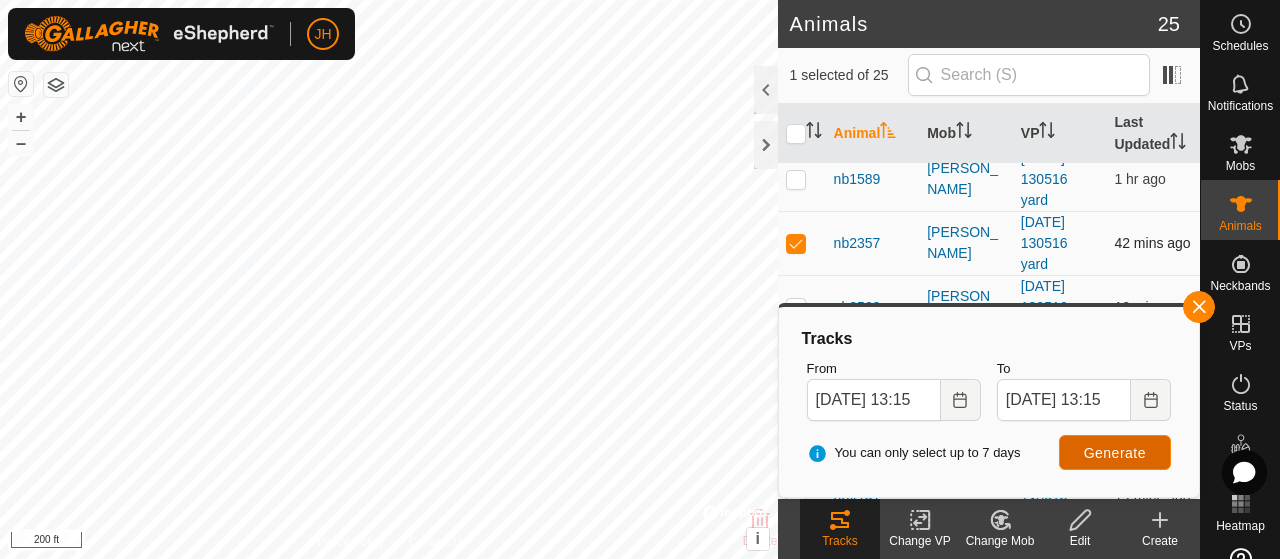 scroll, scrollTop: 500, scrollLeft: 0, axis: vertical 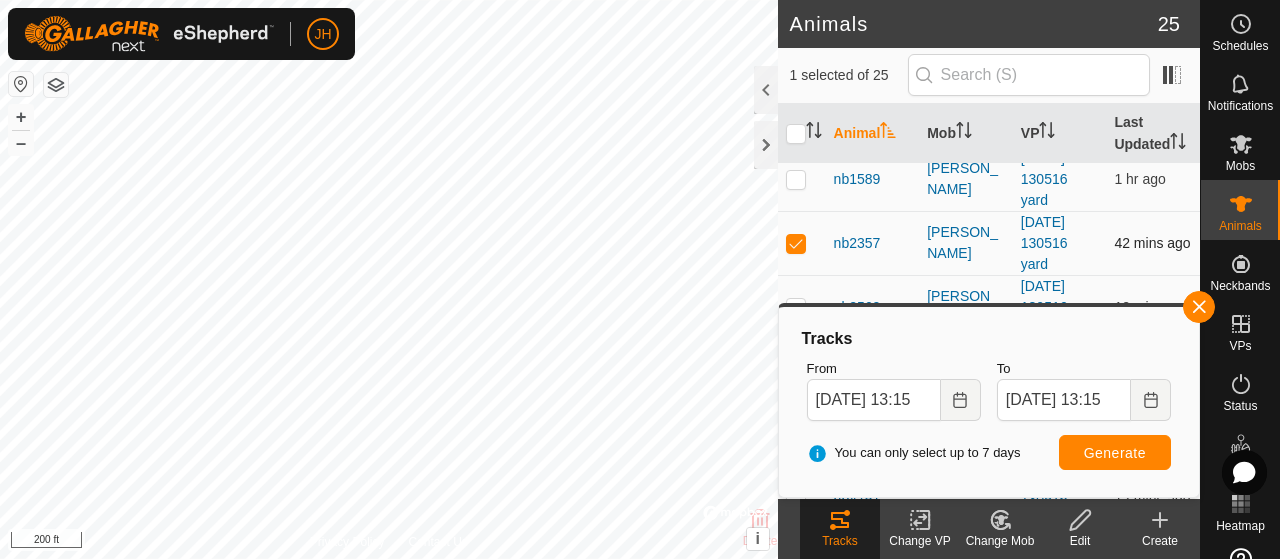 drag, startPoint x: 796, startPoint y: 257, endPoint x: 800, endPoint y: 247, distance: 10.770329 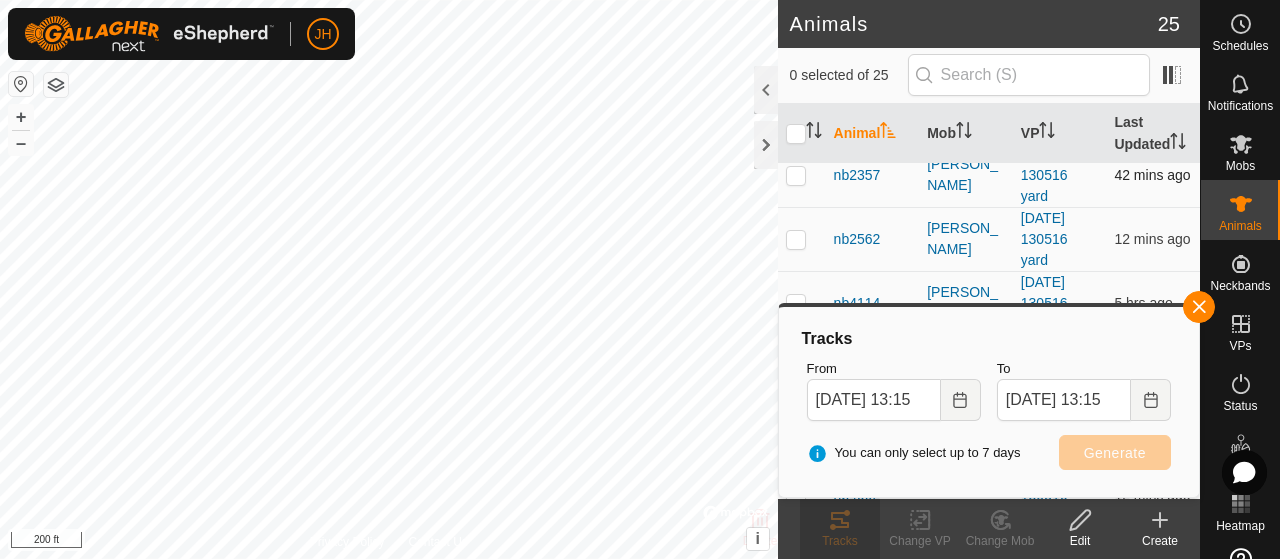 scroll, scrollTop: 500, scrollLeft: 0, axis: vertical 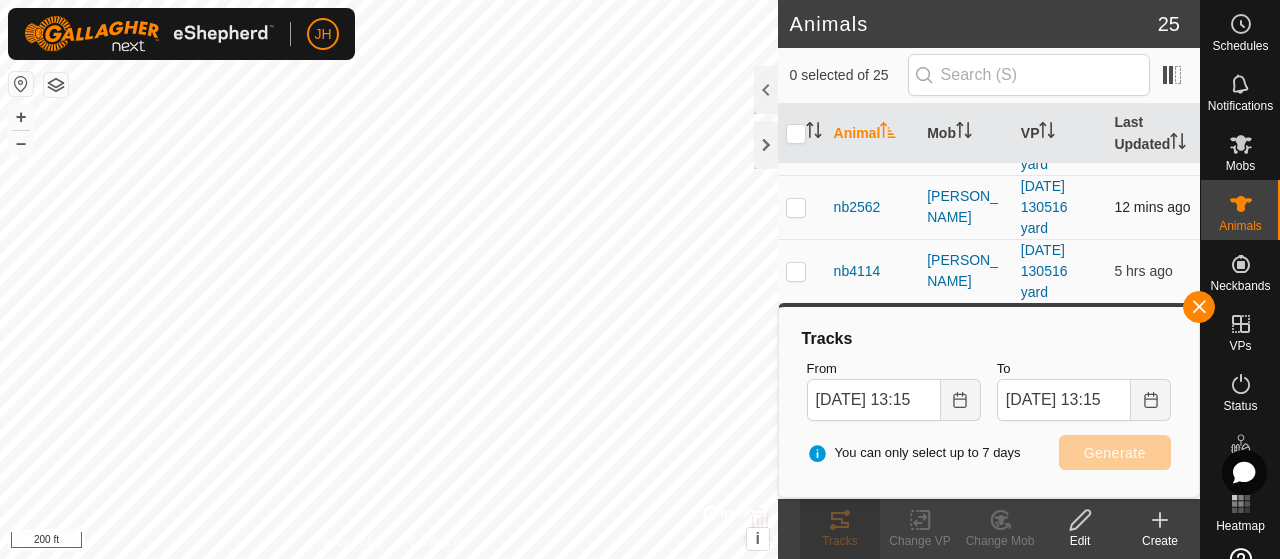 click at bounding box center (796, 207) 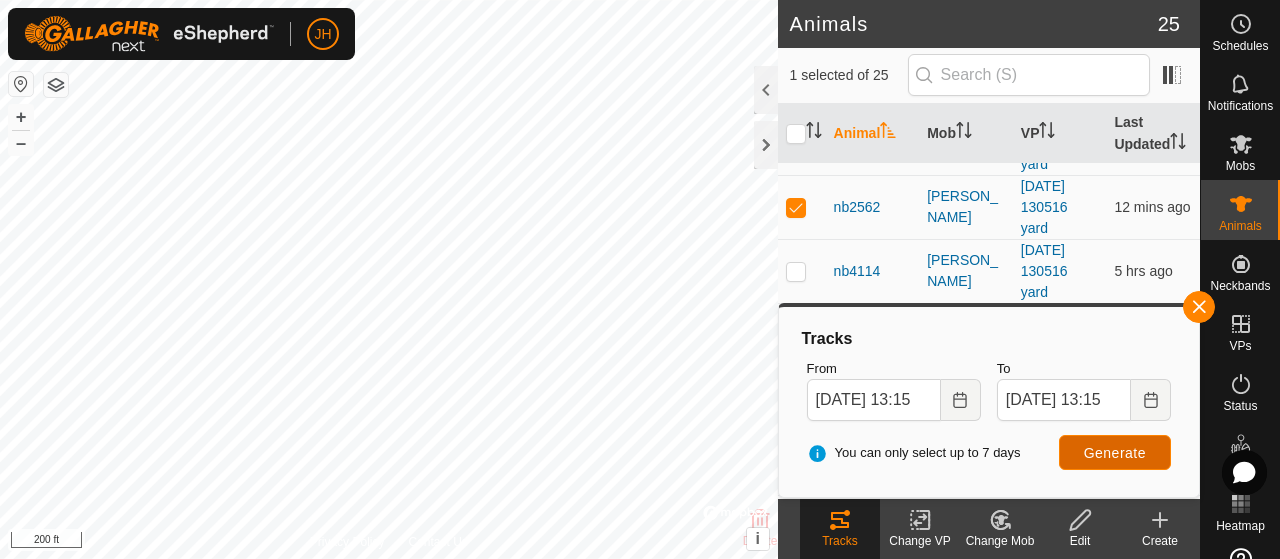 click on "Generate" at bounding box center [1115, 452] 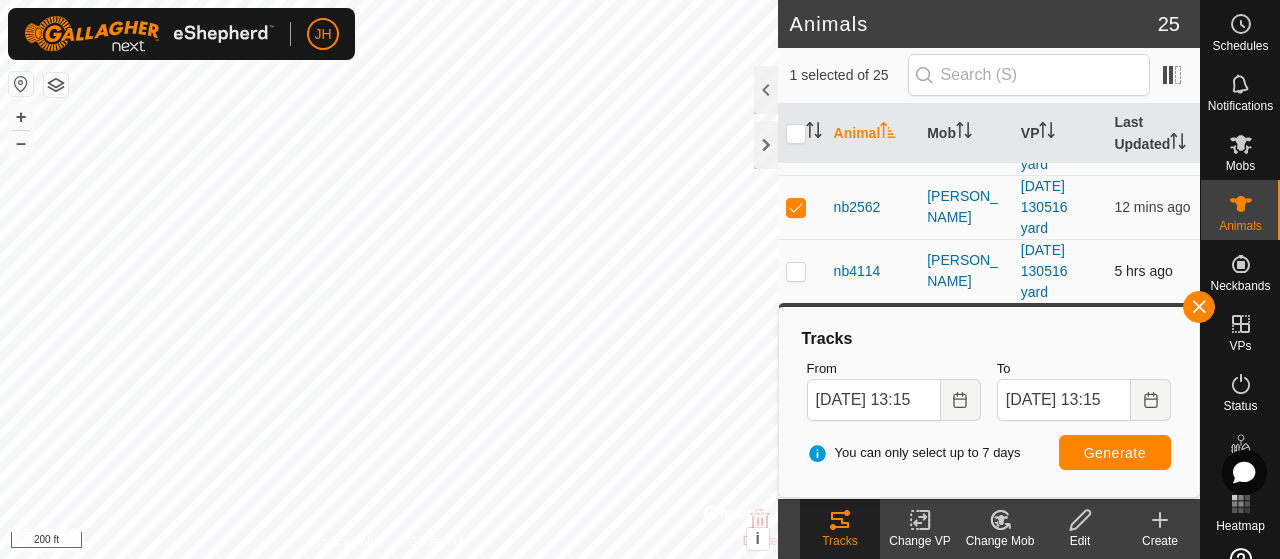 drag, startPoint x: 800, startPoint y: 286, endPoint x: 786, endPoint y: 259, distance: 30.413813 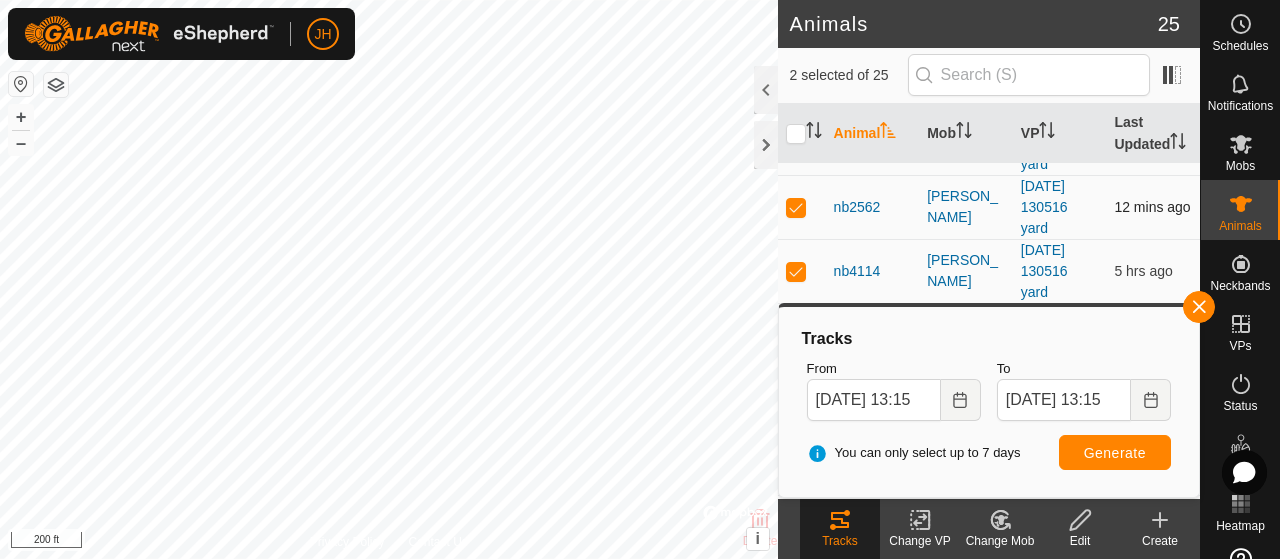 click at bounding box center [796, 207] 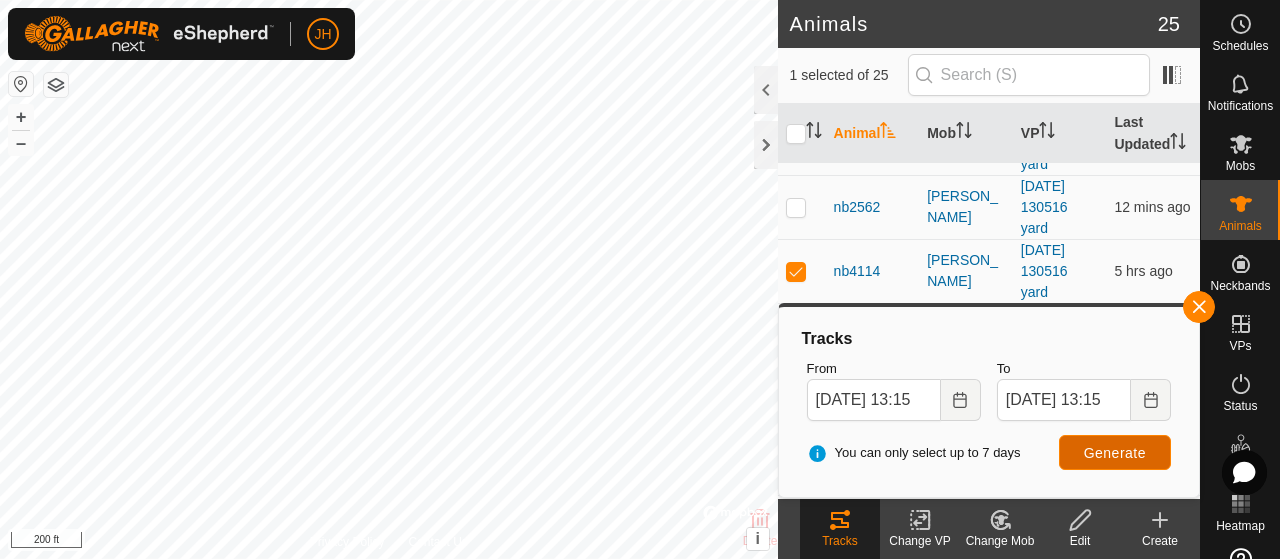 click on "Generate" at bounding box center (1115, 453) 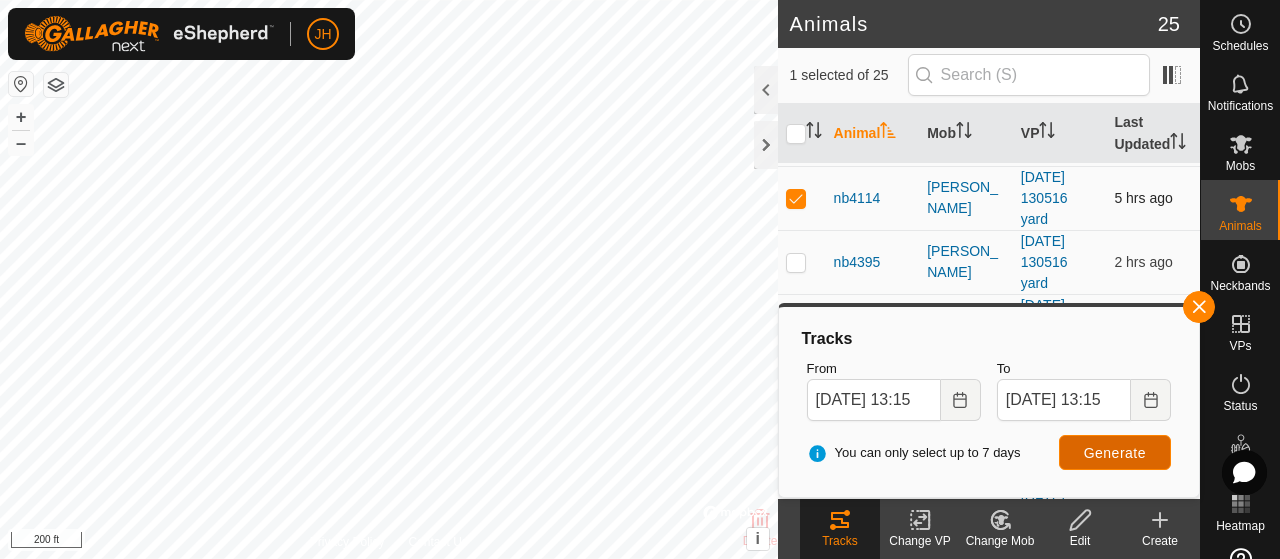 scroll, scrollTop: 600, scrollLeft: 0, axis: vertical 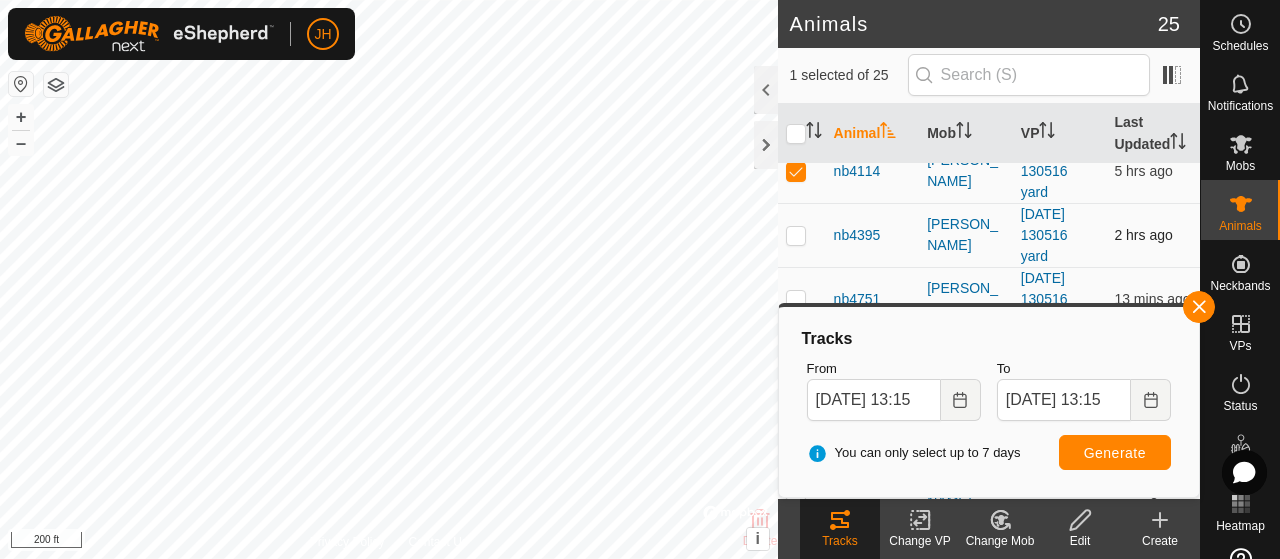 click at bounding box center (796, 235) 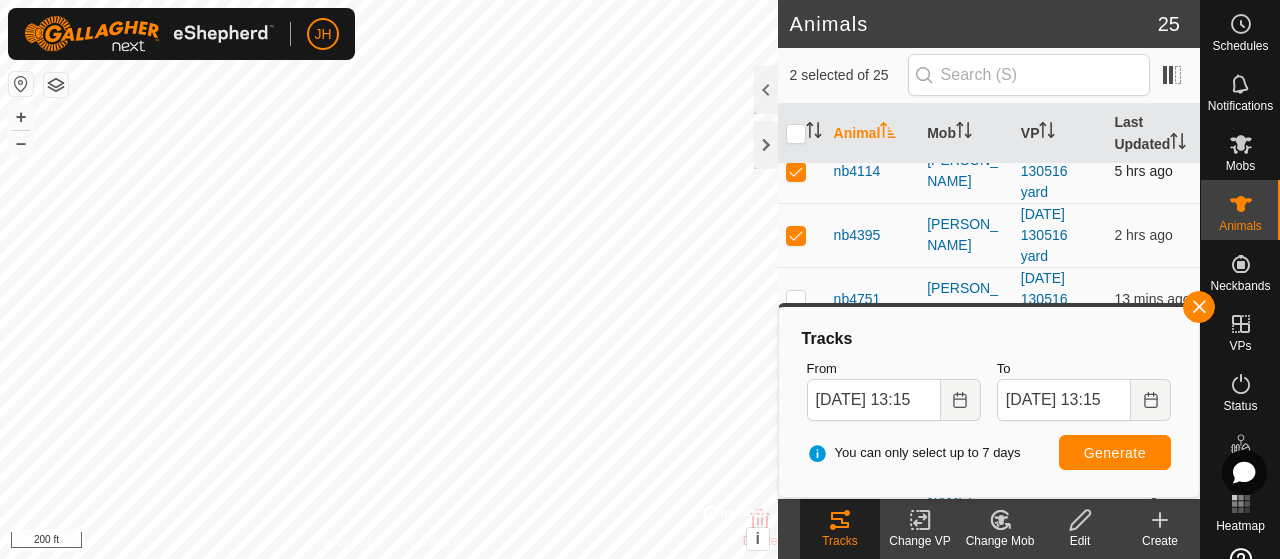 click at bounding box center (802, 171) 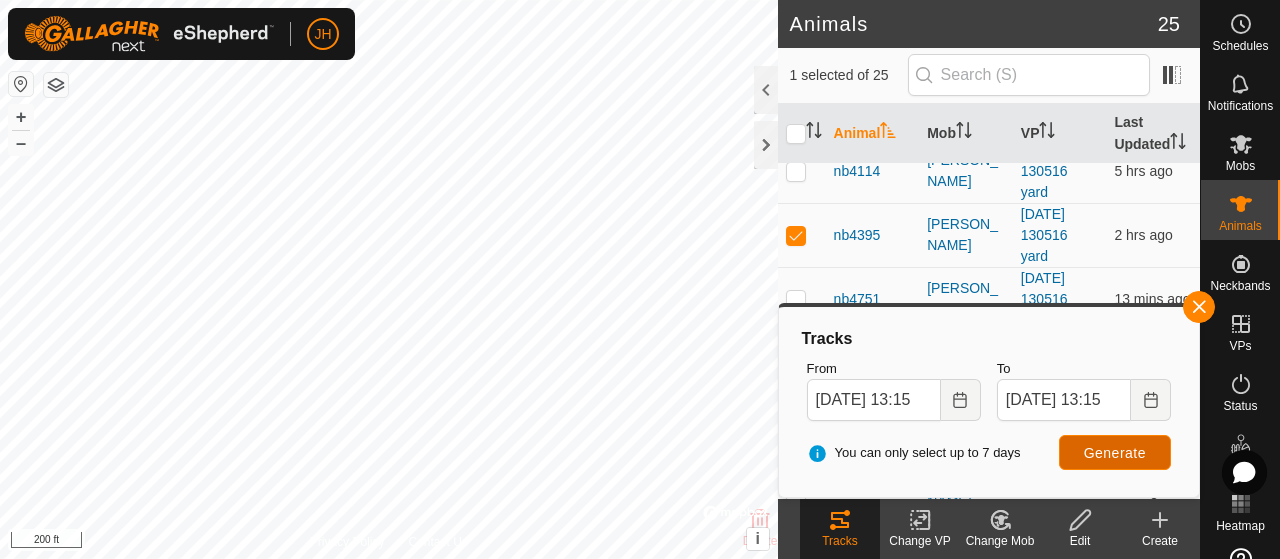click on "Generate" at bounding box center (1115, 453) 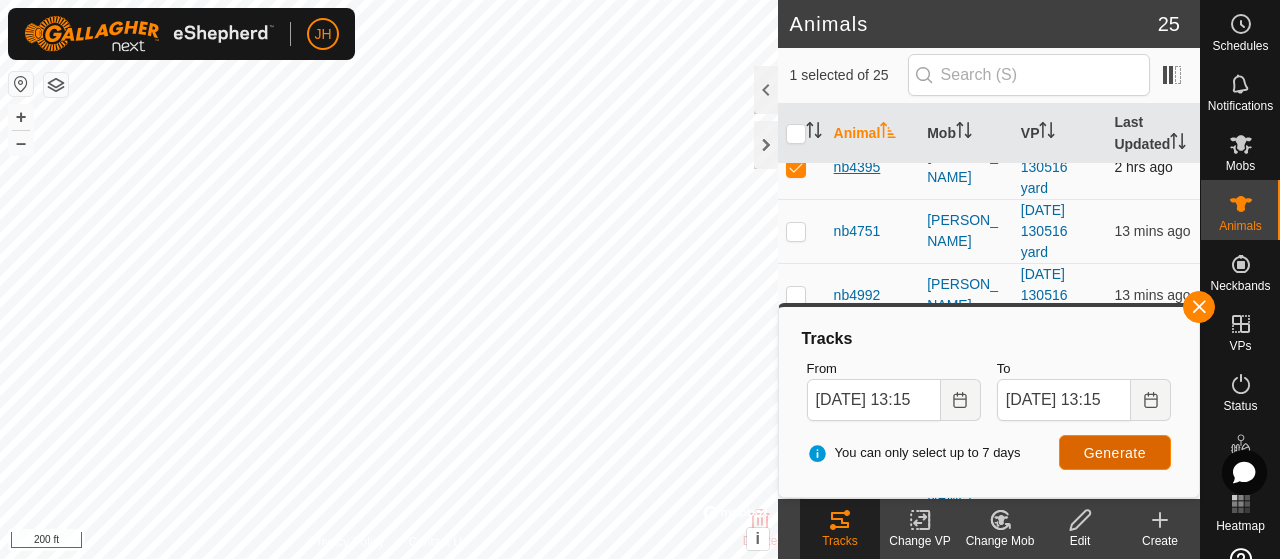 scroll, scrollTop: 700, scrollLeft: 0, axis: vertical 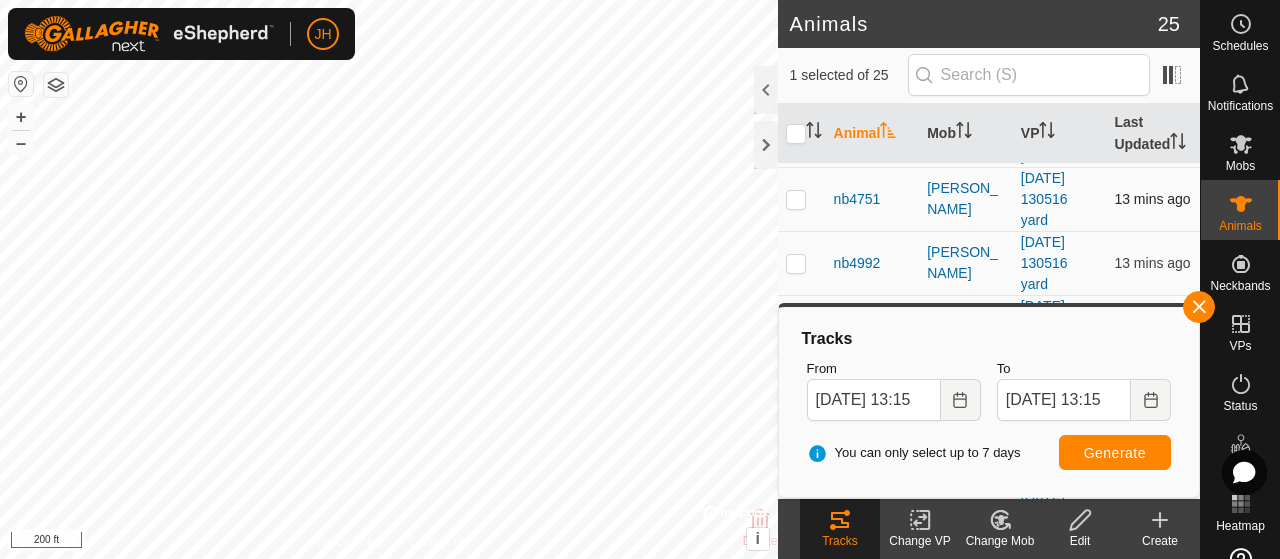 click at bounding box center (796, 199) 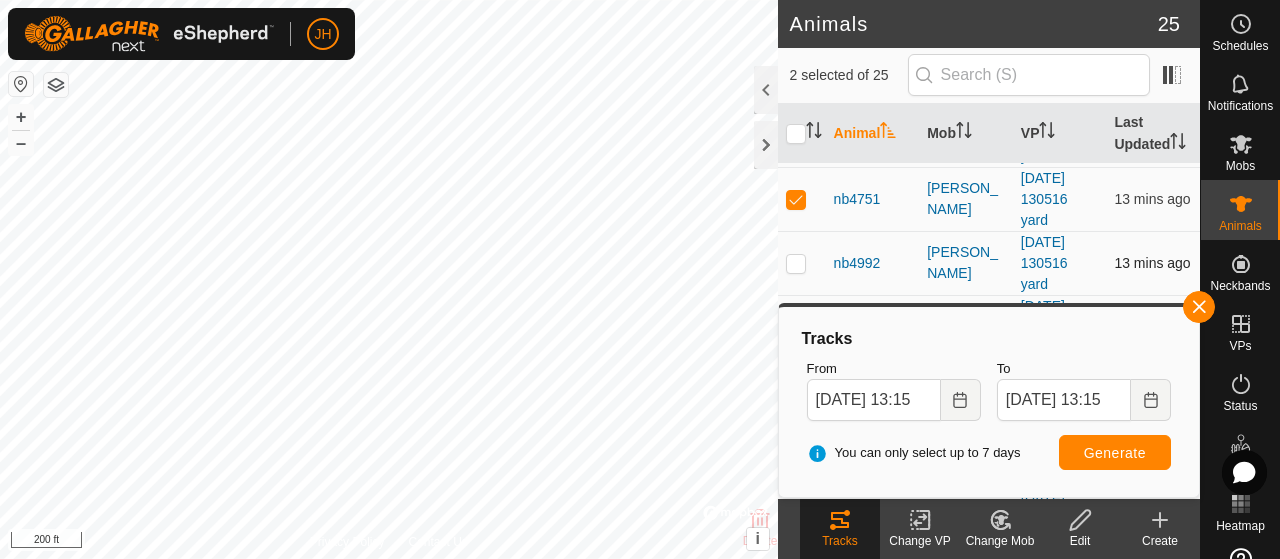 scroll, scrollTop: 600, scrollLeft: 0, axis: vertical 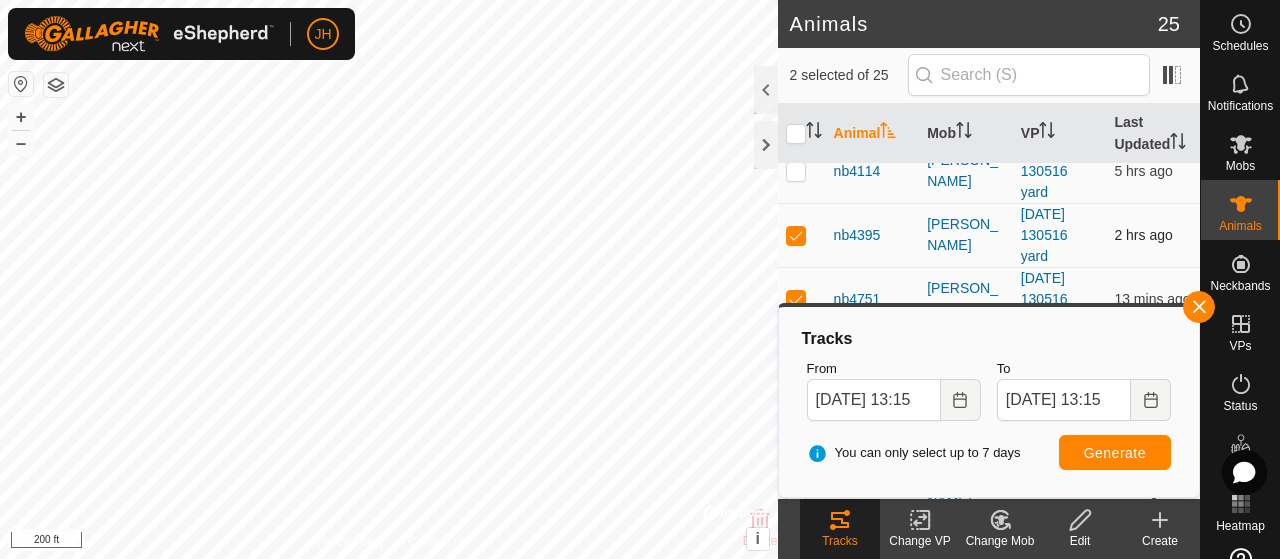 click at bounding box center [796, 235] 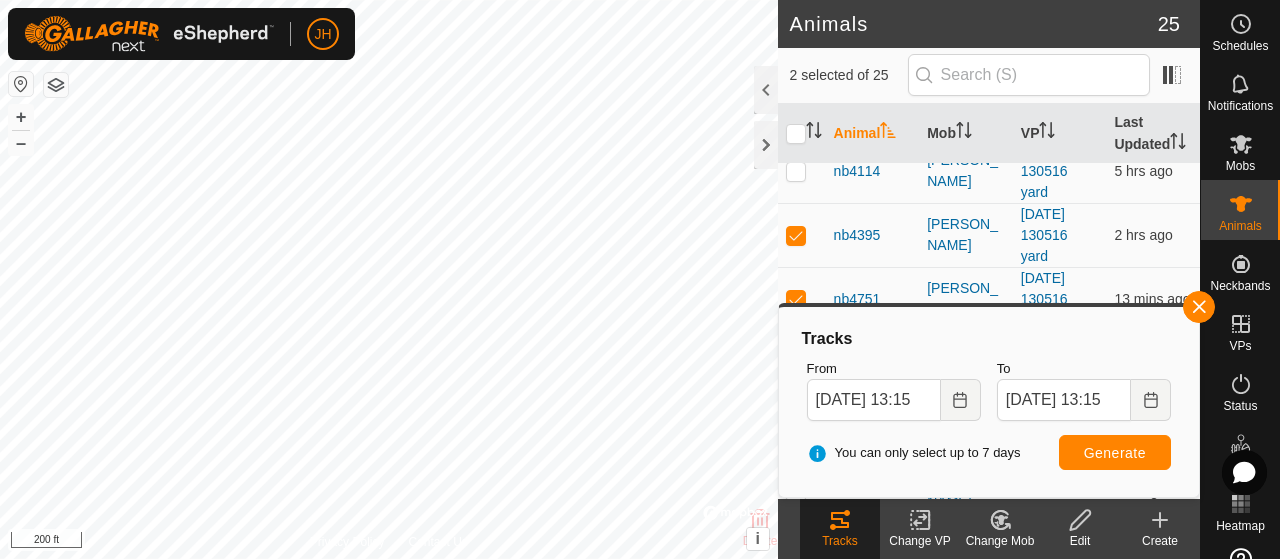 checkbox on "false" 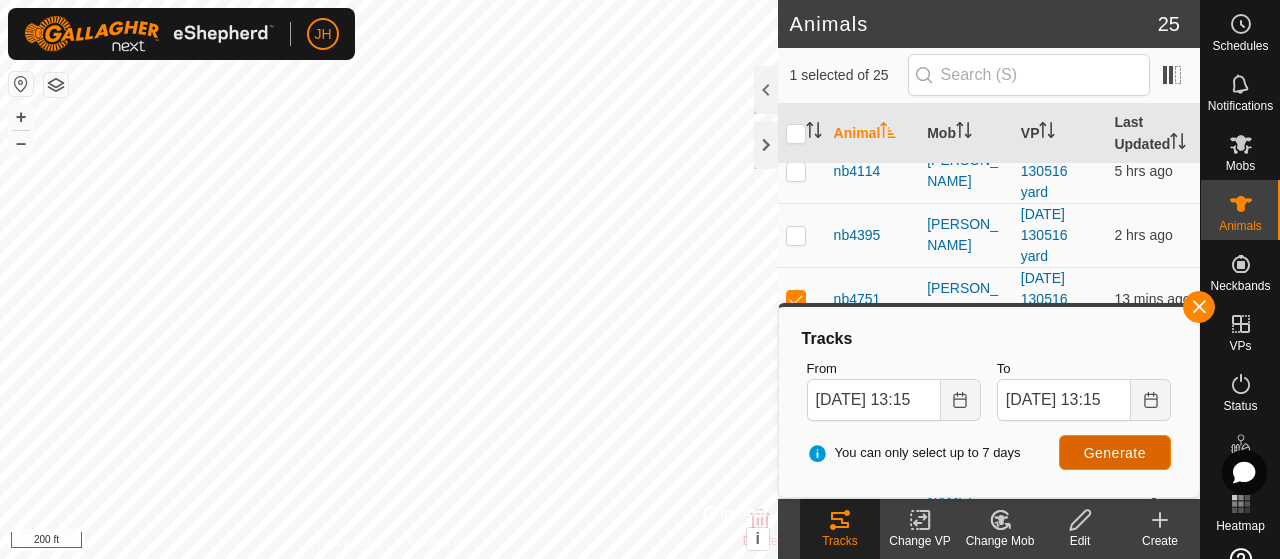 click on "Generate" at bounding box center (1115, 453) 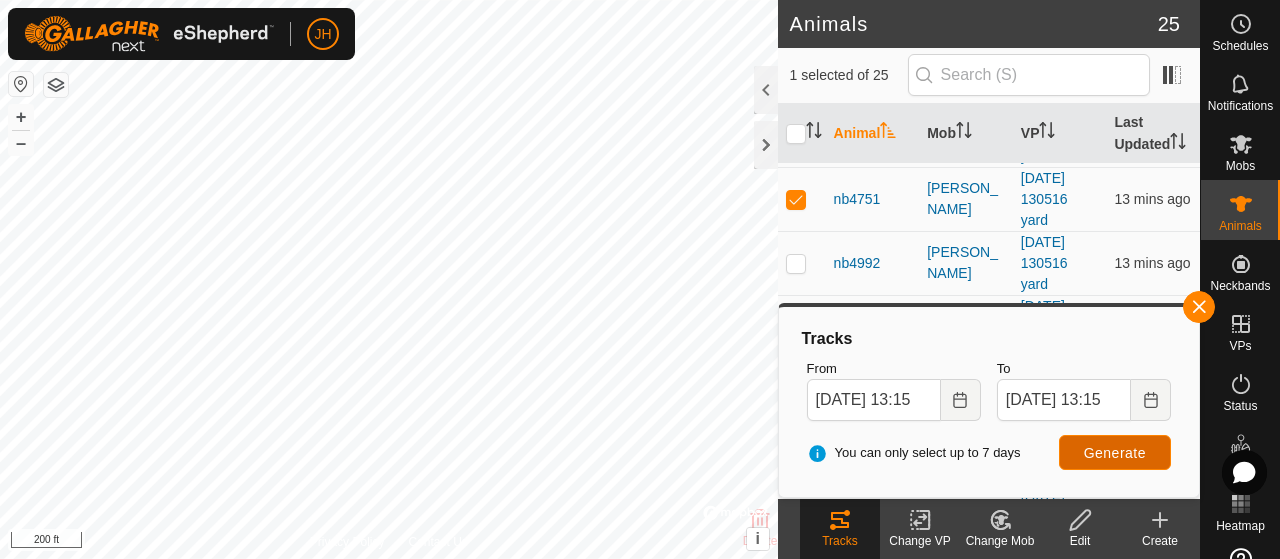 scroll, scrollTop: 800, scrollLeft: 0, axis: vertical 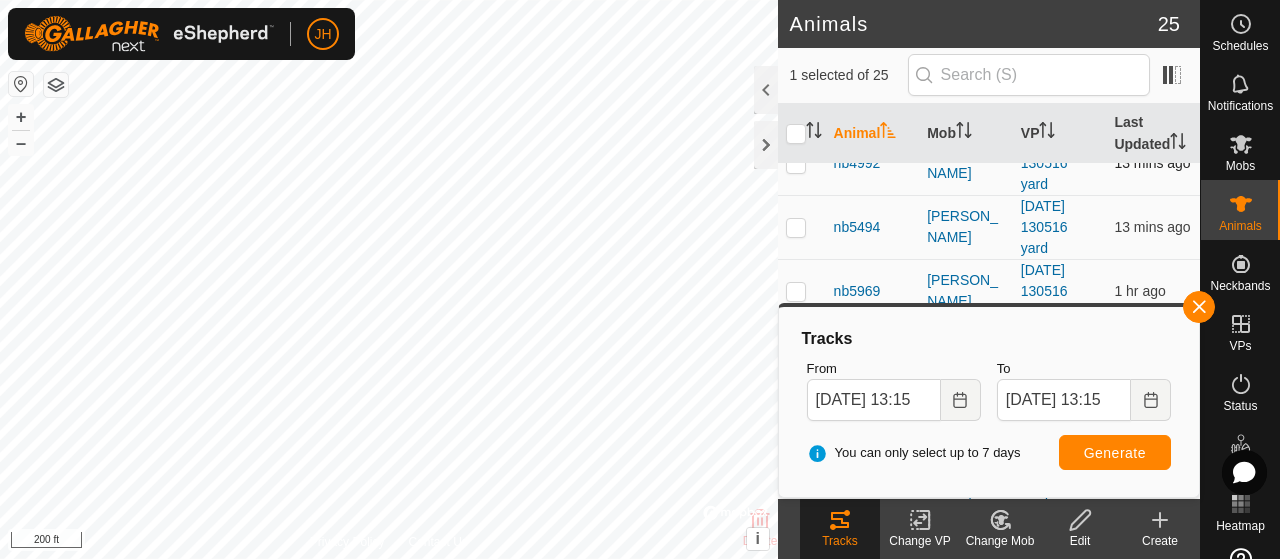 click at bounding box center (802, 163) 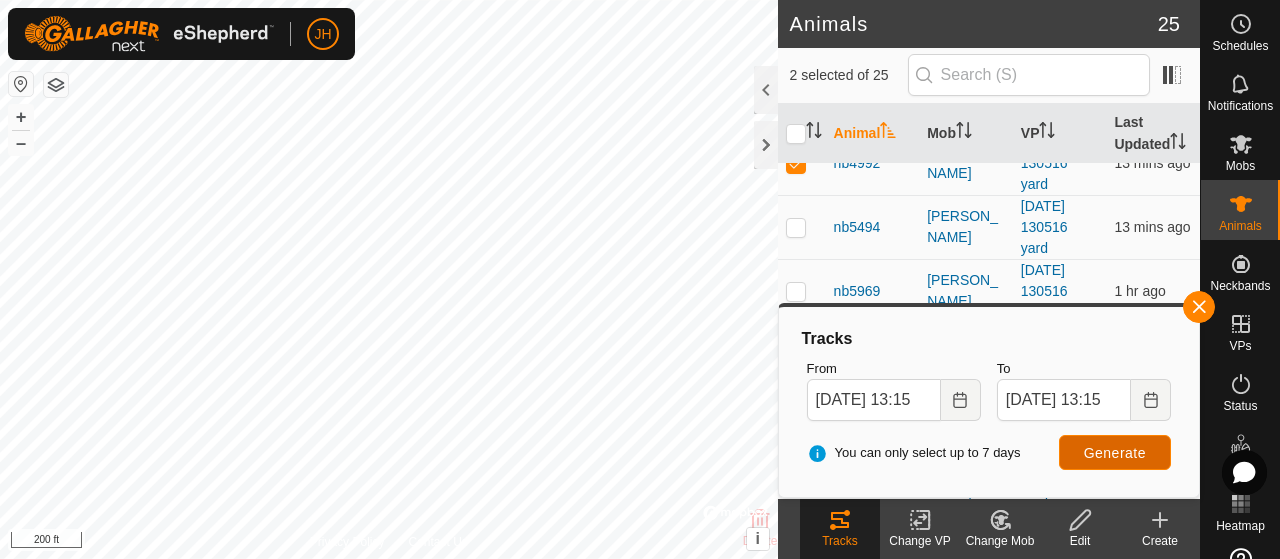click on "Generate" at bounding box center [1115, 453] 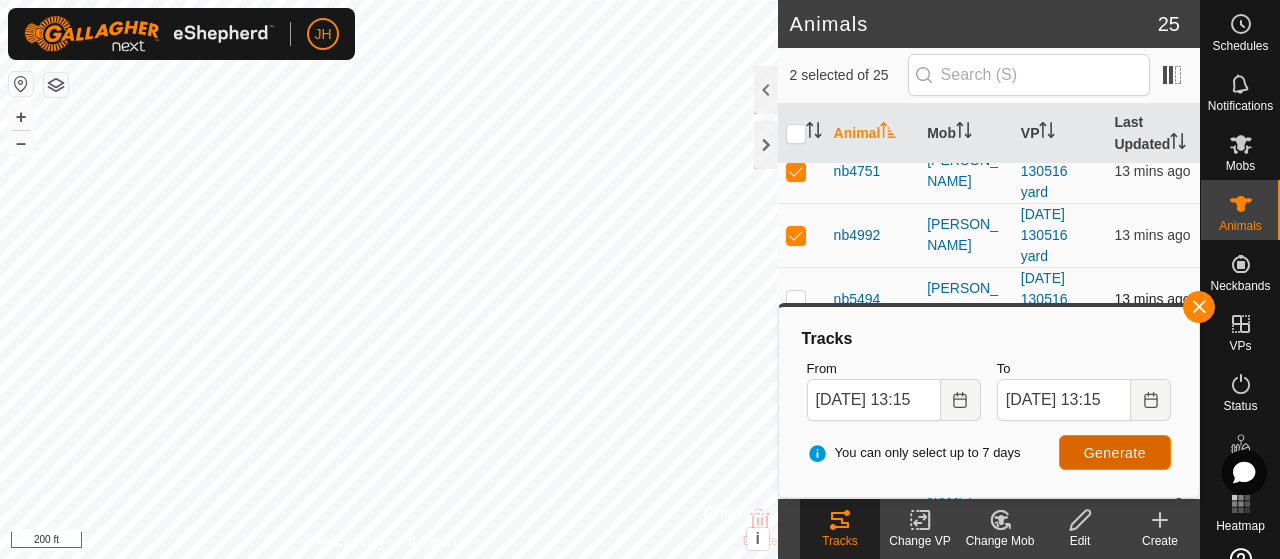 scroll, scrollTop: 700, scrollLeft: 0, axis: vertical 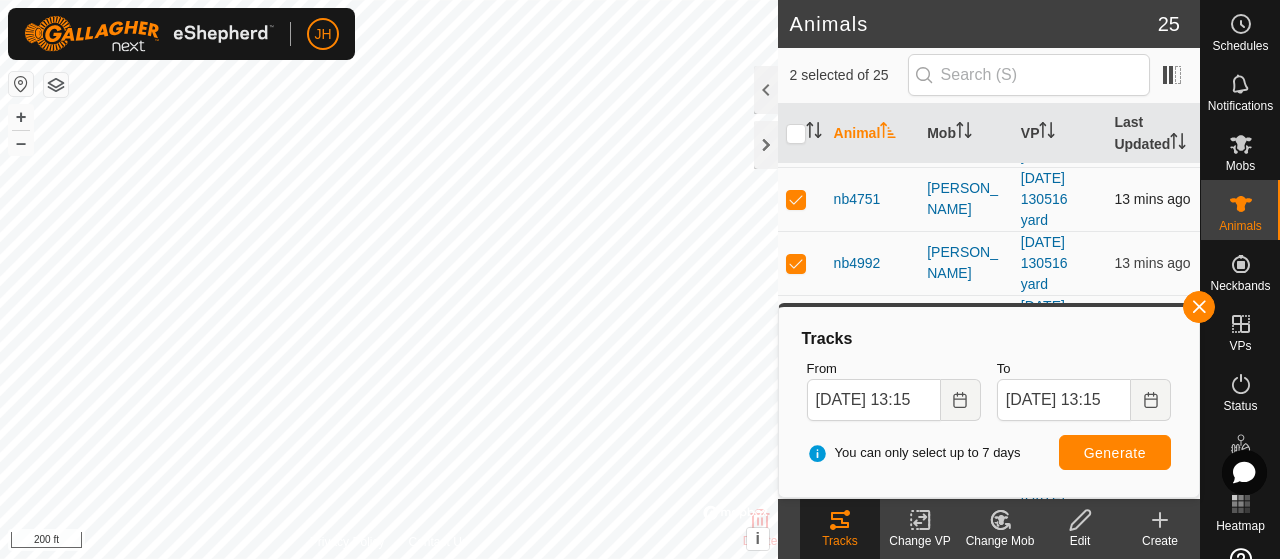 click at bounding box center (796, 199) 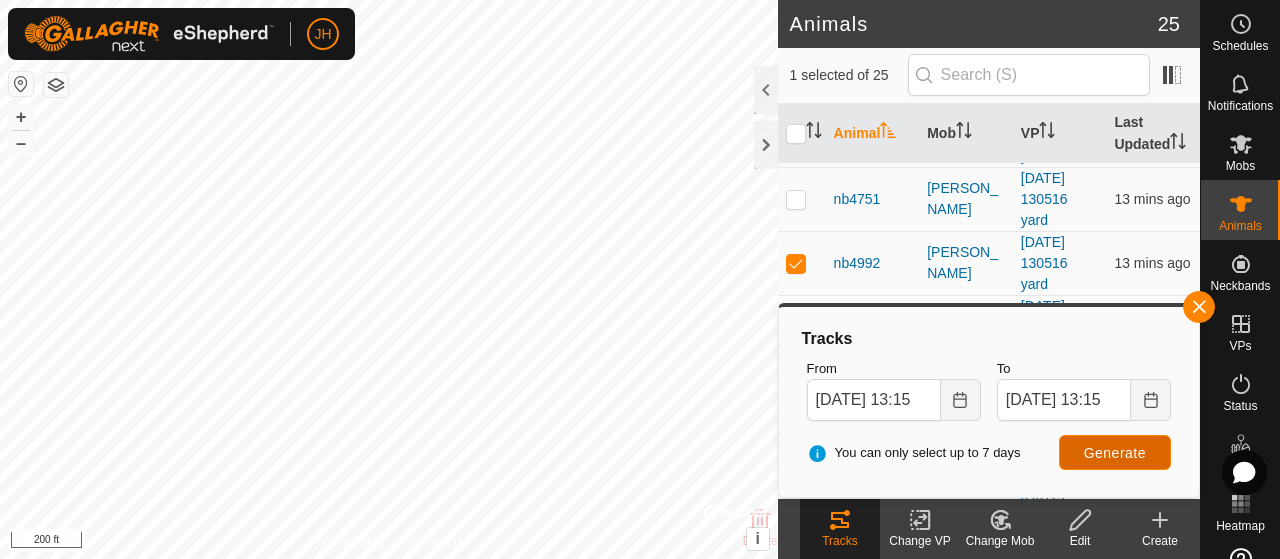 click on "Generate" at bounding box center (1115, 453) 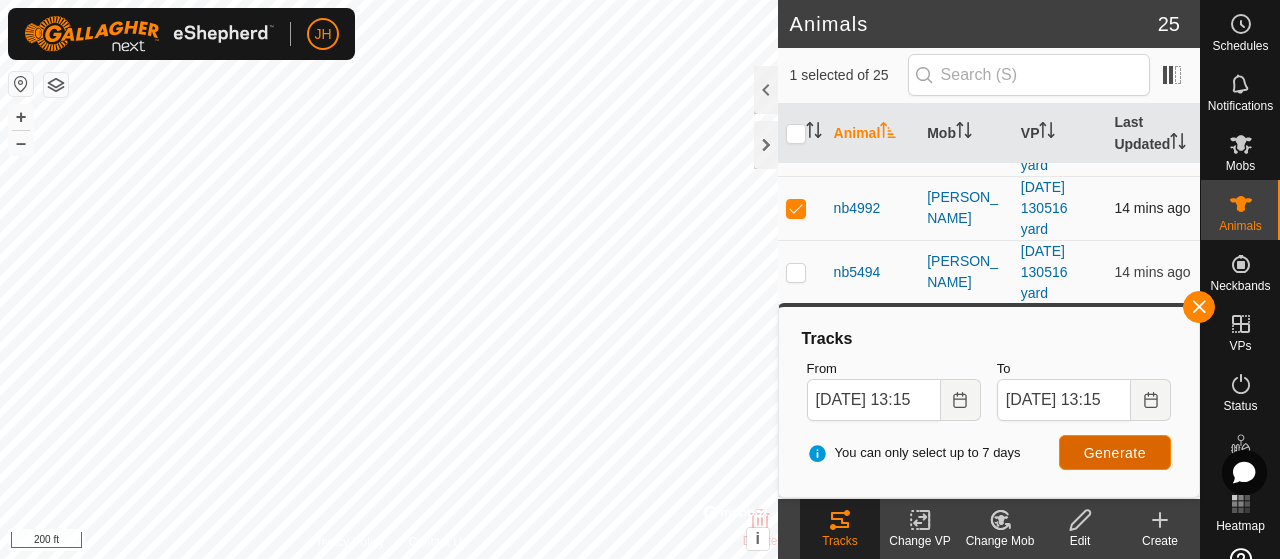 scroll, scrollTop: 800, scrollLeft: 0, axis: vertical 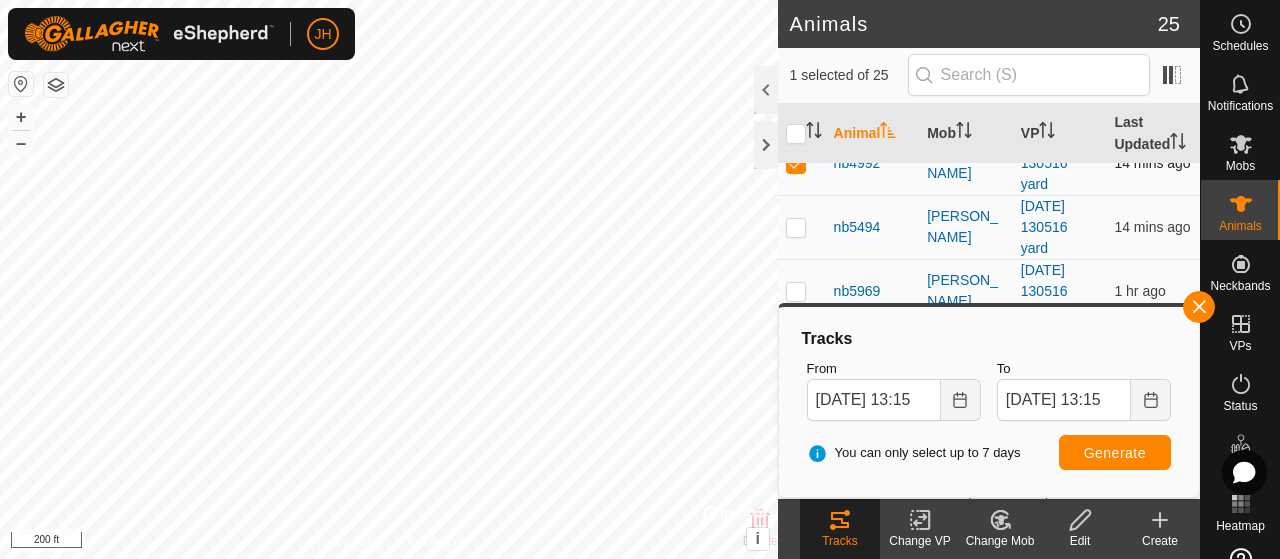 click at bounding box center (796, 163) 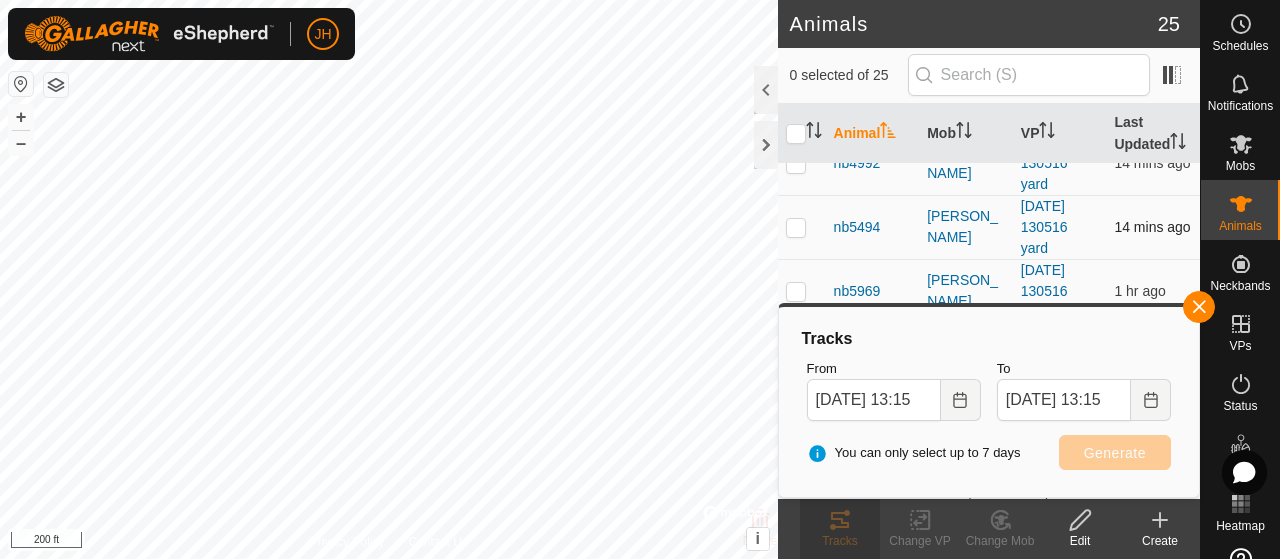 click at bounding box center [796, 227] 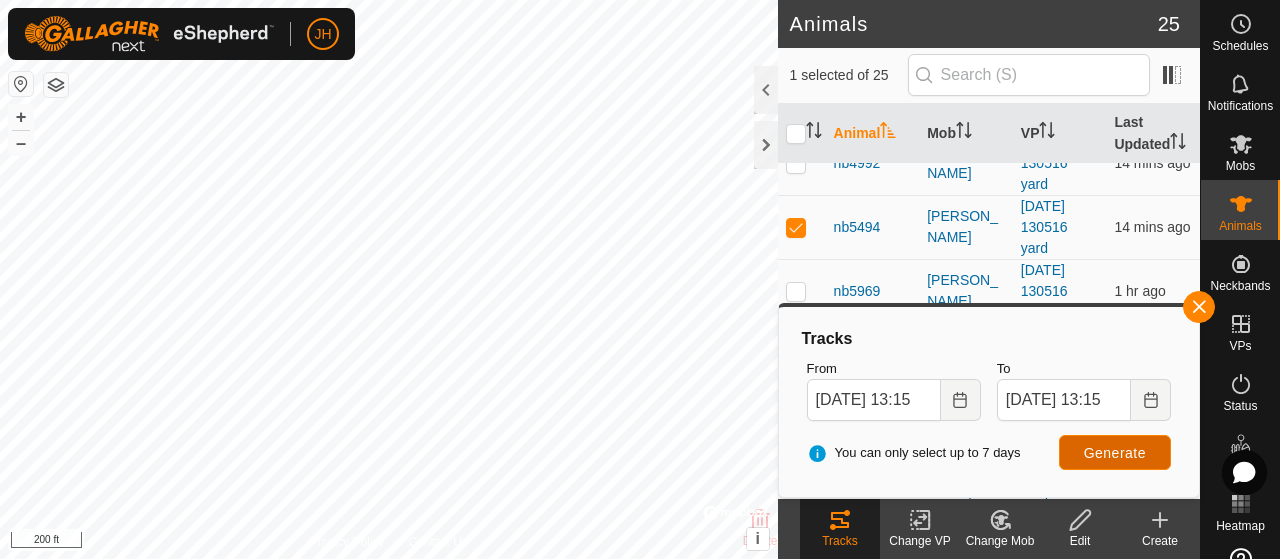 click on "Generate" at bounding box center (1115, 453) 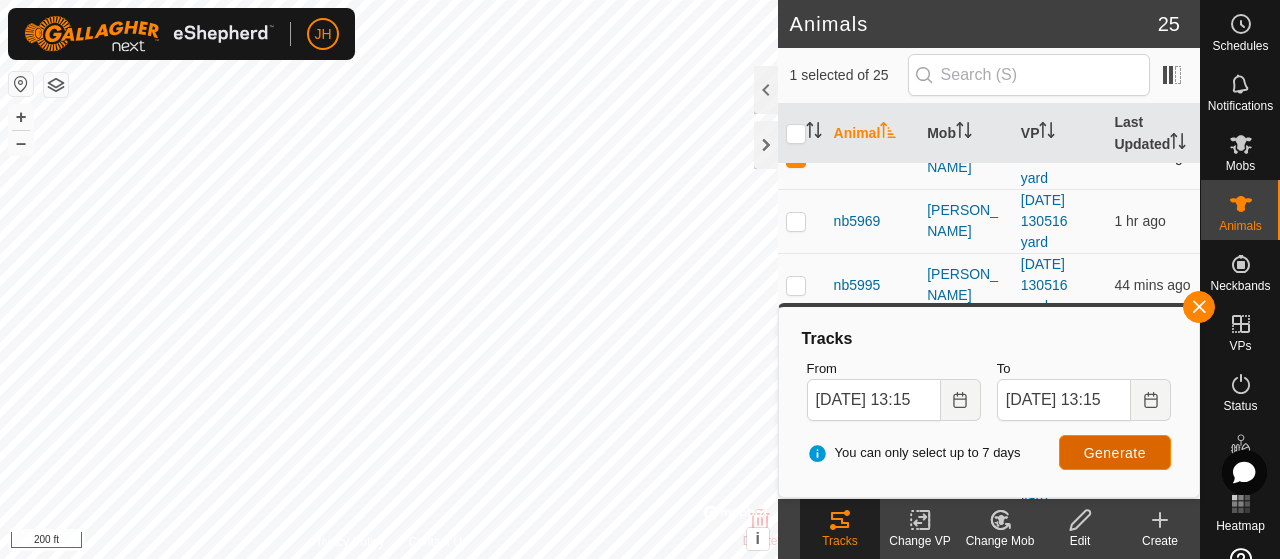 scroll, scrollTop: 900, scrollLeft: 0, axis: vertical 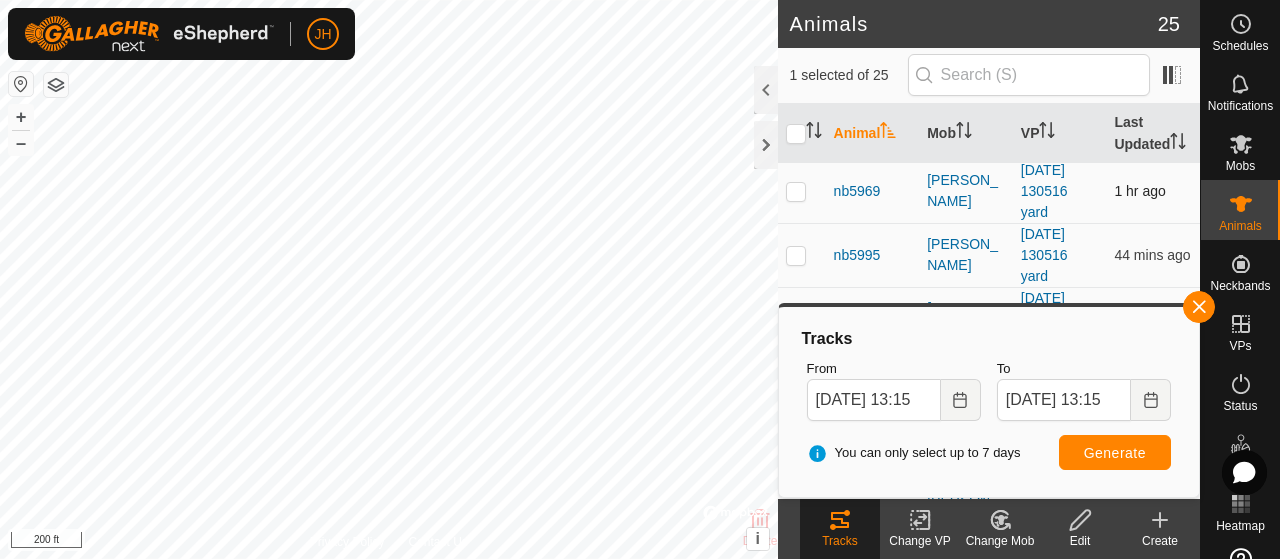 click at bounding box center [796, 191] 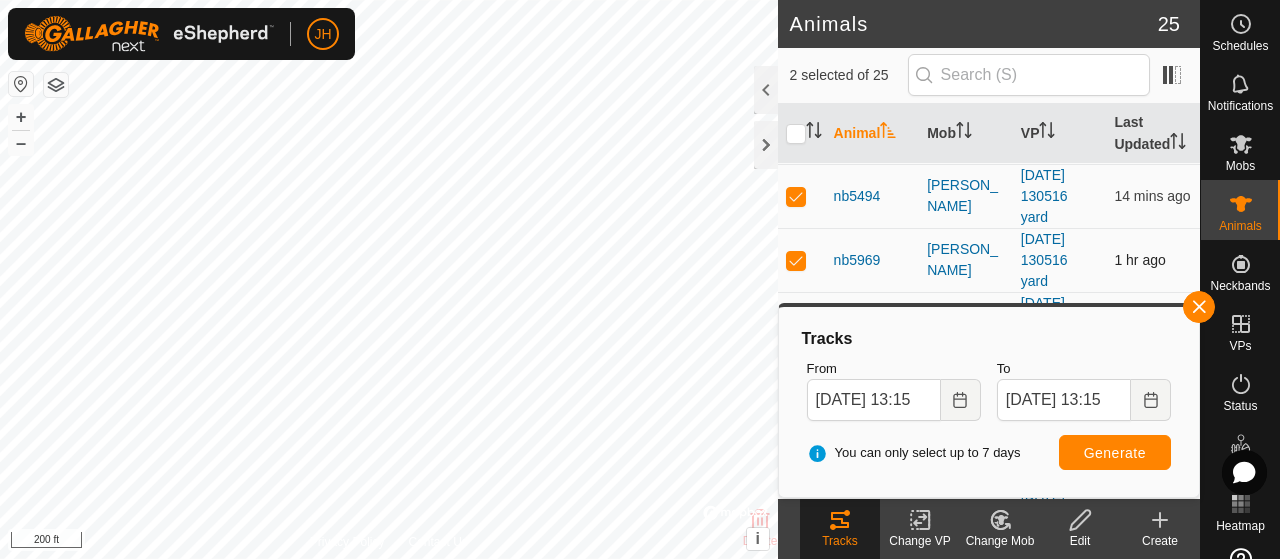 scroll, scrollTop: 800, scrollLeft: 0, axis: vertical 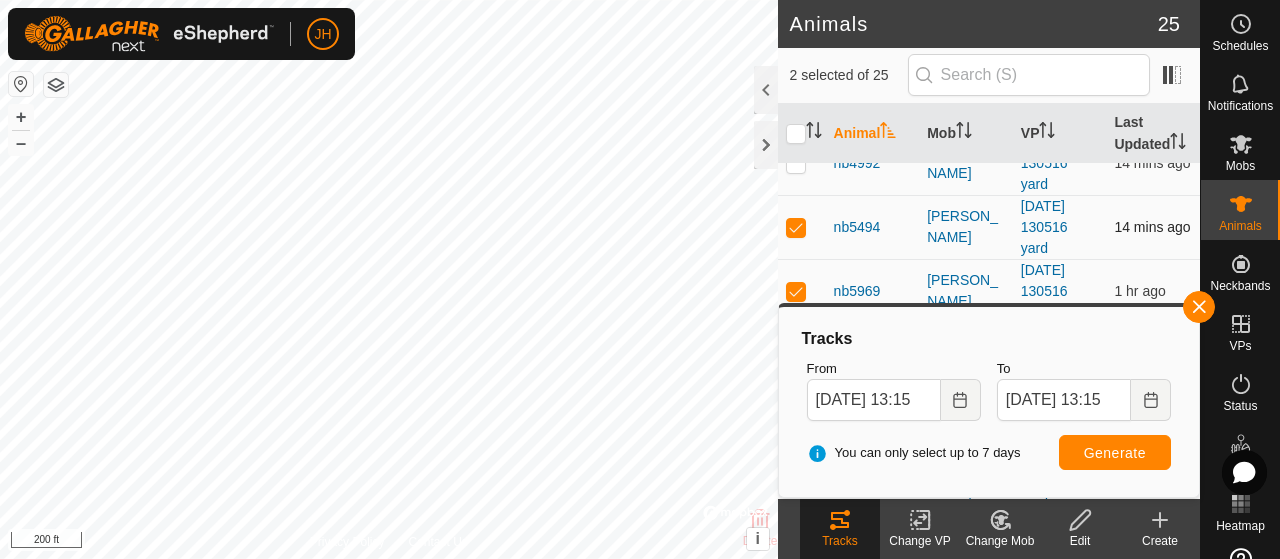 click at bounding box center [796, 227] 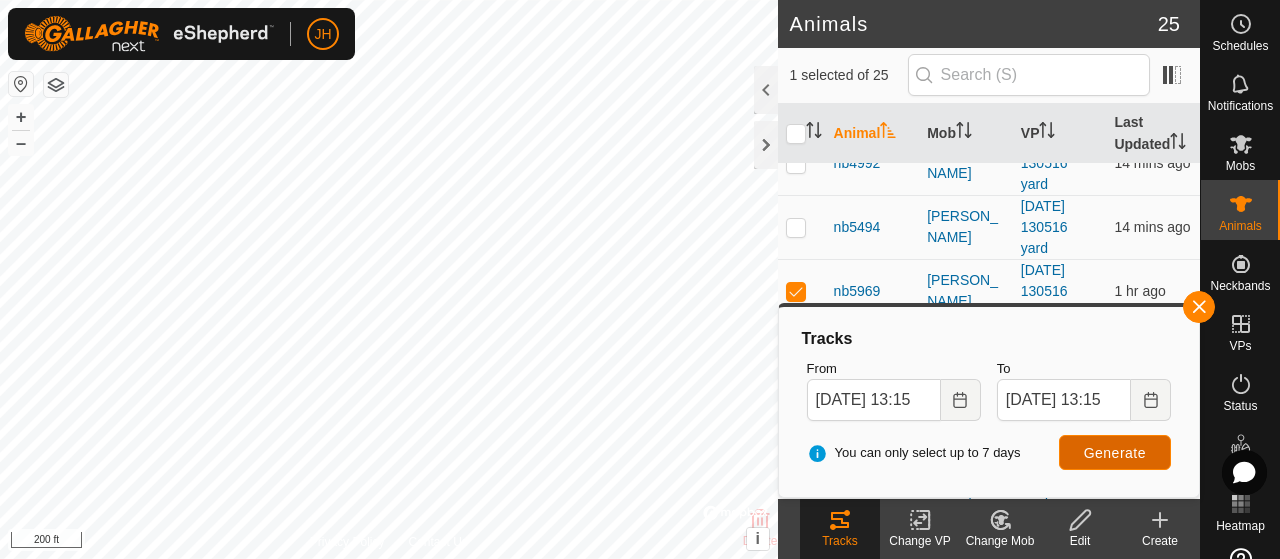 click on "Generate" at bounding box center [1115, 453] 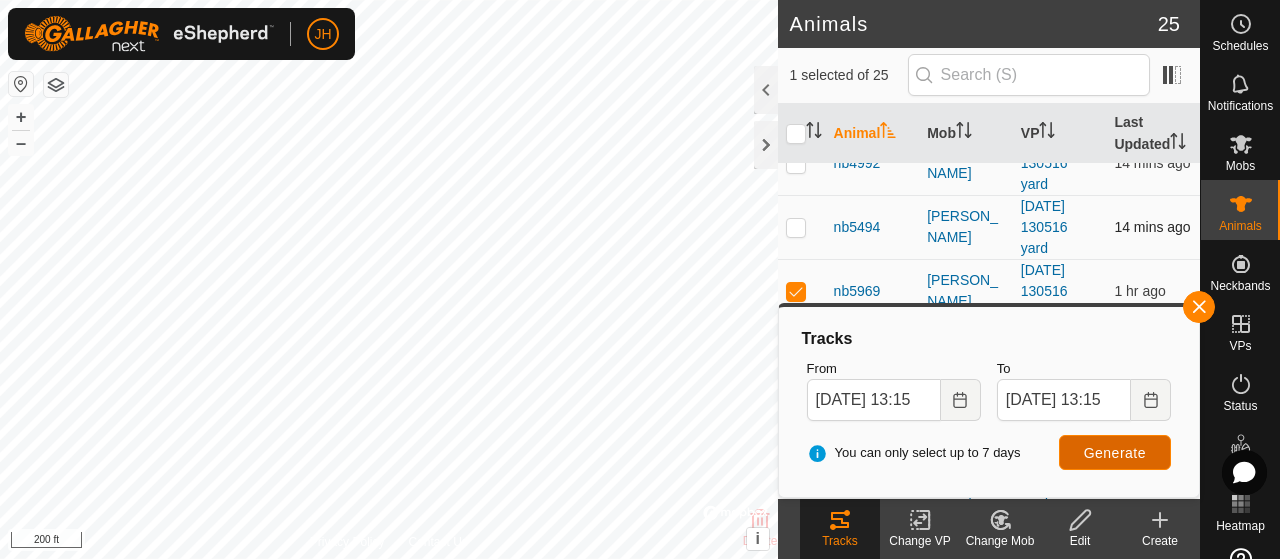 scroll, scrollTop: 900, scrollLeft: 0, axis: vertical 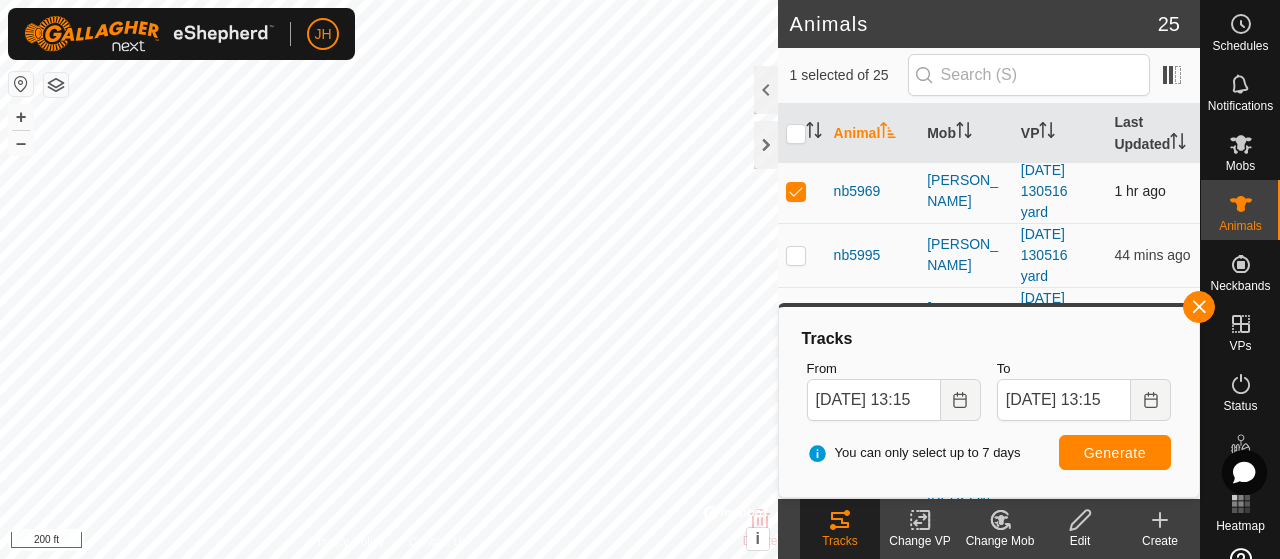 click at bounding box center (796, 191) 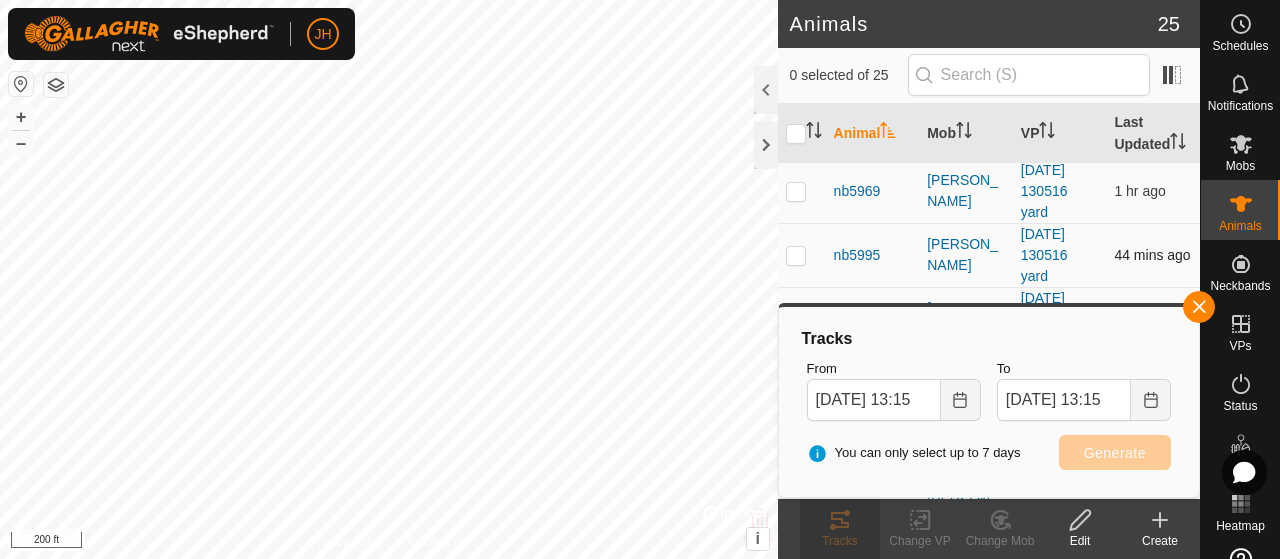 click at bounding box center (796, 255) 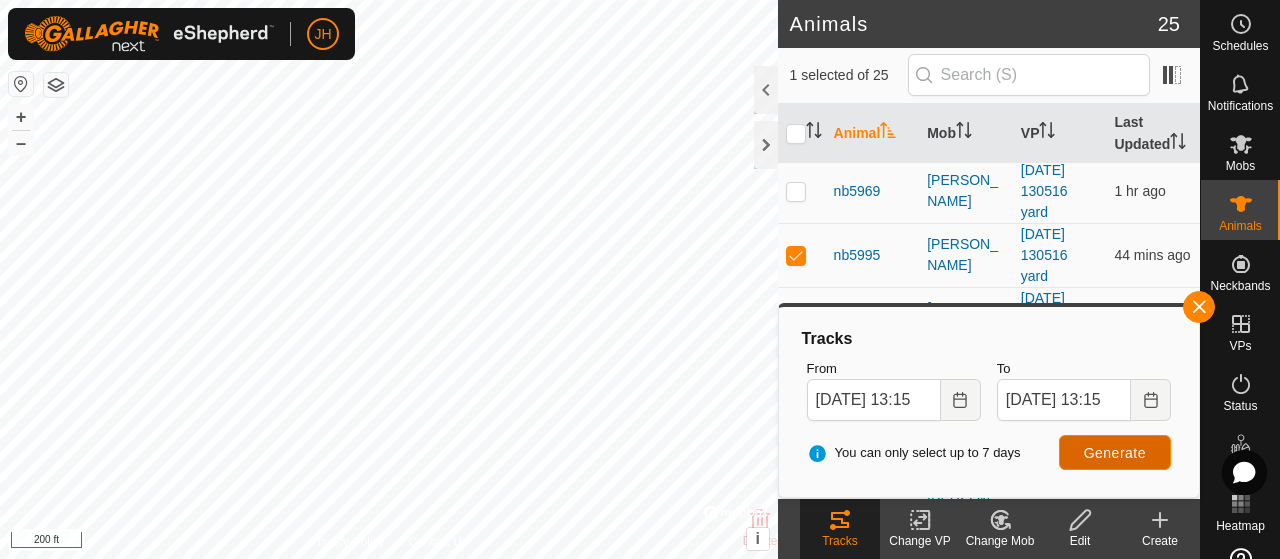 click on "Generate" at bounding box center (1115, 453) 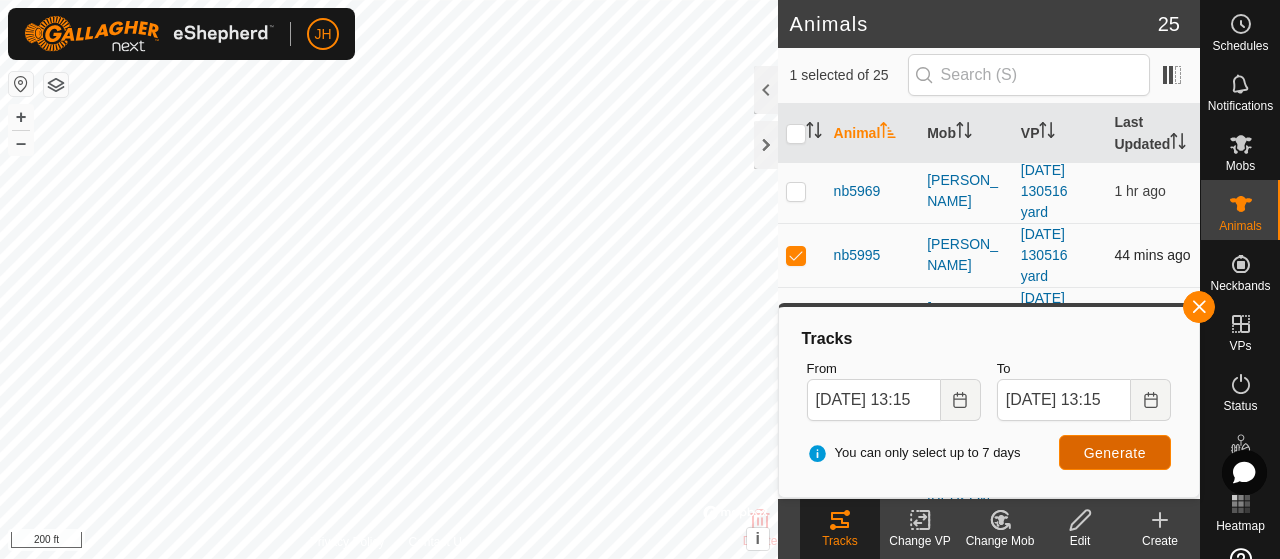 scroll, scrollTop: 1000, scrollLeft: 0, axis: vertical 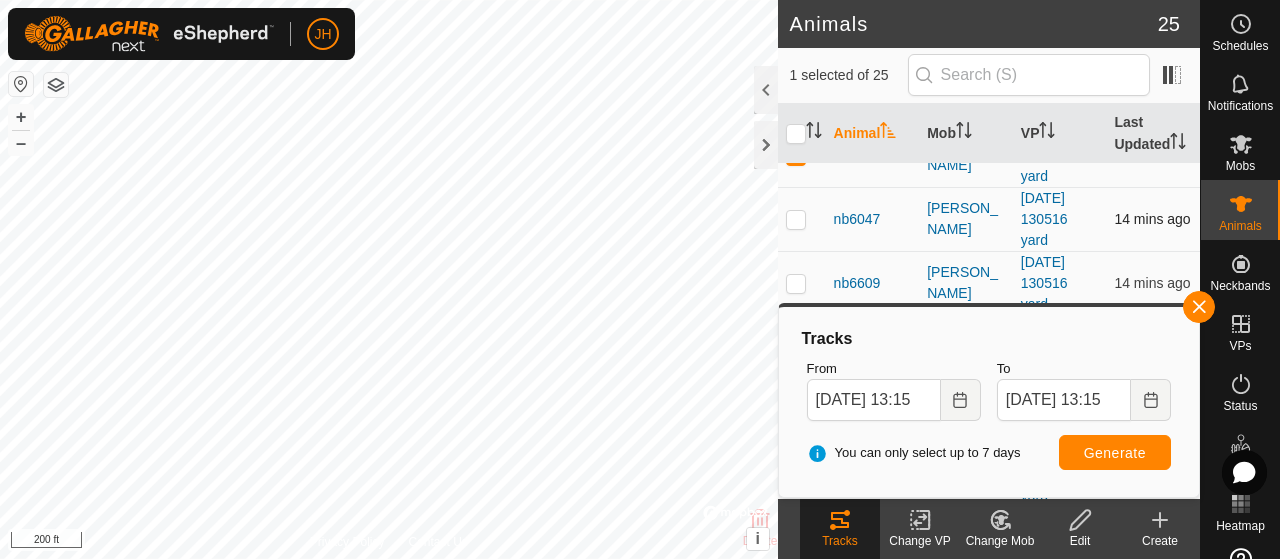 click at bounding box center [796, 219] 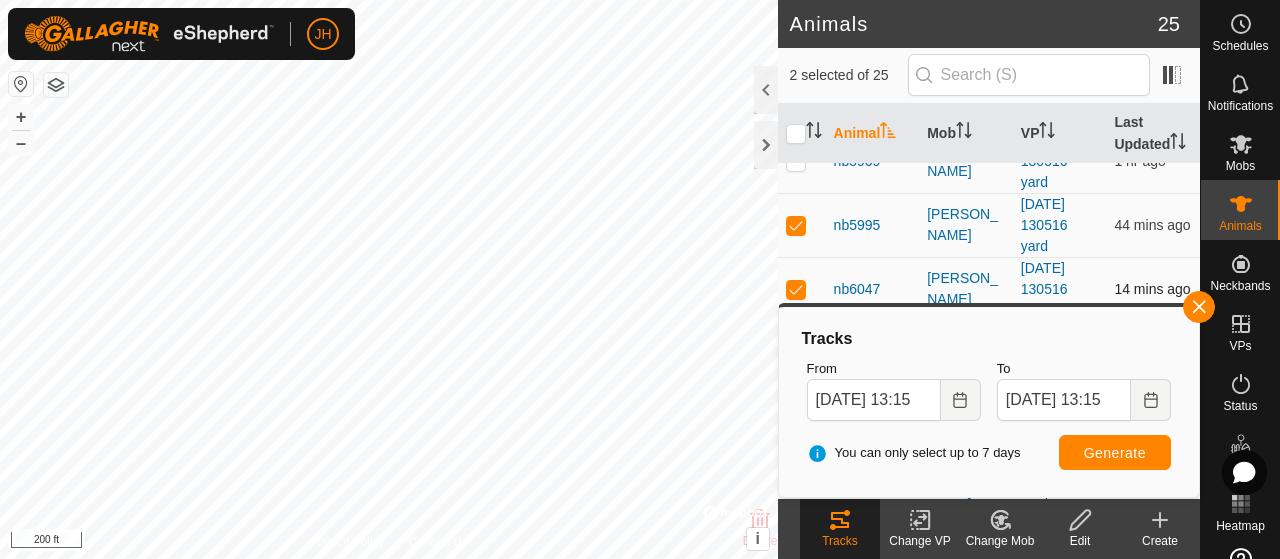scroll, scrollTop: 900, scrollLeft: 0, axis: vertical 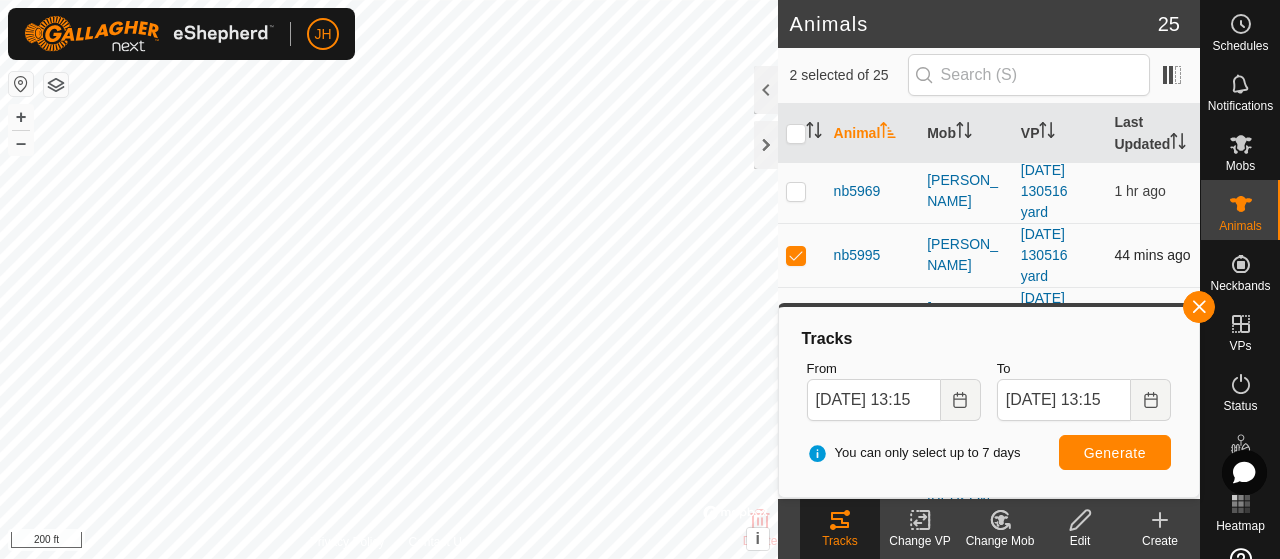 click at bounding box center (796, 255) 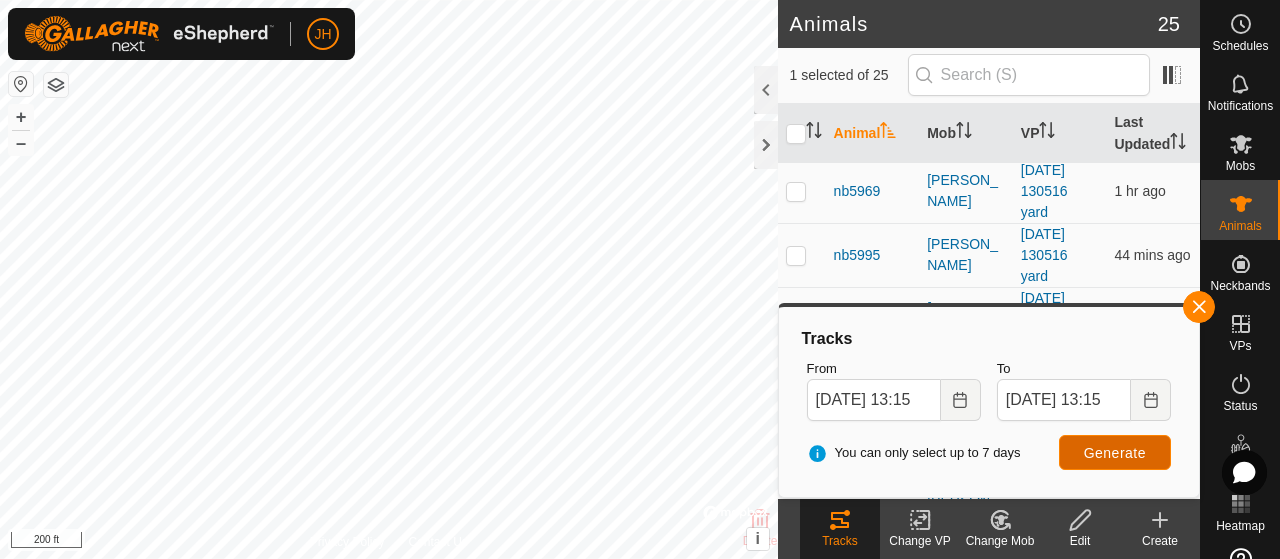 click on "Generate" at bounding box center (1115, 453) 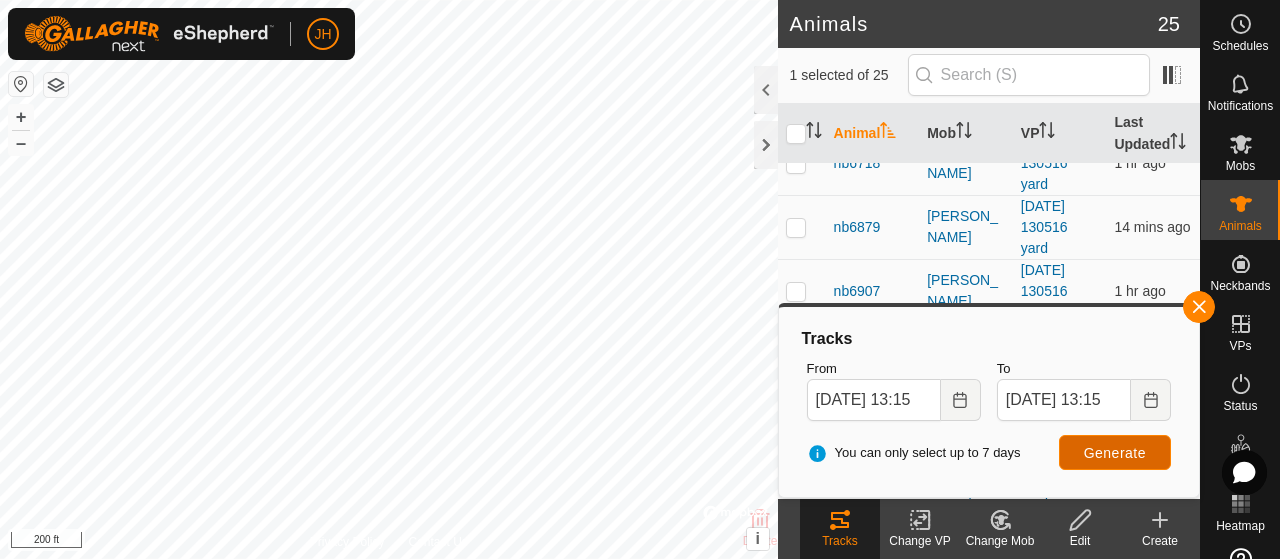 scroll, scrollTop: 1275, scrollLeft: 0, axis: vertical 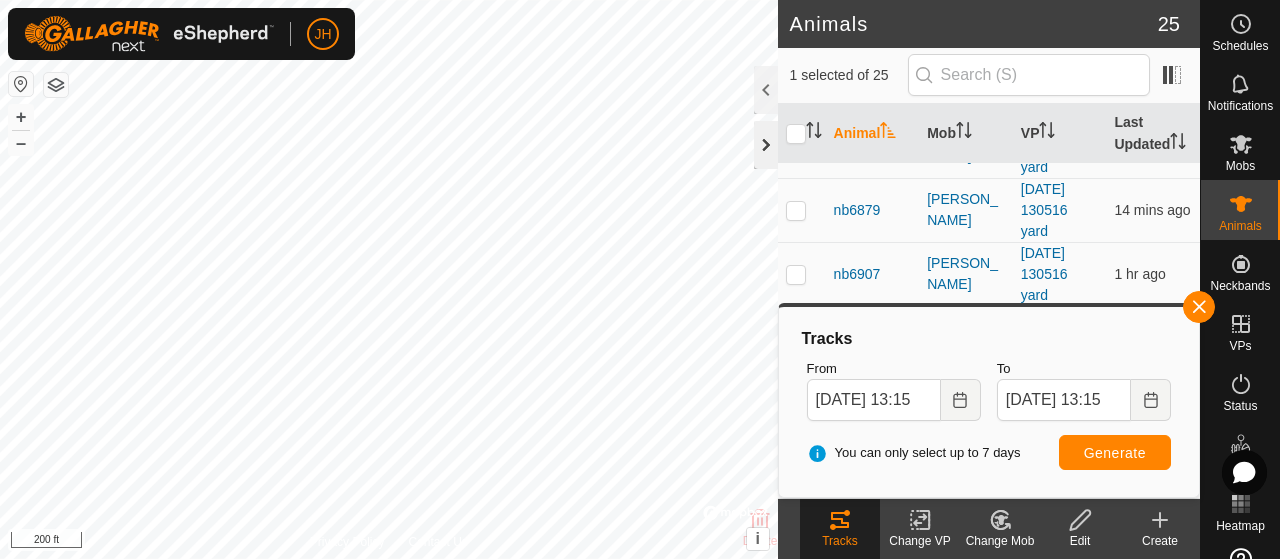 click 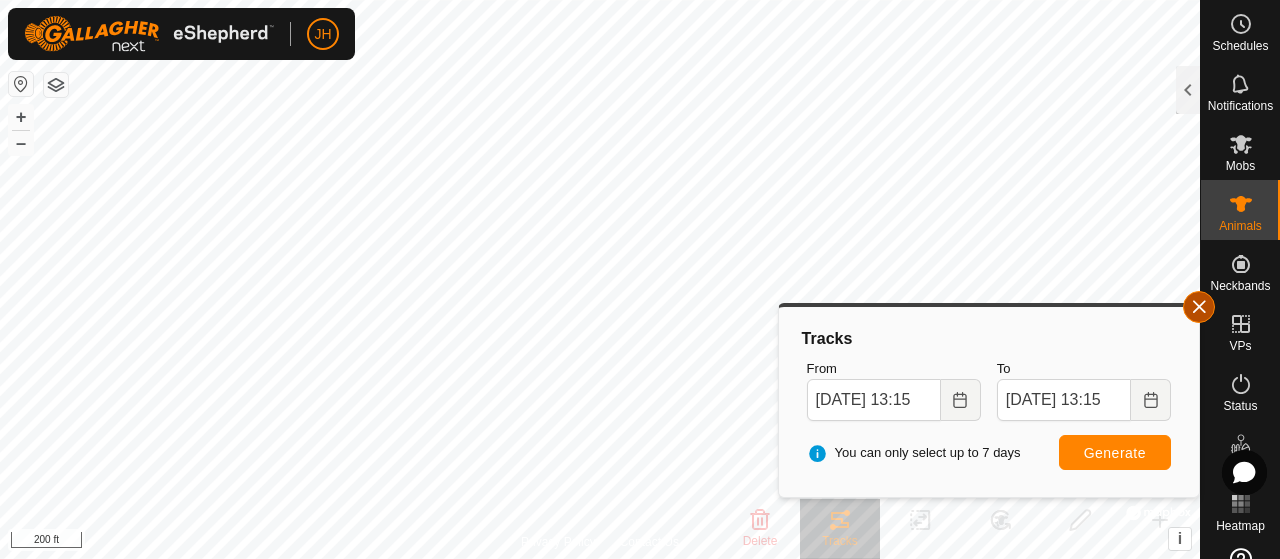click at bounding box center (1199, 307) 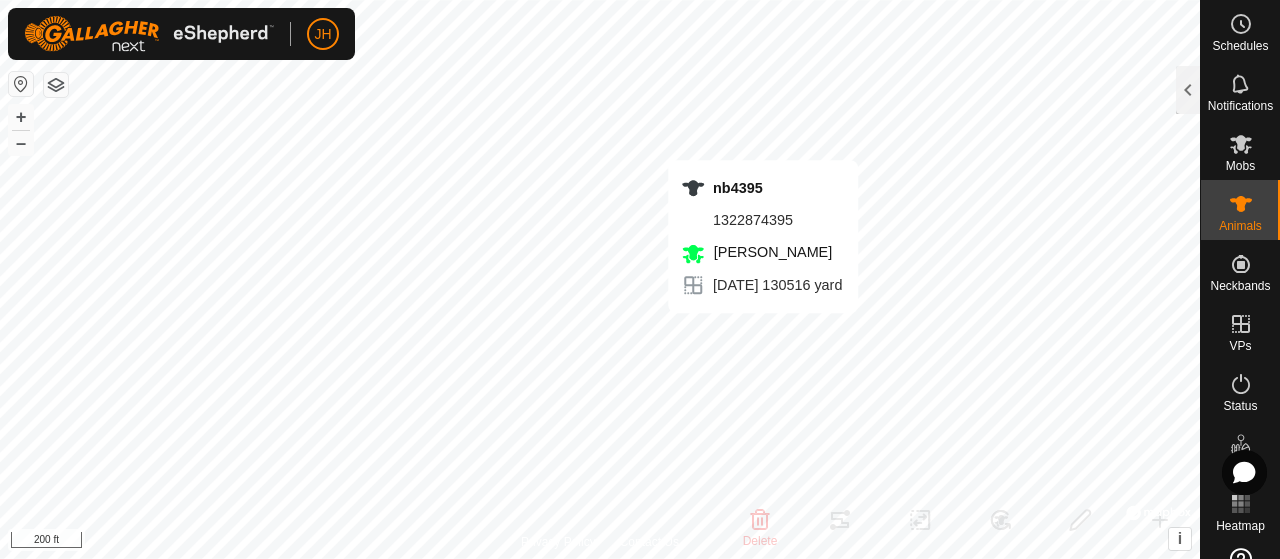 checkbox on "true" 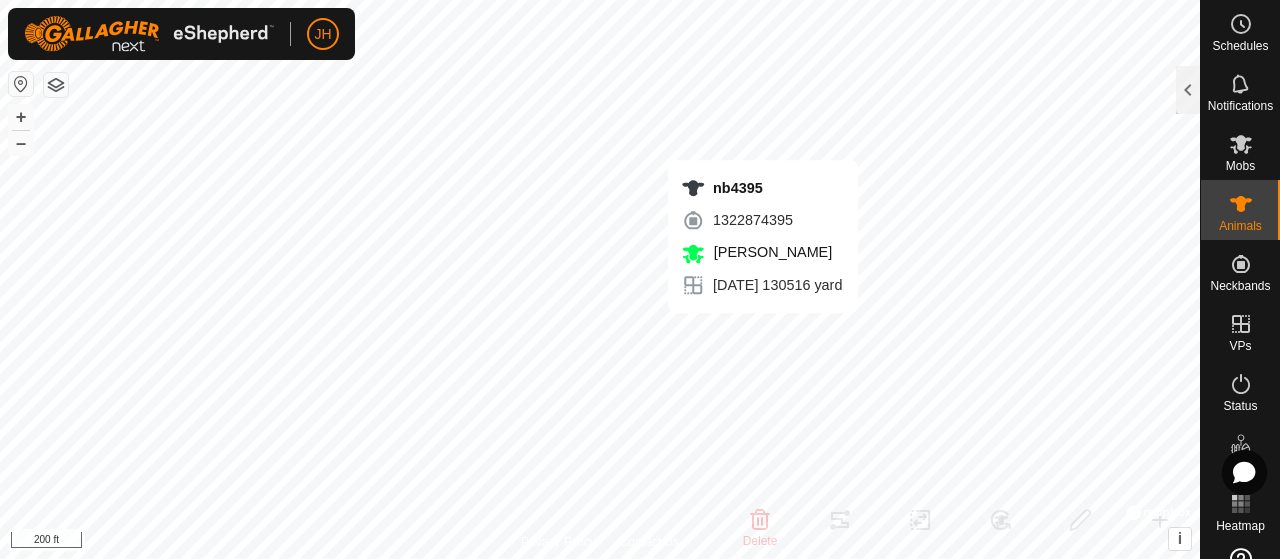 checkbox on "false" 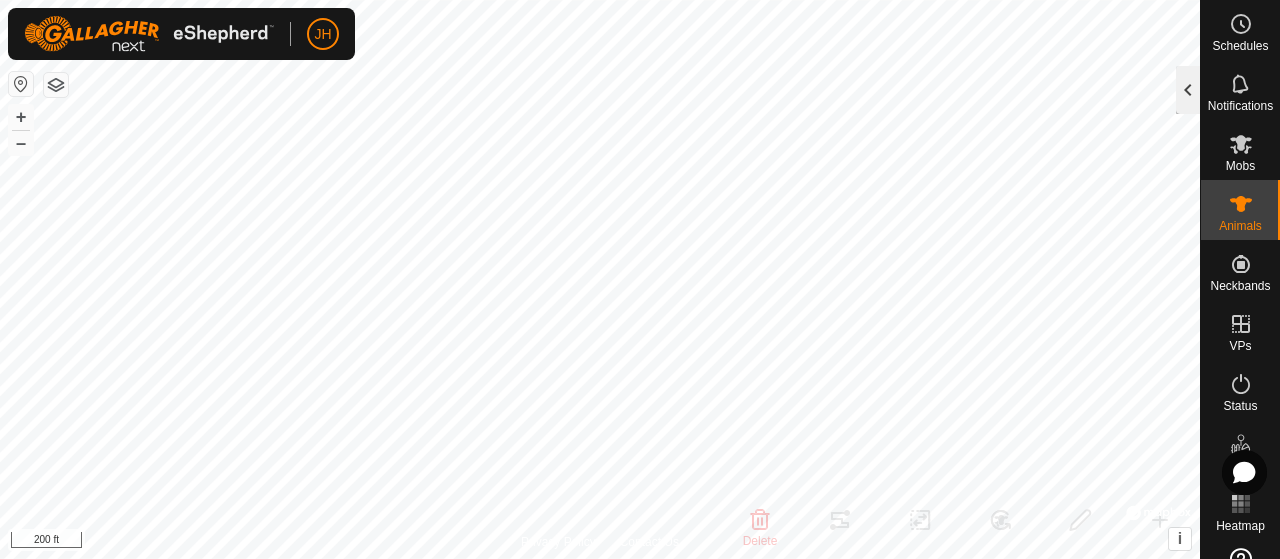 click 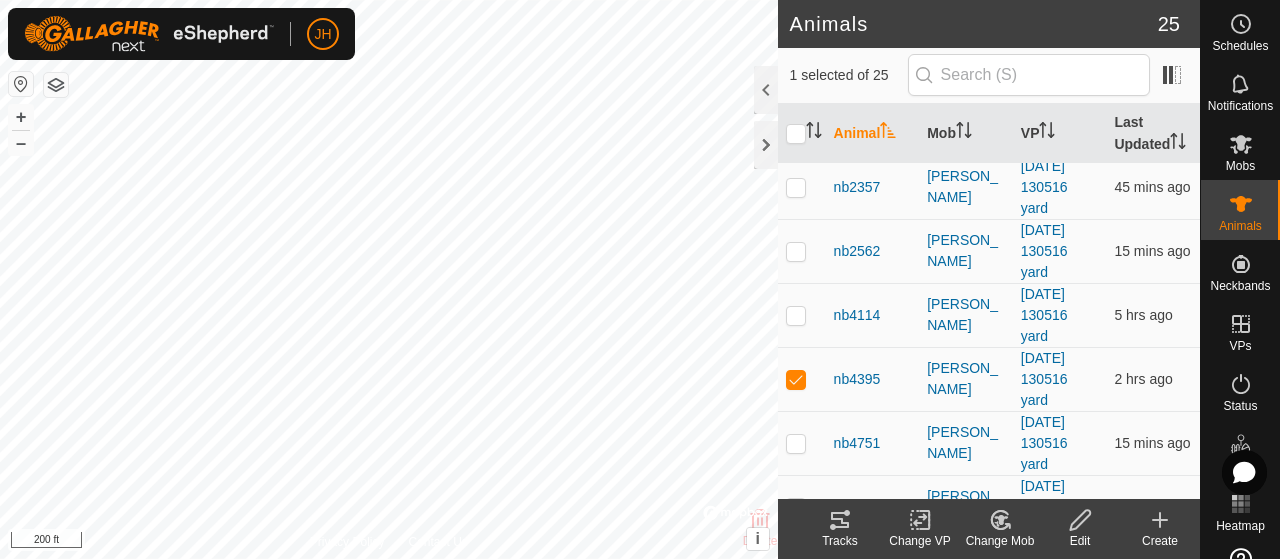 scroll, scrollTop: 475, scrollLeft: 0, axis: vertical 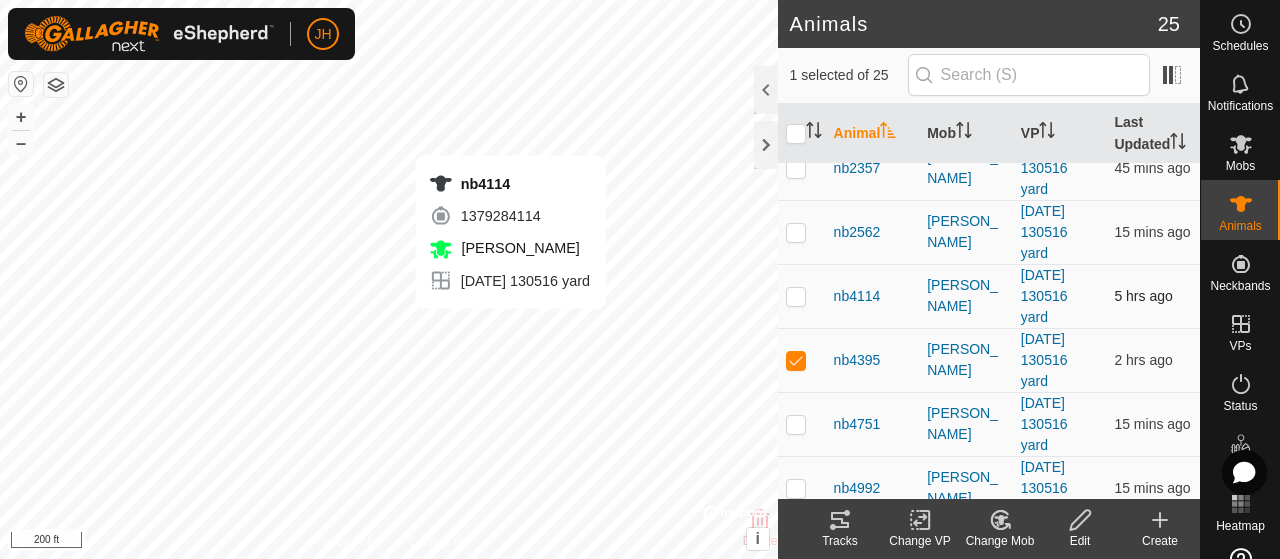 checkbox on "true" 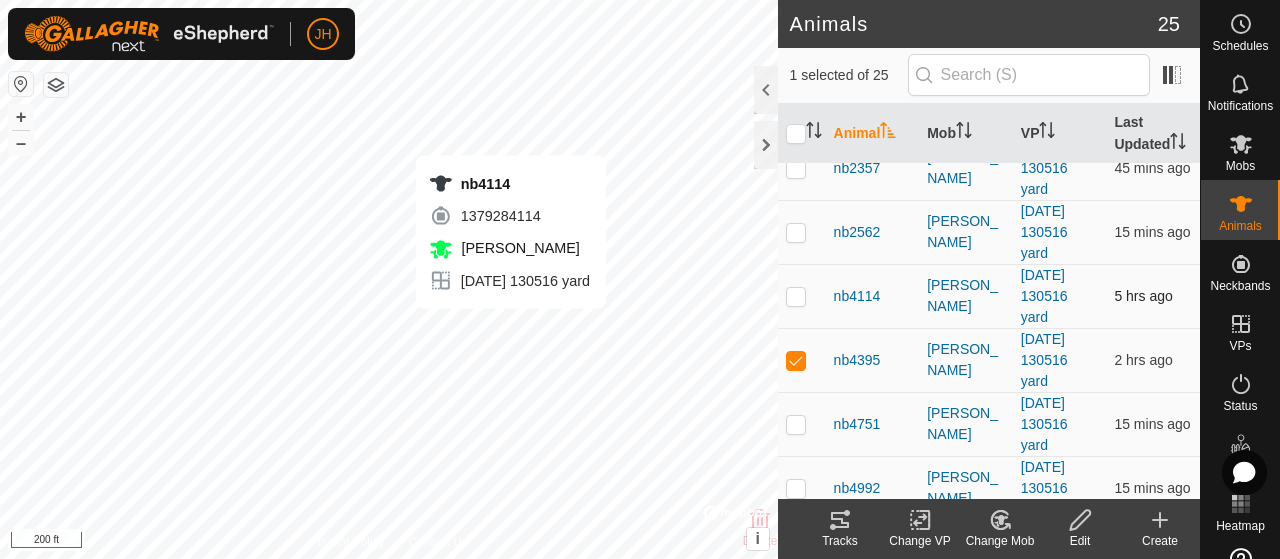 checkbox on "false" 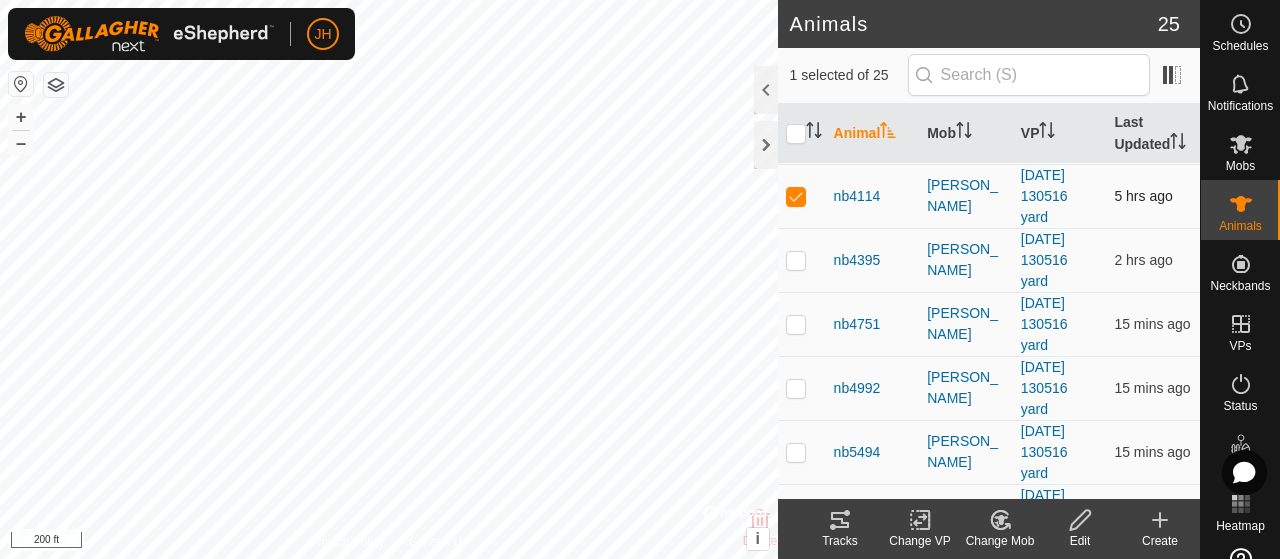 scroll, scrollTop: 475, scrollLeft: 0, axis: vertical 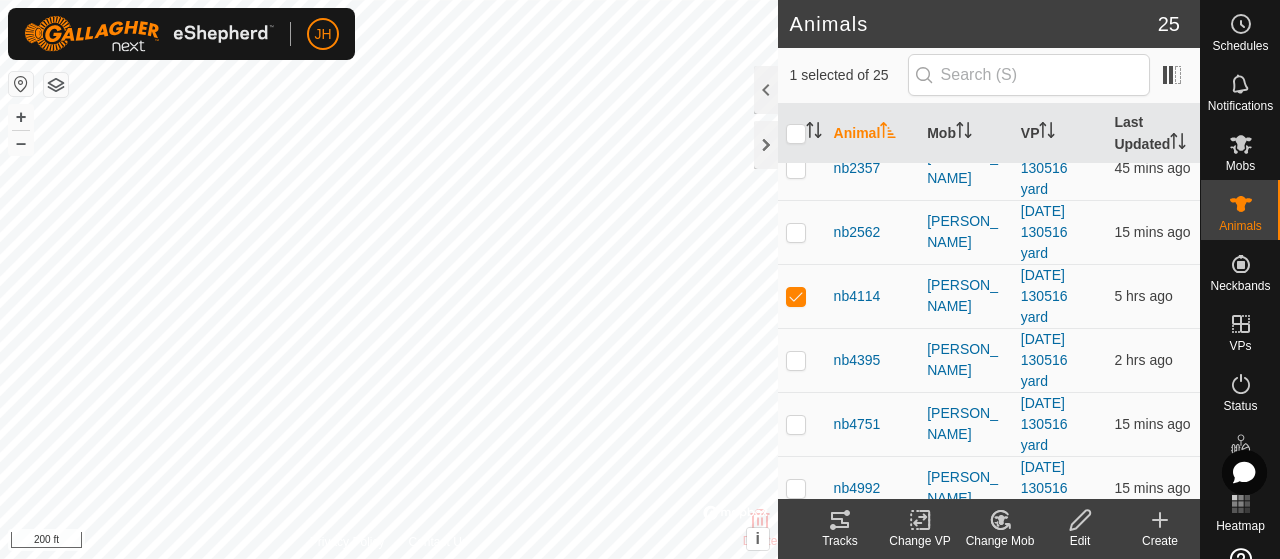 click 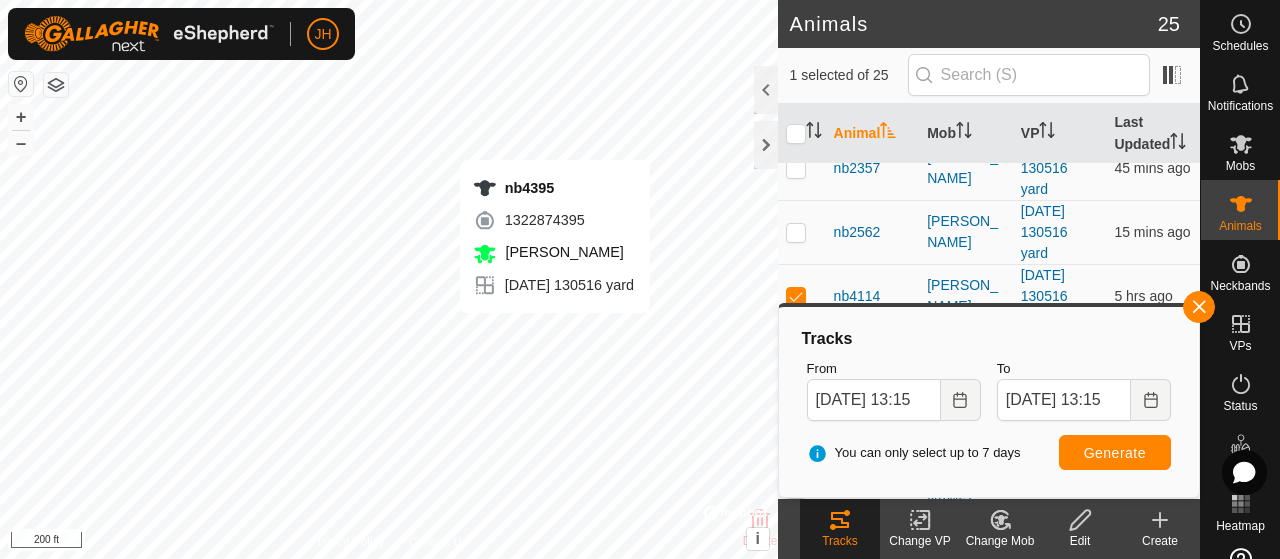checkbox on "false" 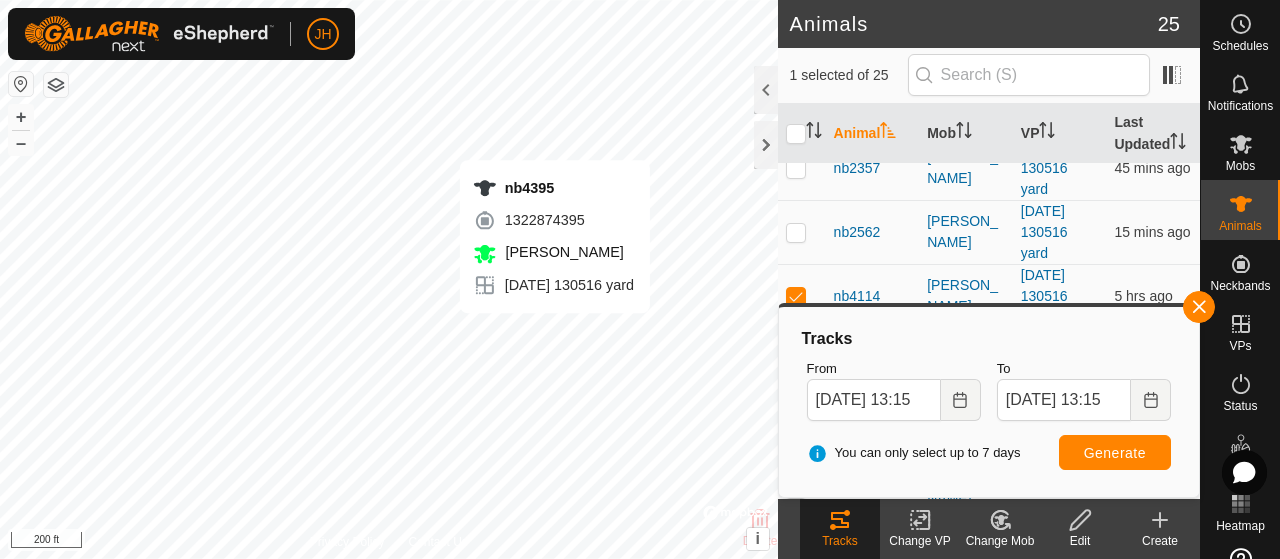 checkbox on "true" 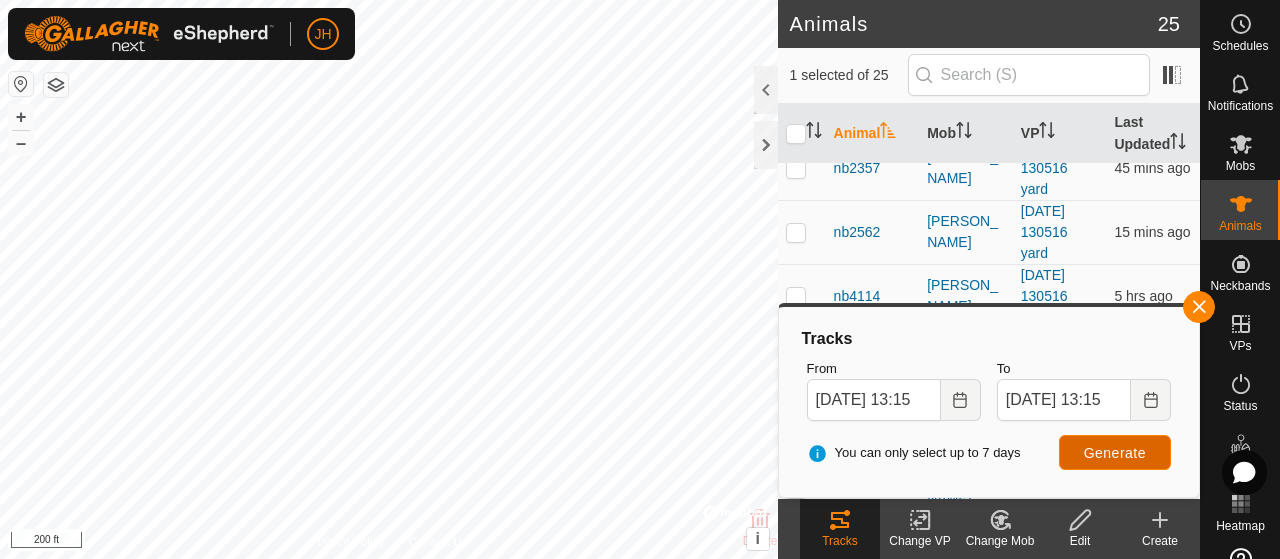 click on "Generate" at bounding box center [1115, 453] 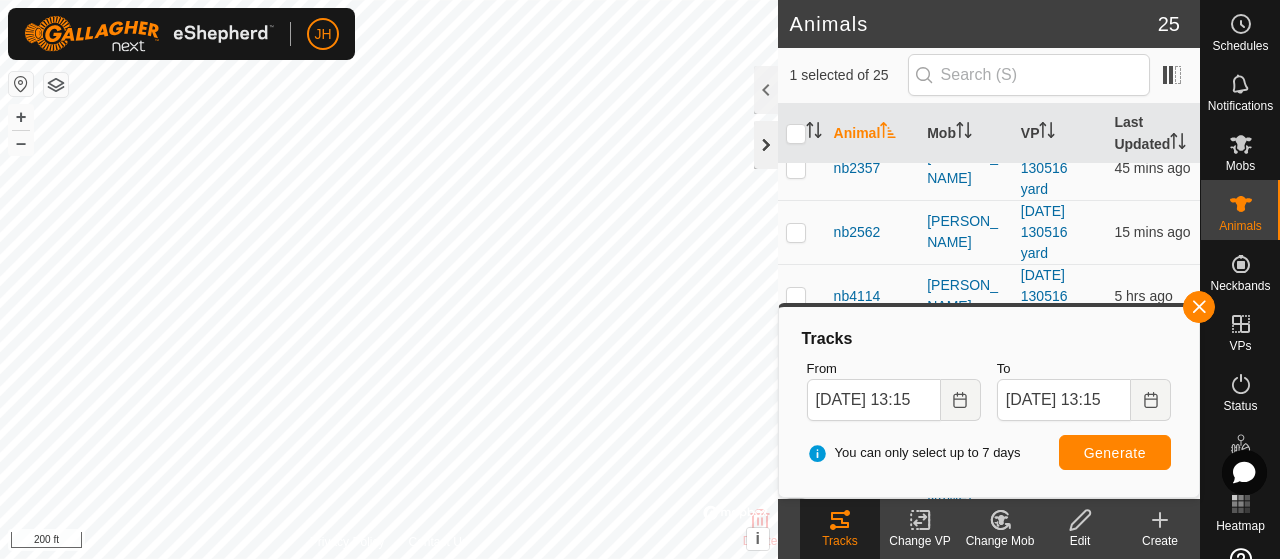 click 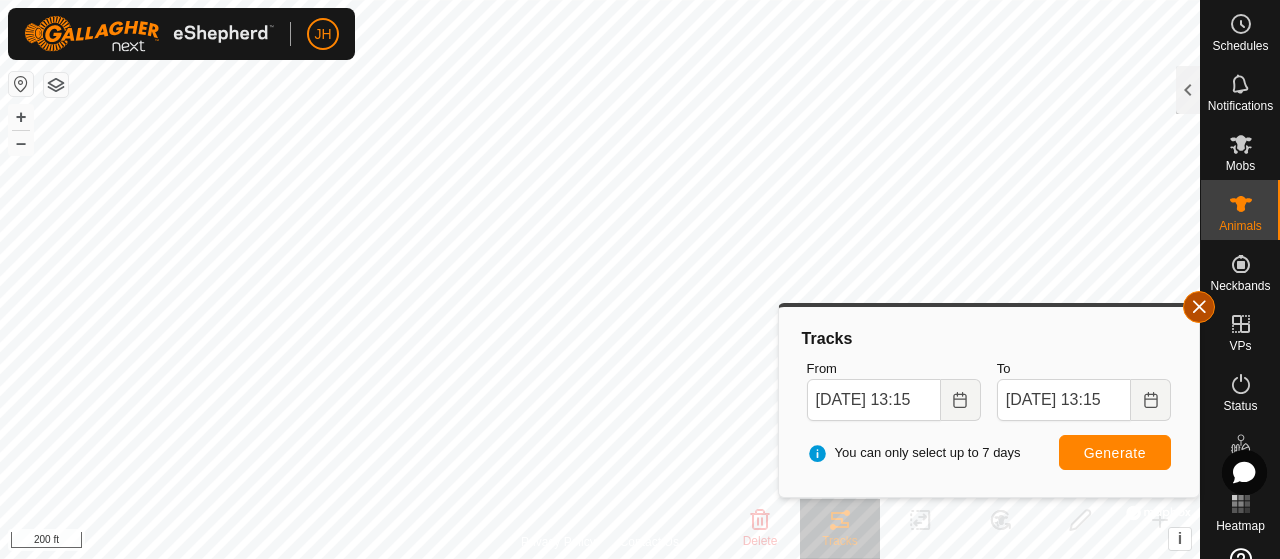 click at bounding box center (1199, 307) 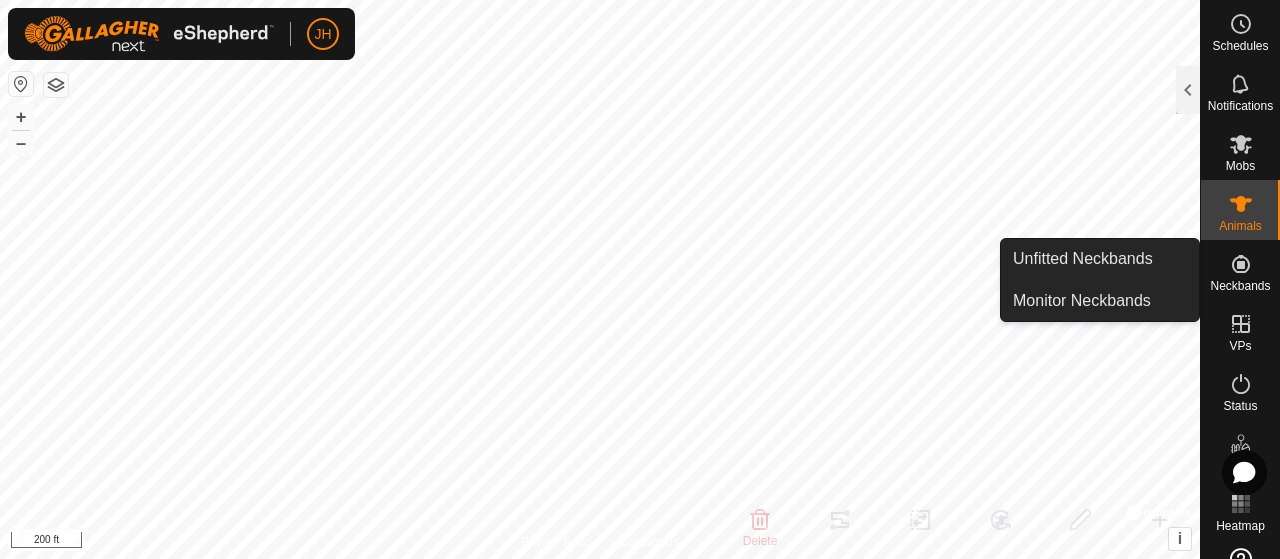 click at bounding box center [1241, 264] 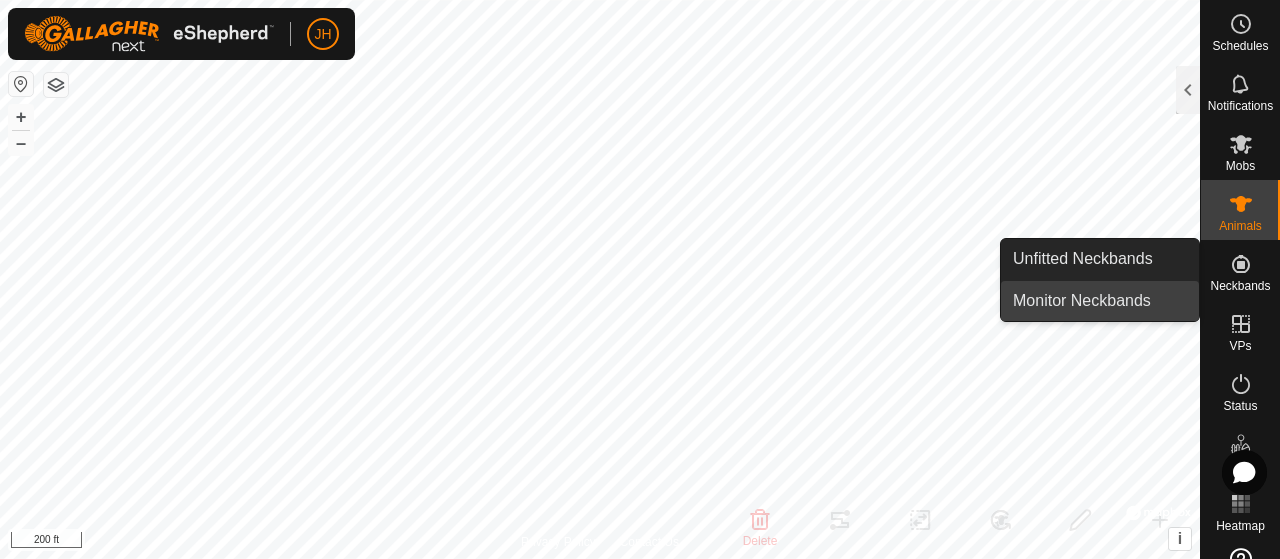 click on "Monitor Neckbands" at bounding box center [1100, 301] 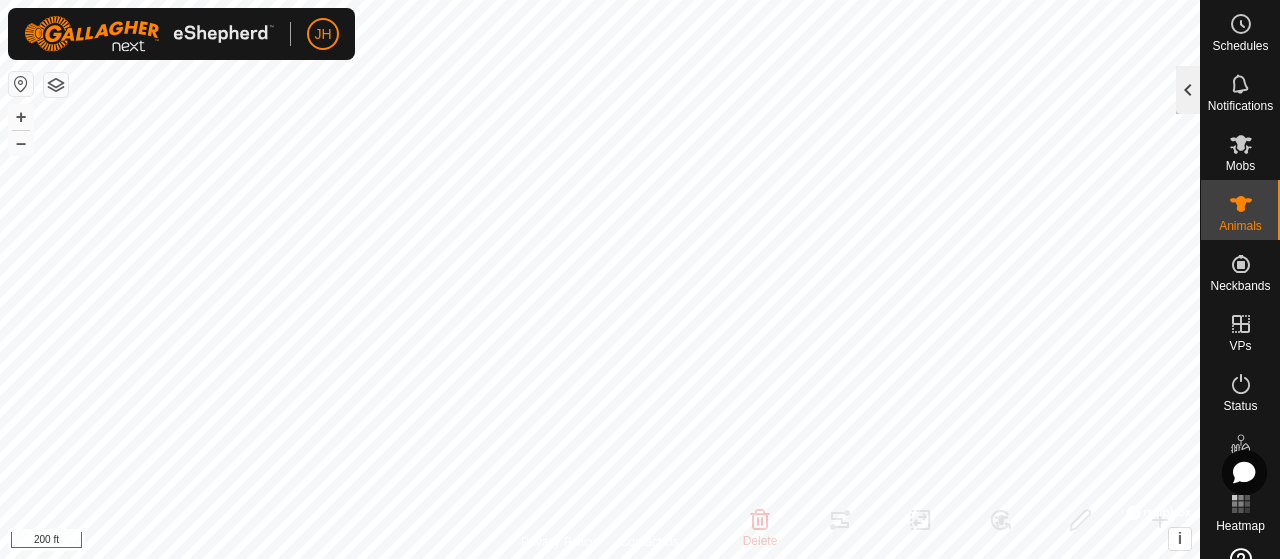 click 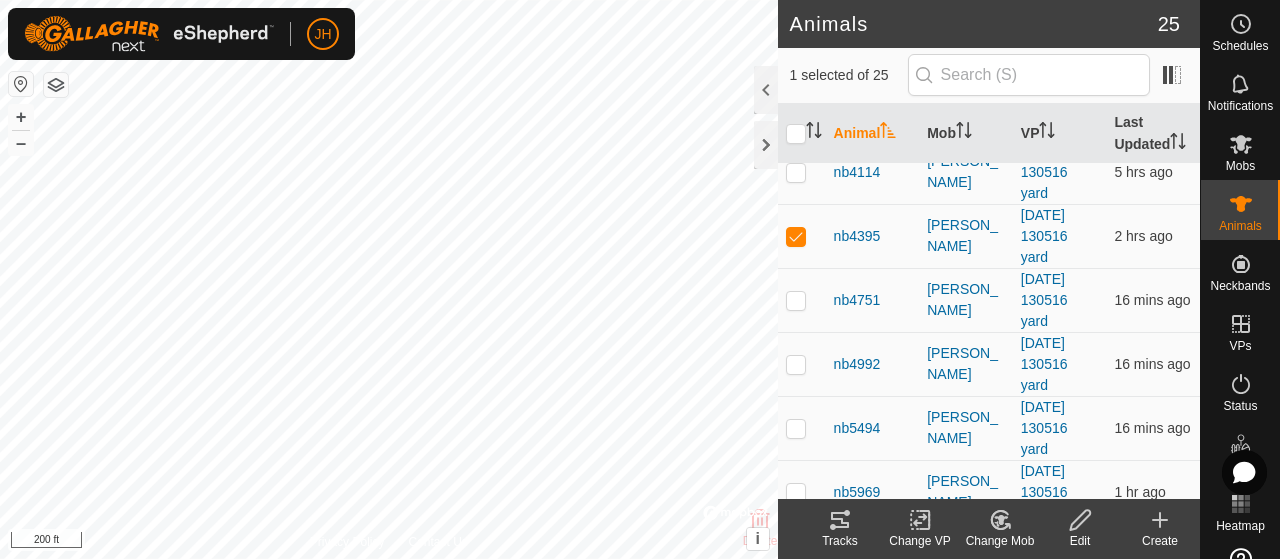 scroll, scrollTop: 600, scrollLeft: 0, axis: vertical 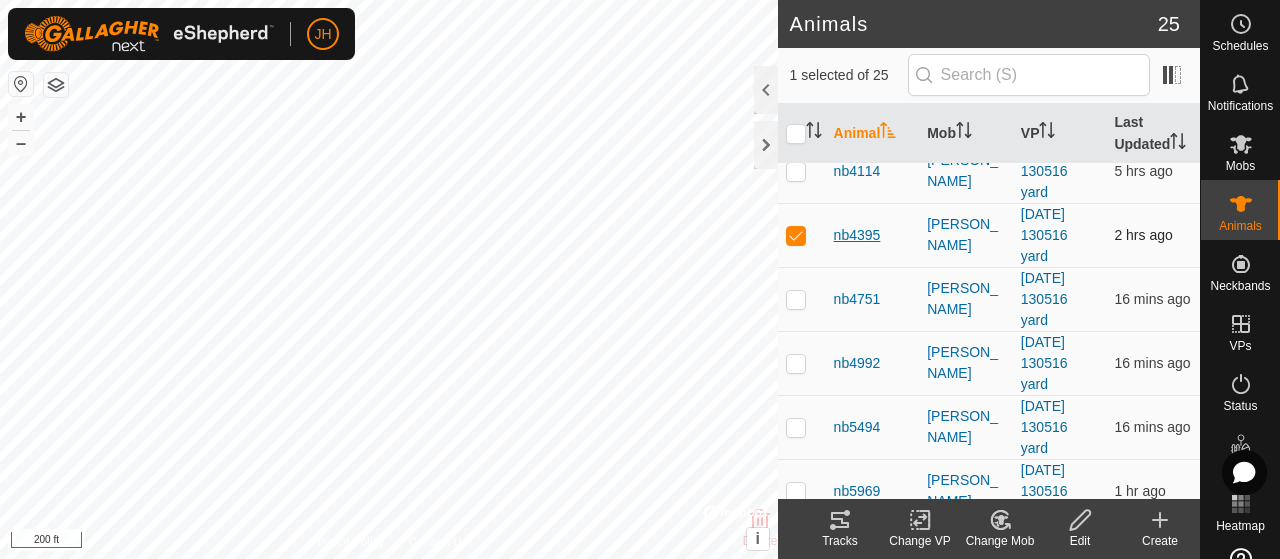 click on "nb4395" at bounding box center (857, 235) 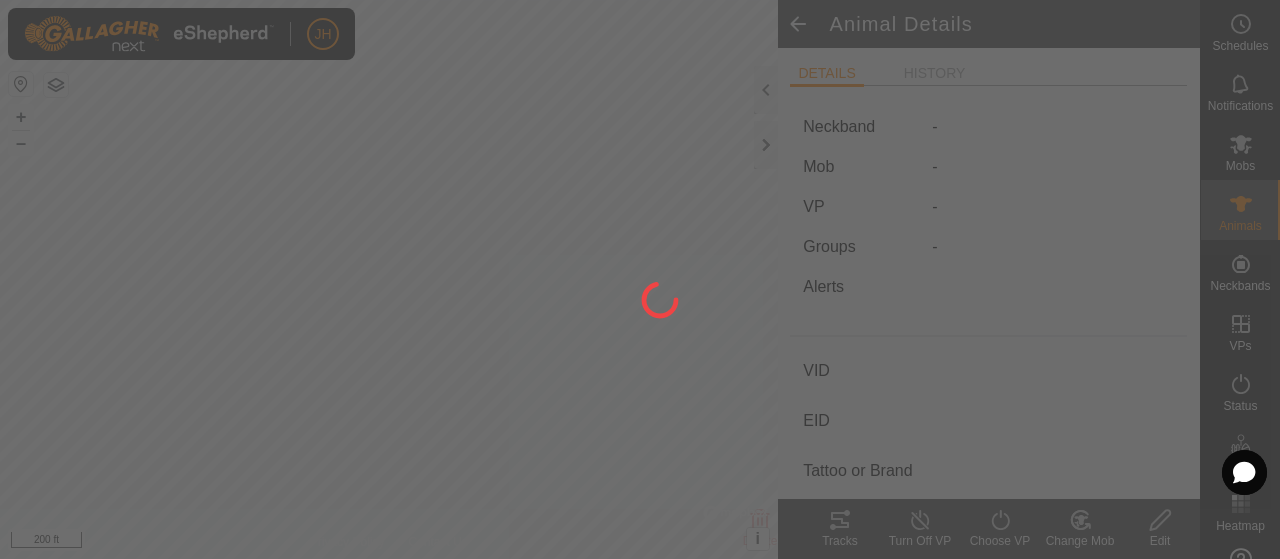 type on "nb4395" 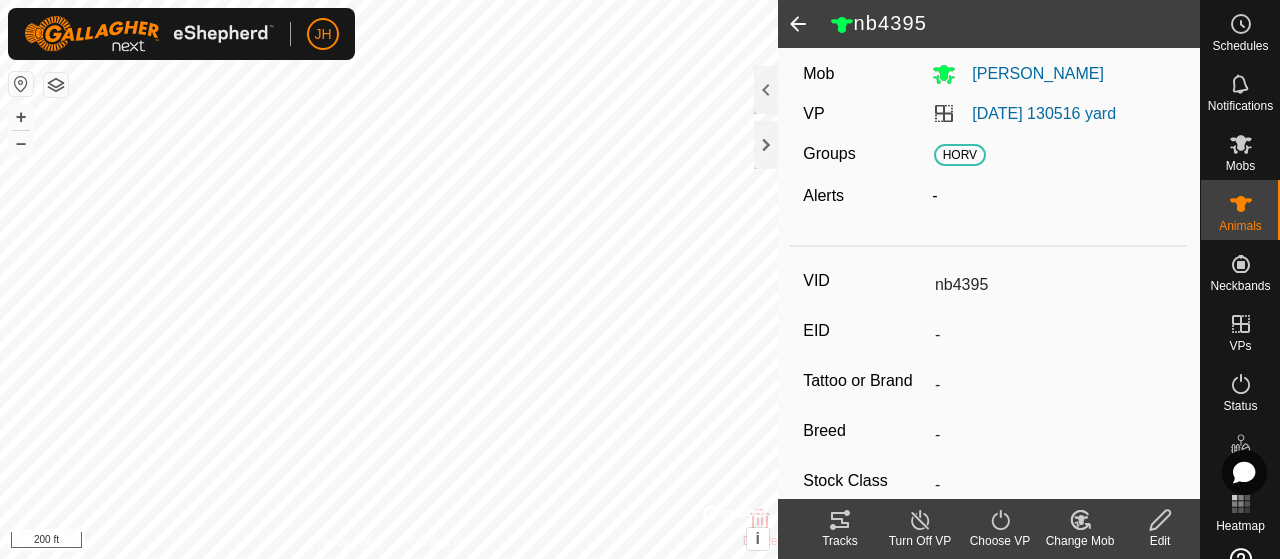 scroll, scrollTop: 0, scrollLeft: 0, axis: both 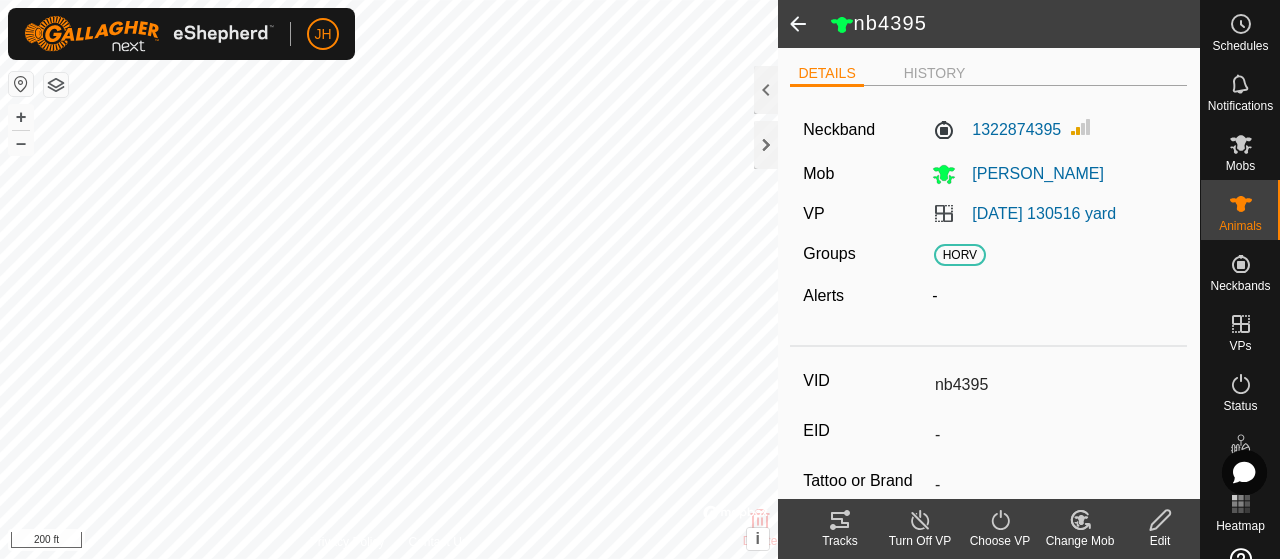 click 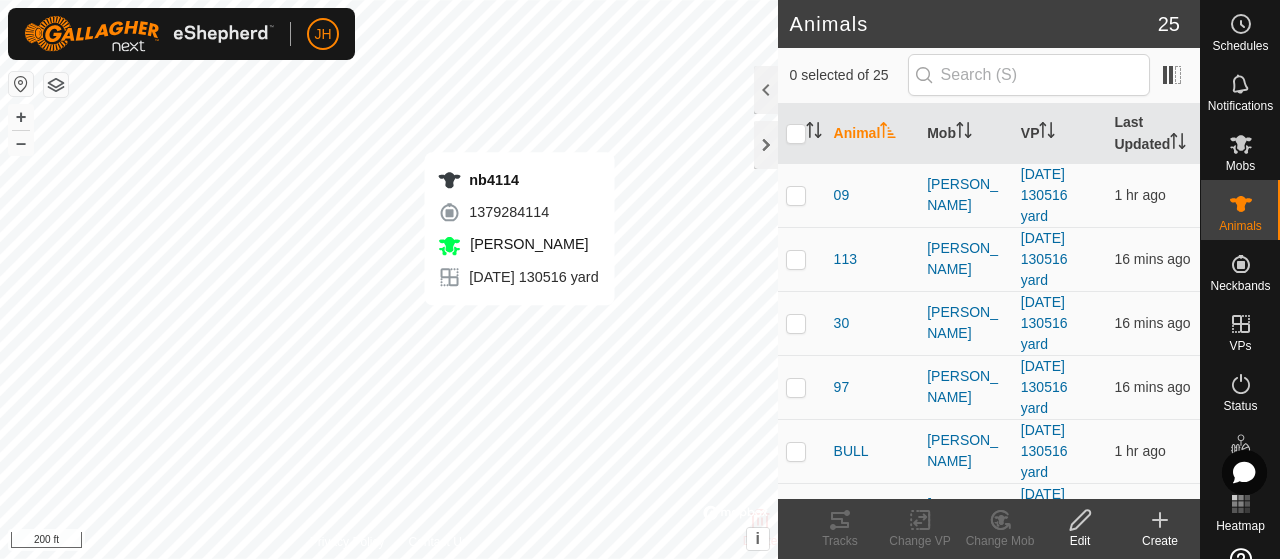checkbox on "true" 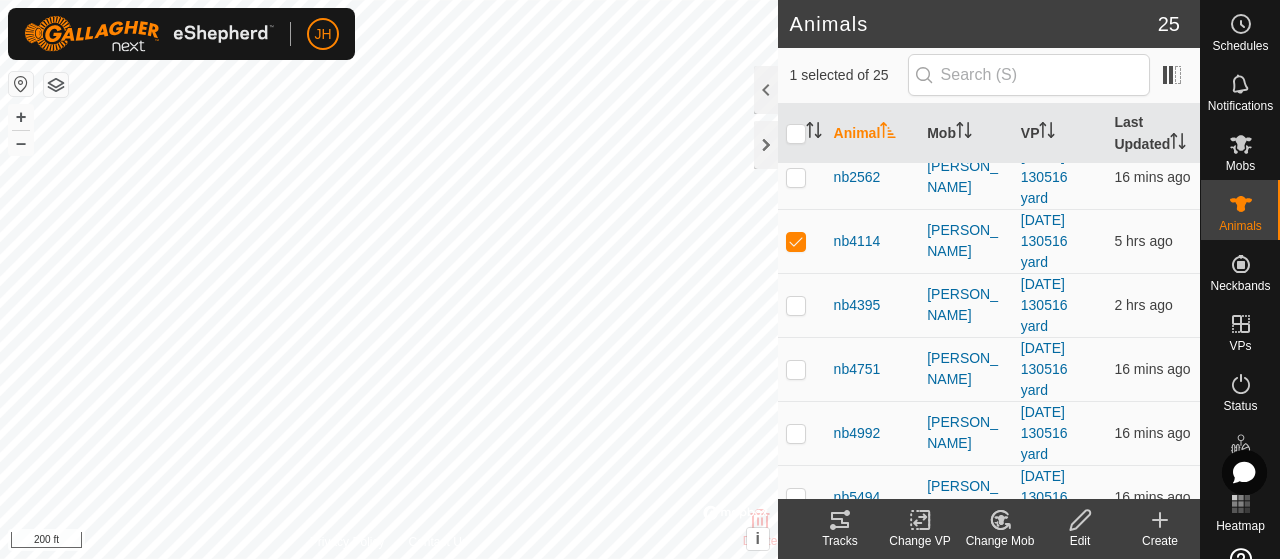 scroll, scrollTop: 500, scrollLeft: 0, axis: vertical 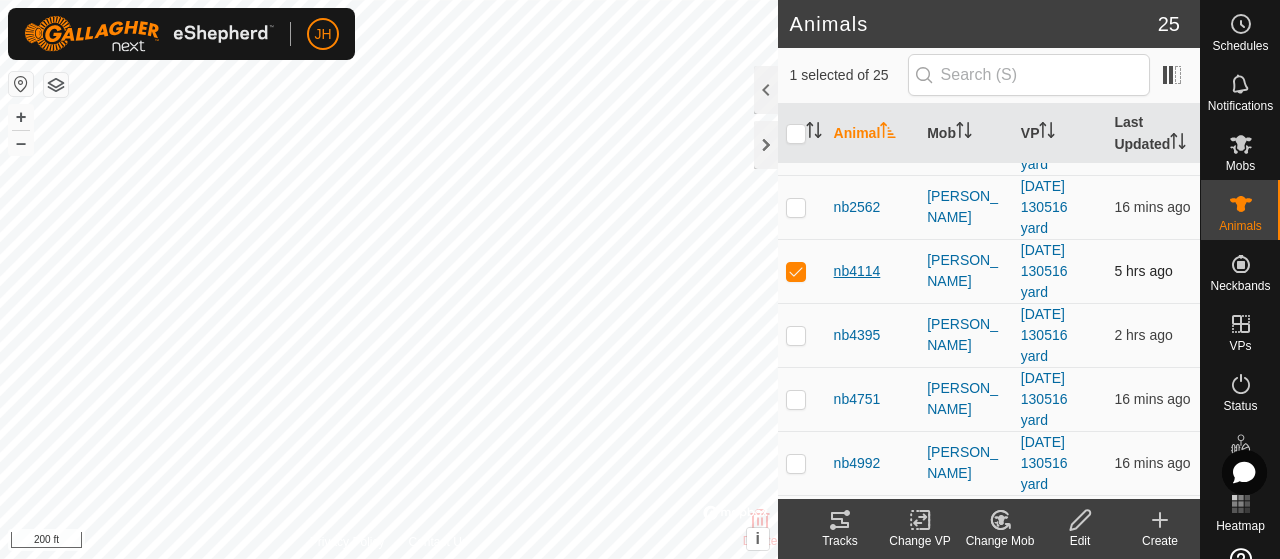 click on "nb4114" at bounding box center [857, 271] 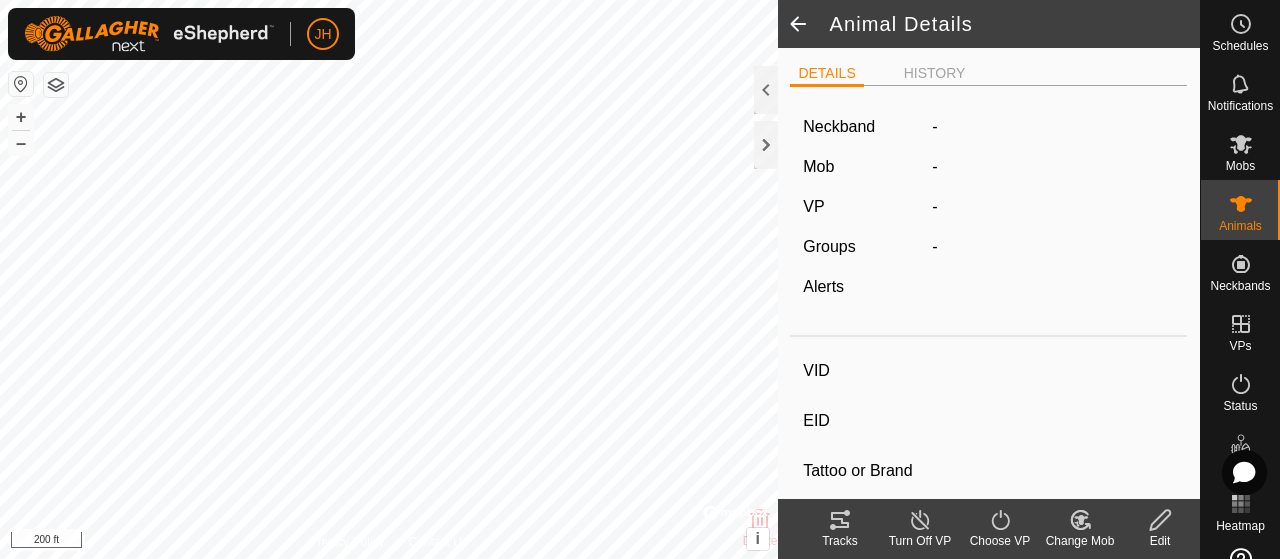 type on "nb4114" 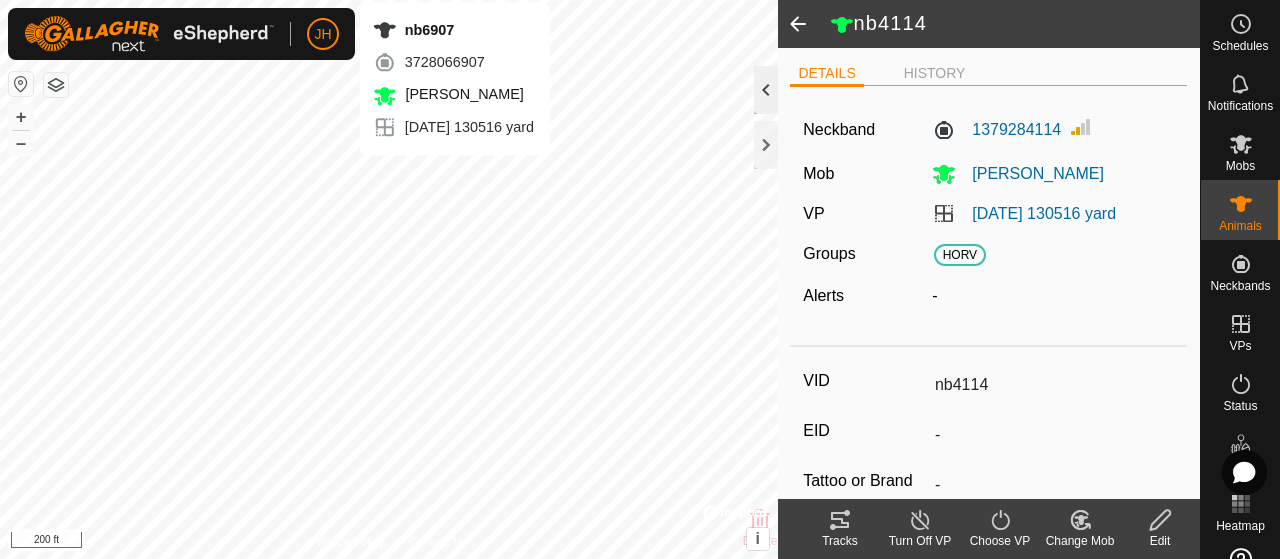 type 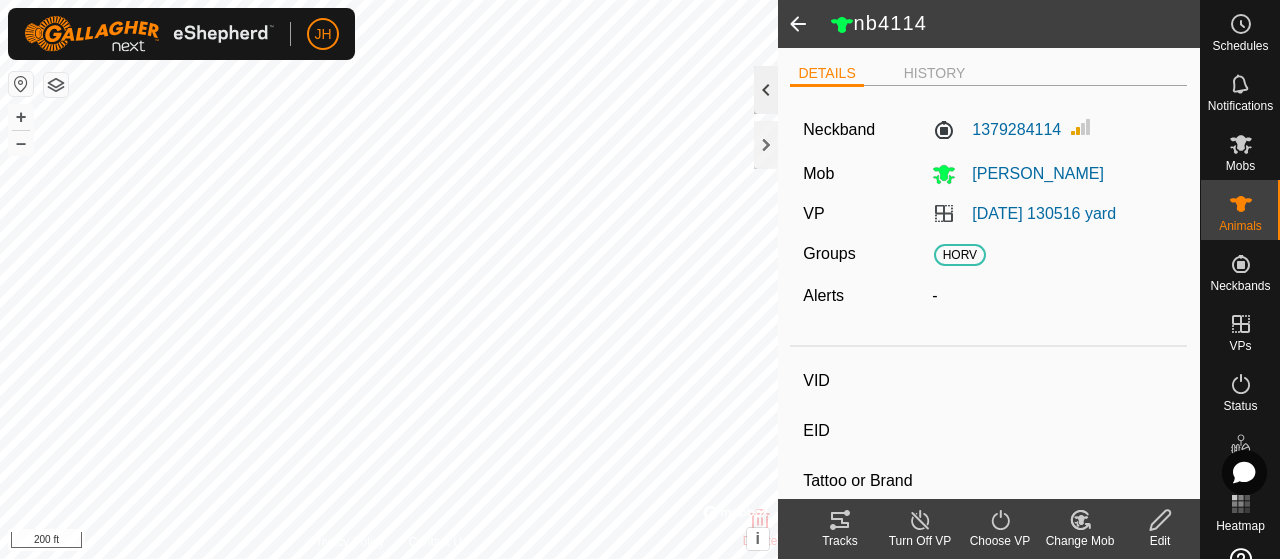 type on "nb6907" 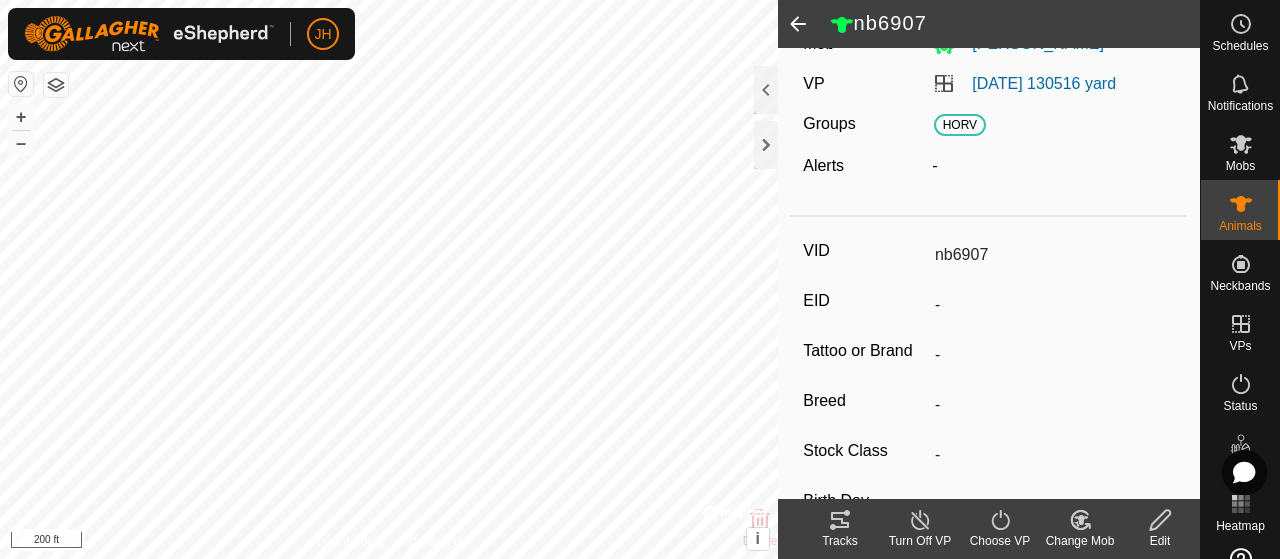 scroll, scrollTop: 0, scrollLeft: 0, axis: both 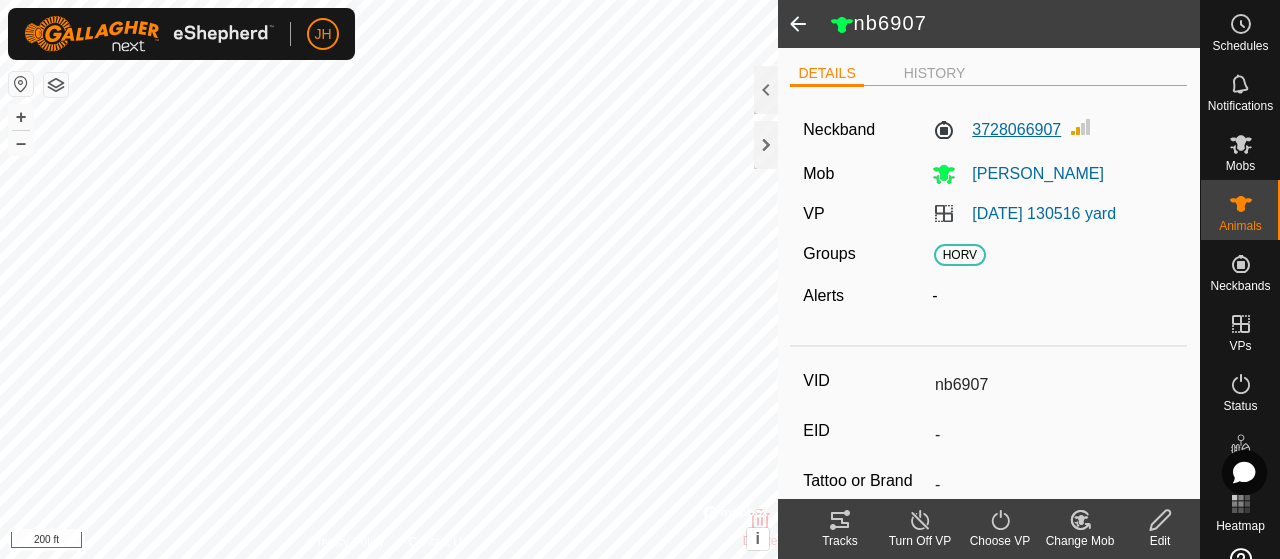 click on "3728066907" 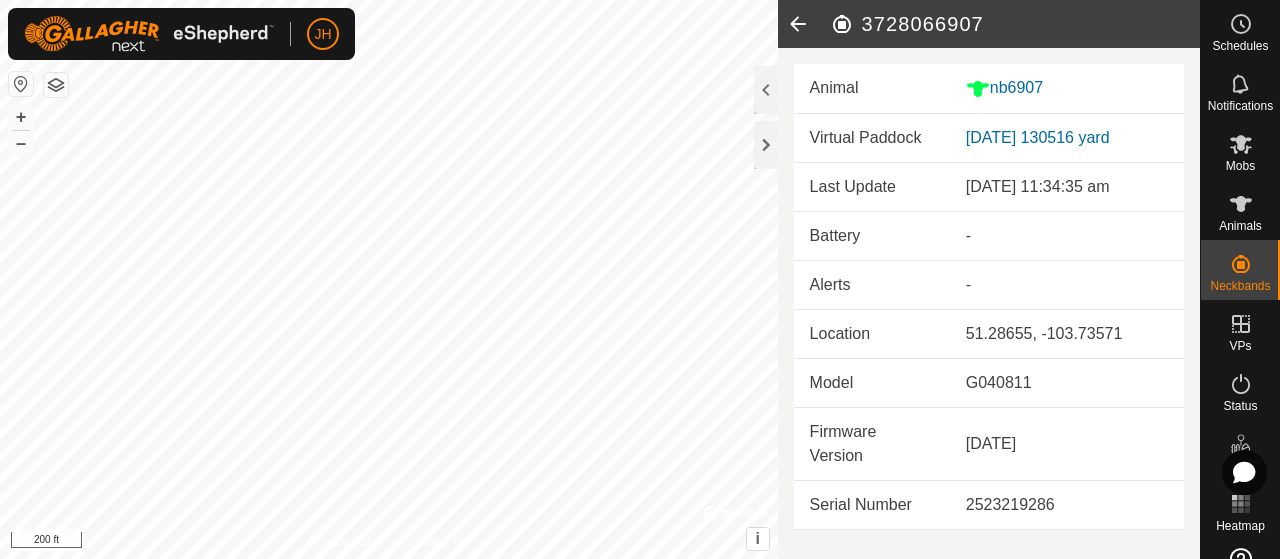 click 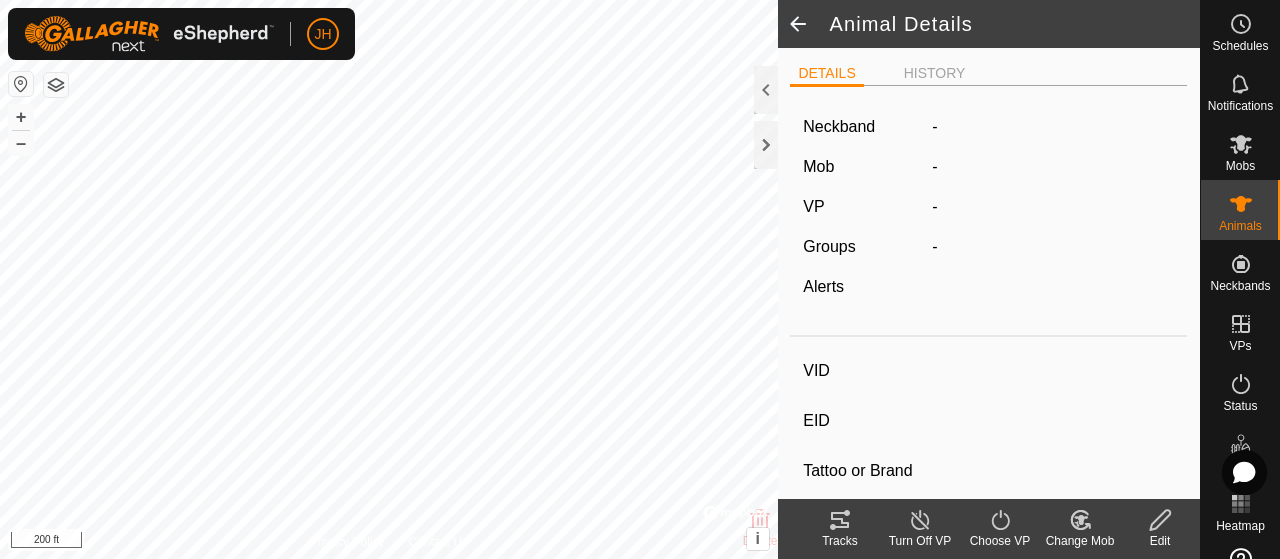 type on "nb6907" 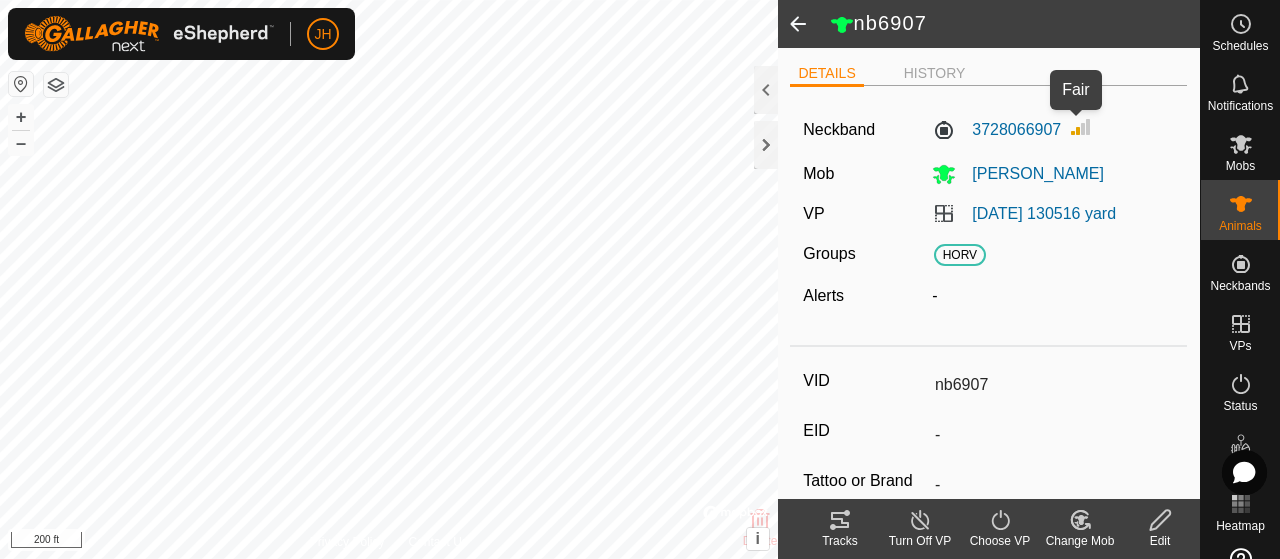 click 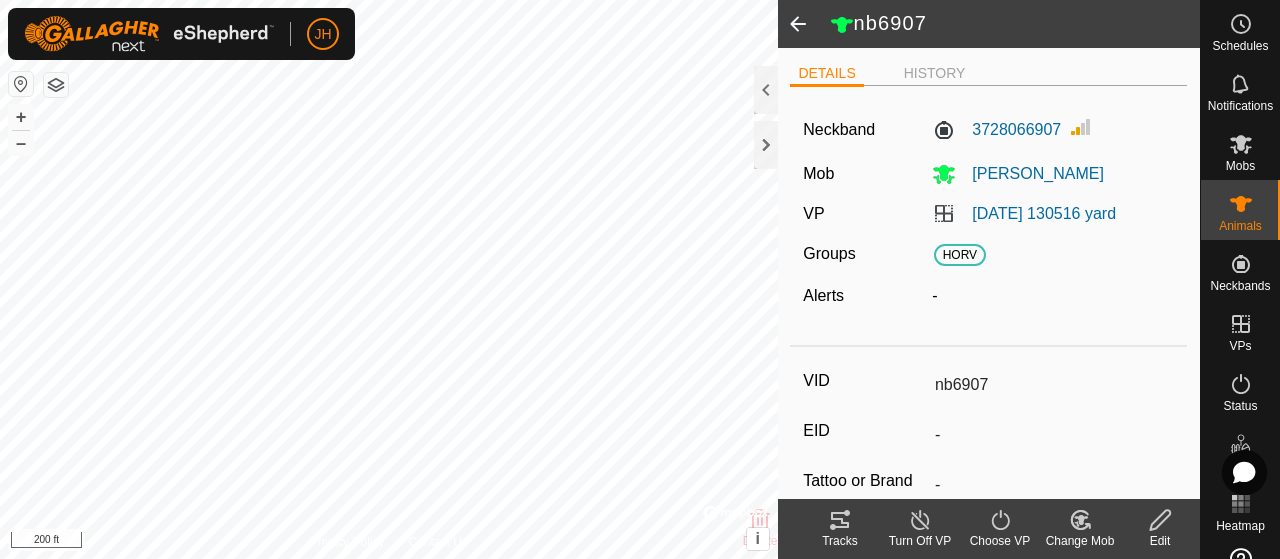 click 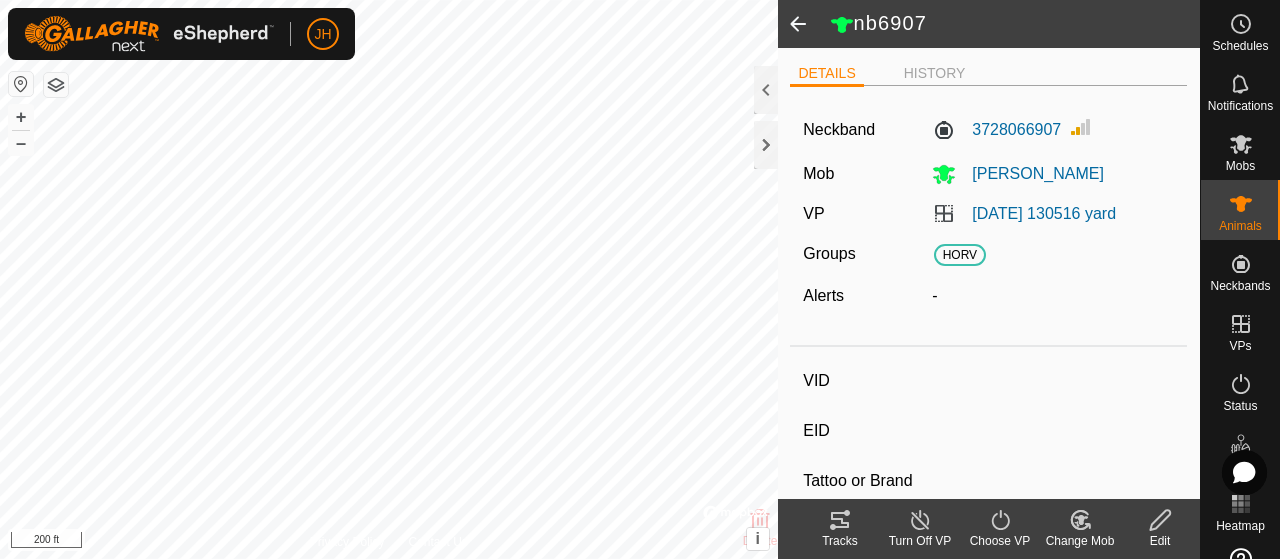 type on "nb4114" 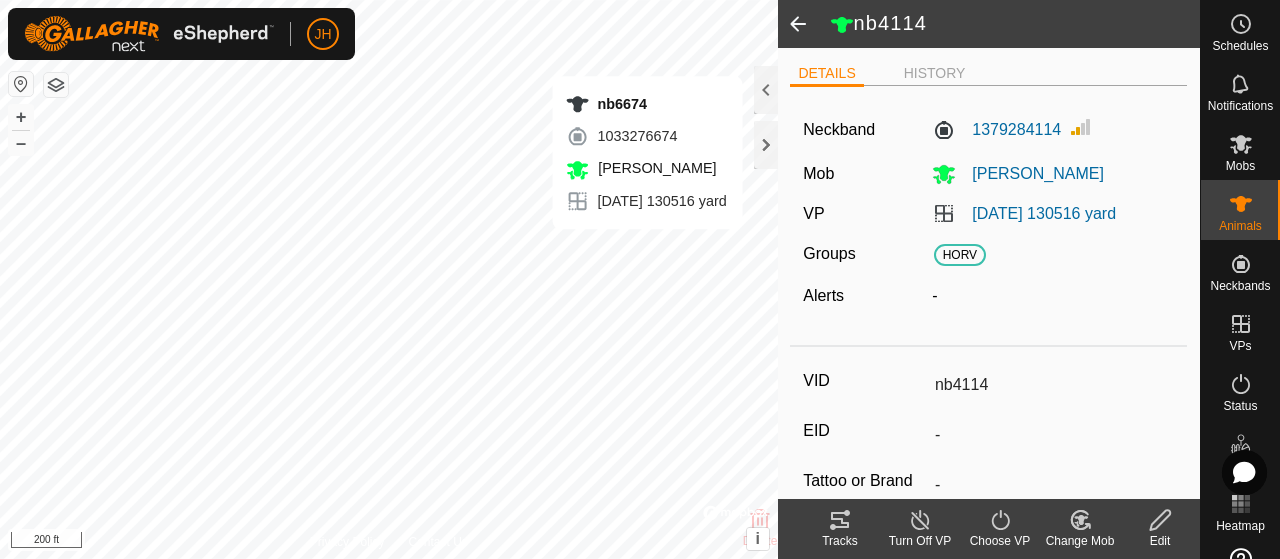 type 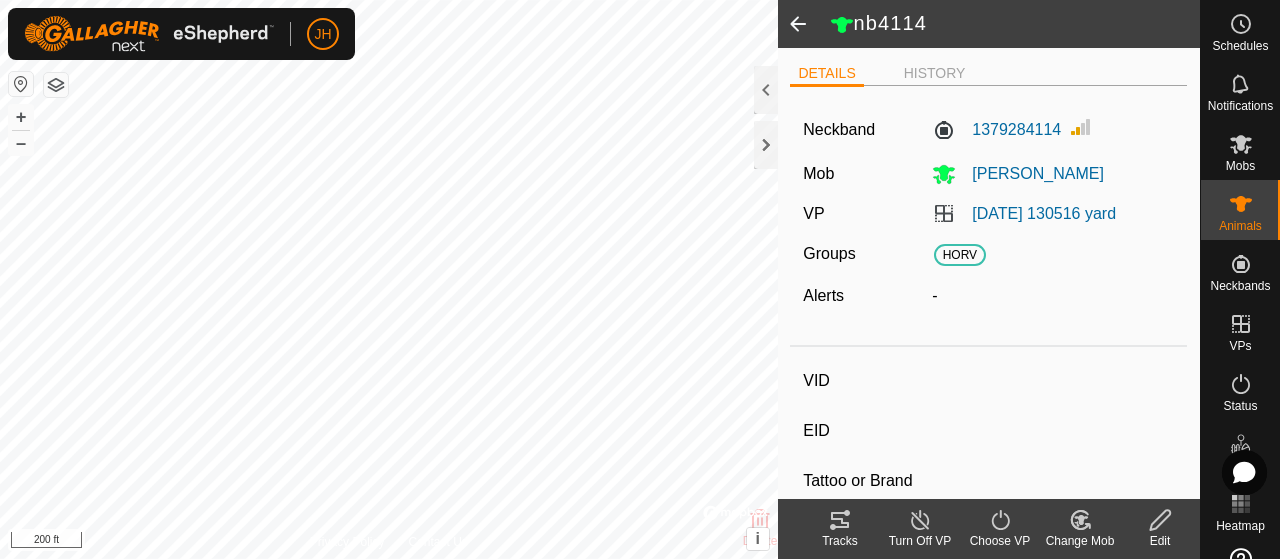 type on "nb6674" 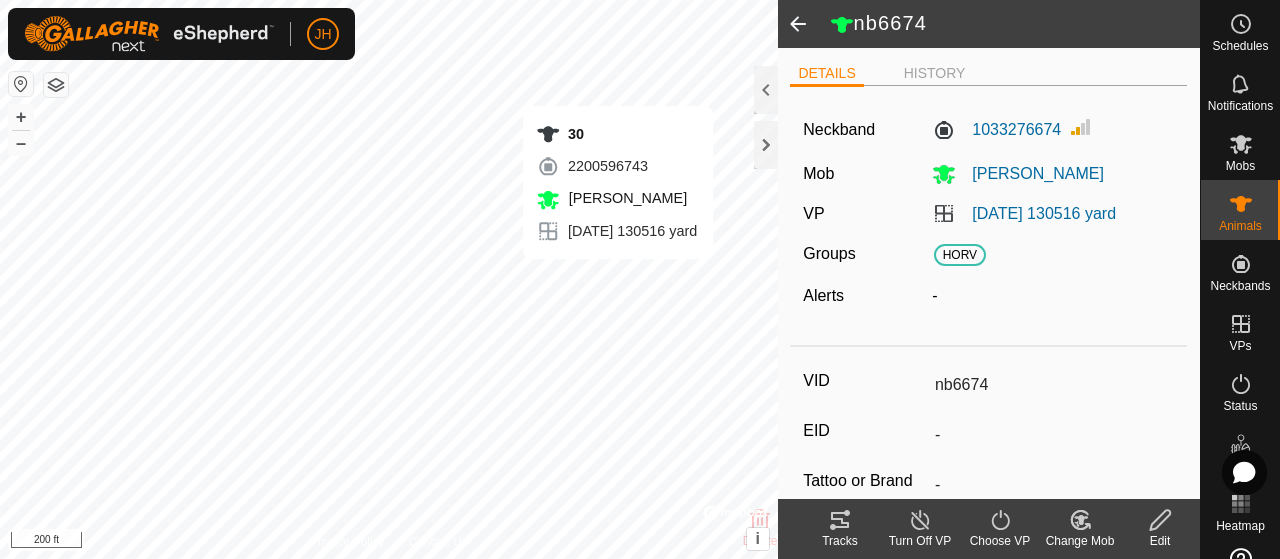type 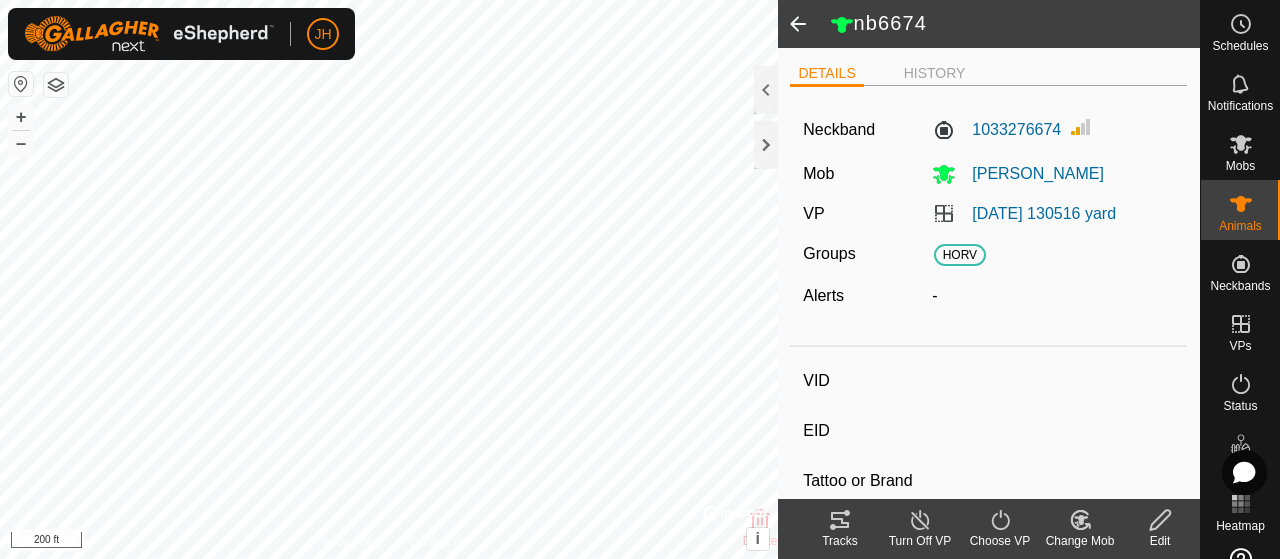 type on "30" 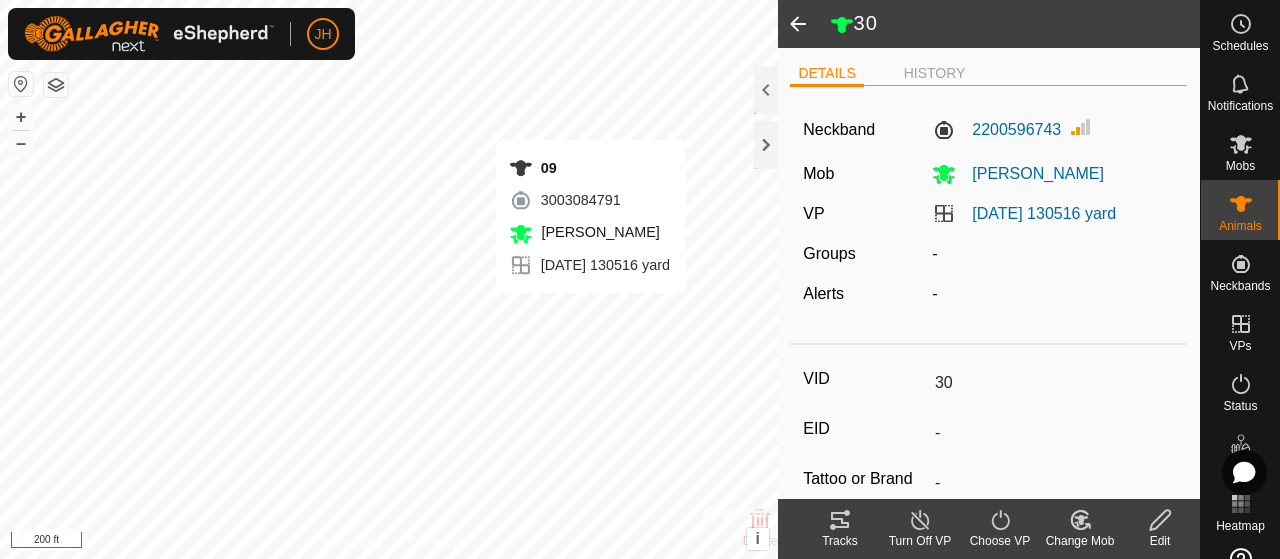 type 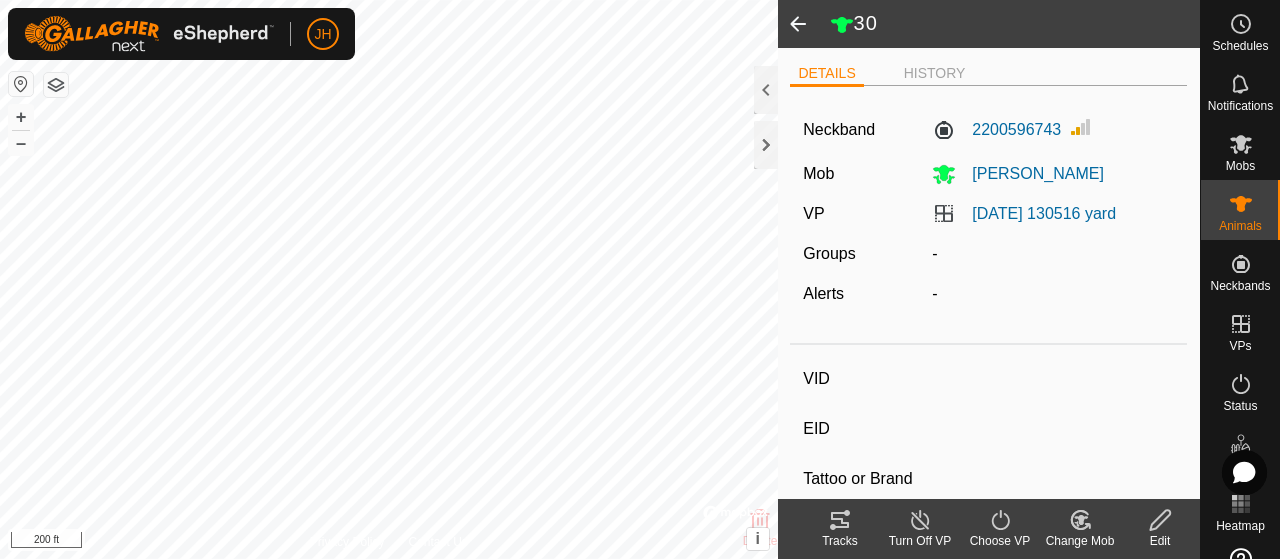 type on "09" 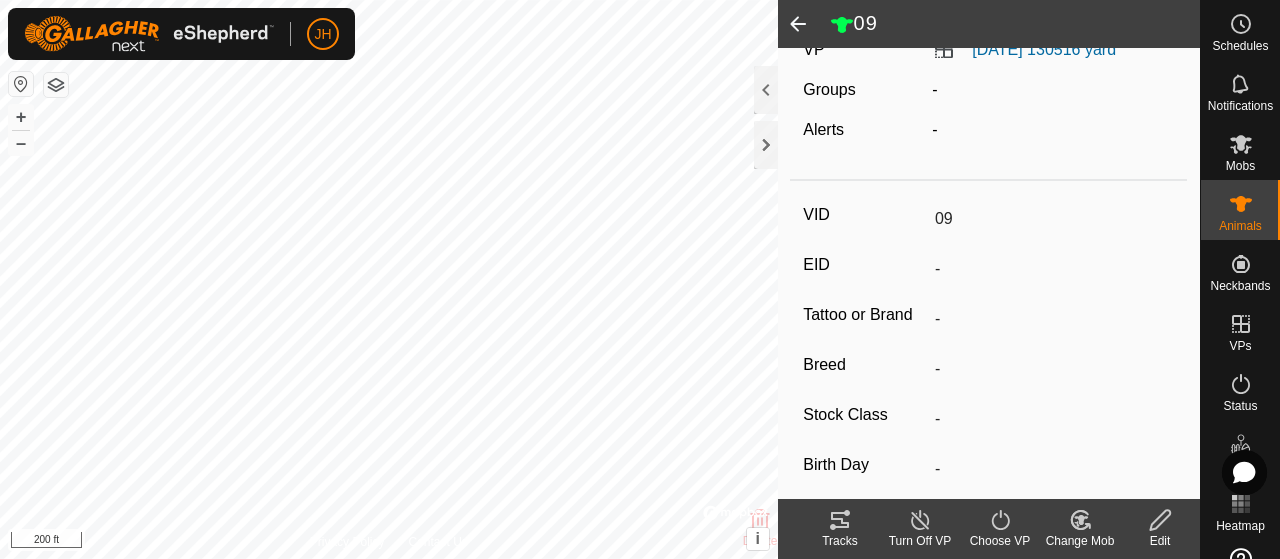 scroll, scrollTop: 0, scrollLeft: 0, axis: both 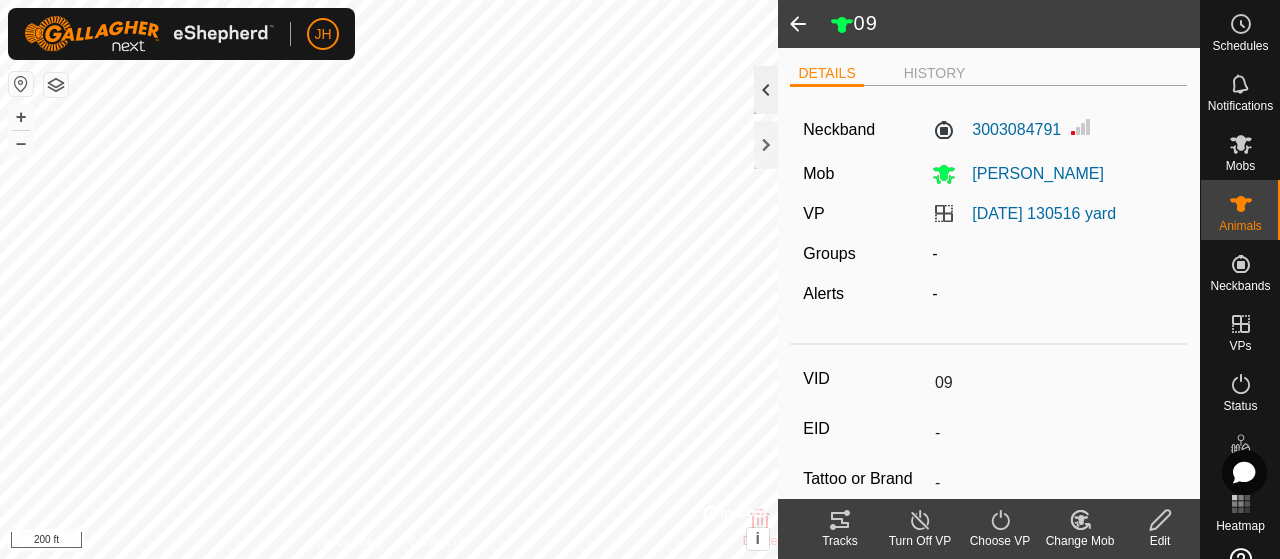 click 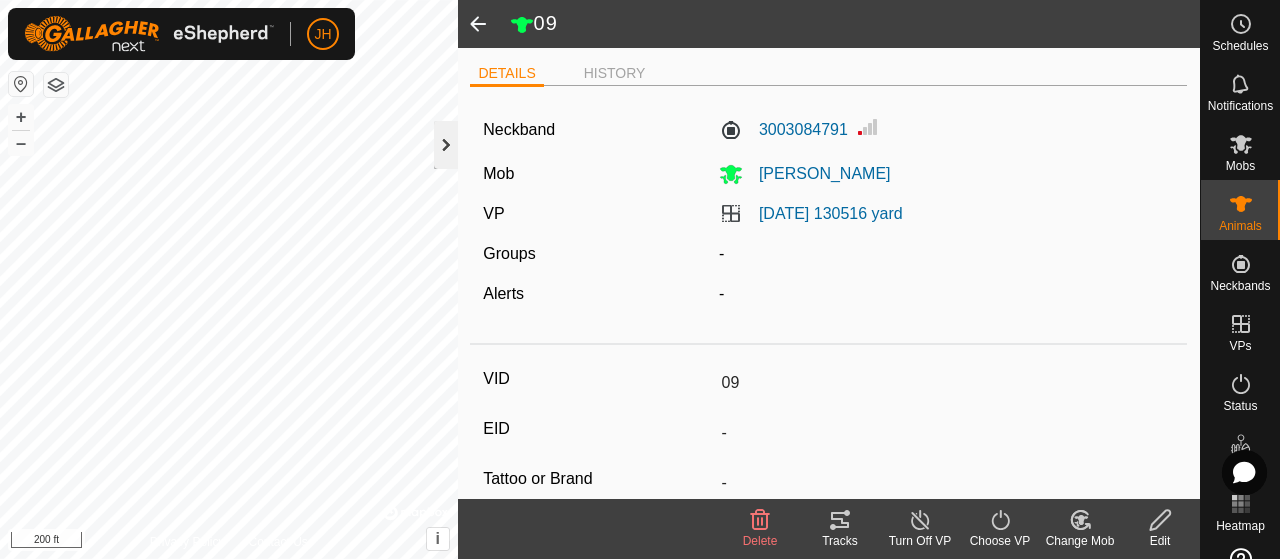 click 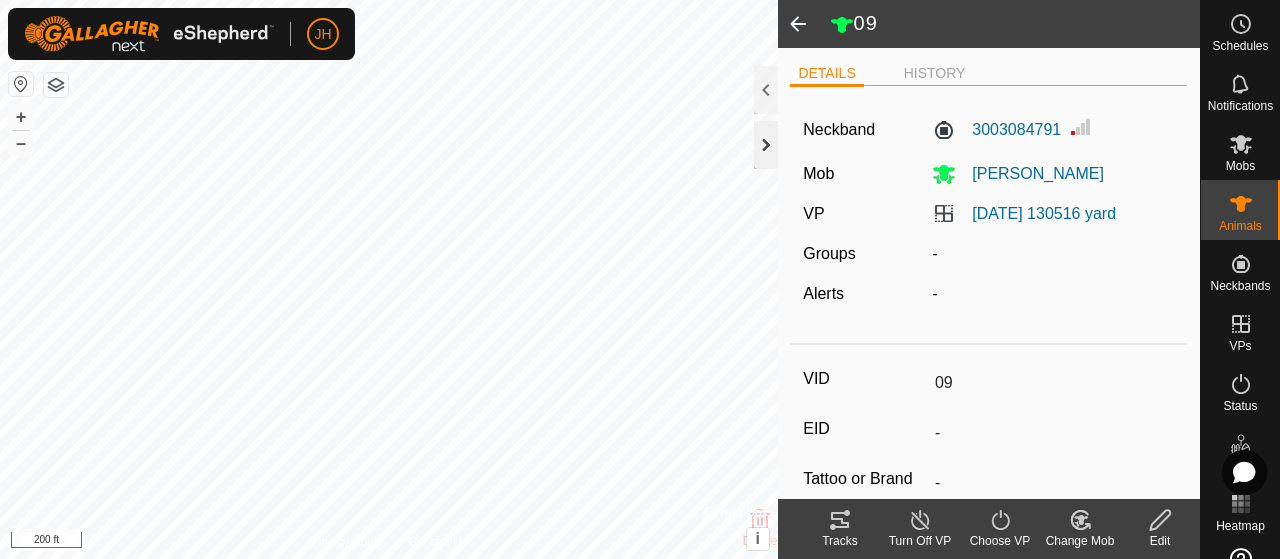 click 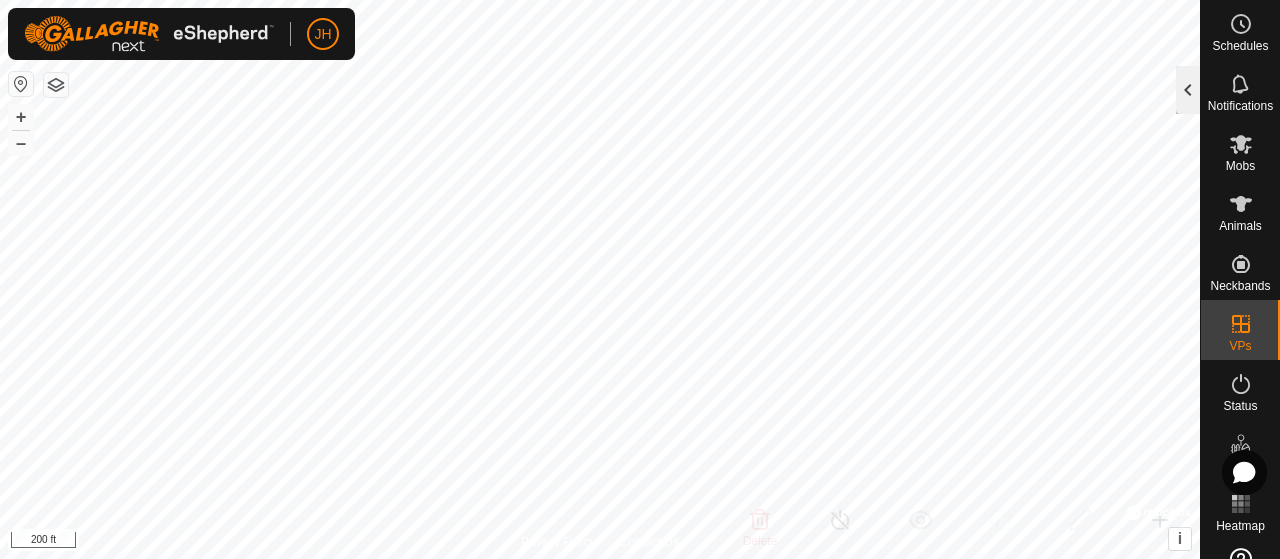 click 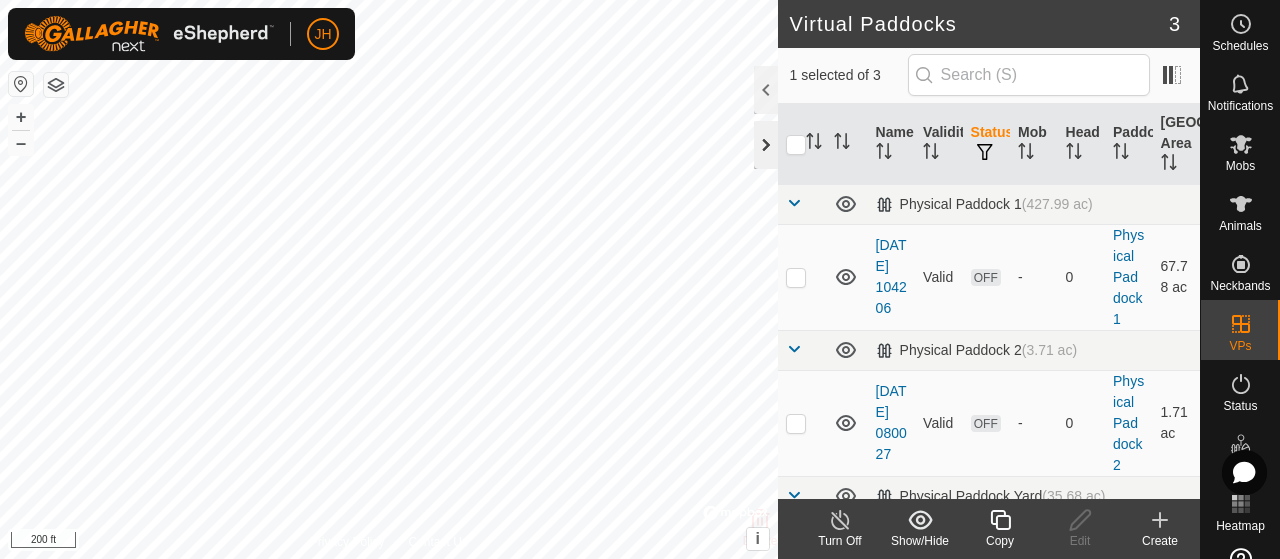 click 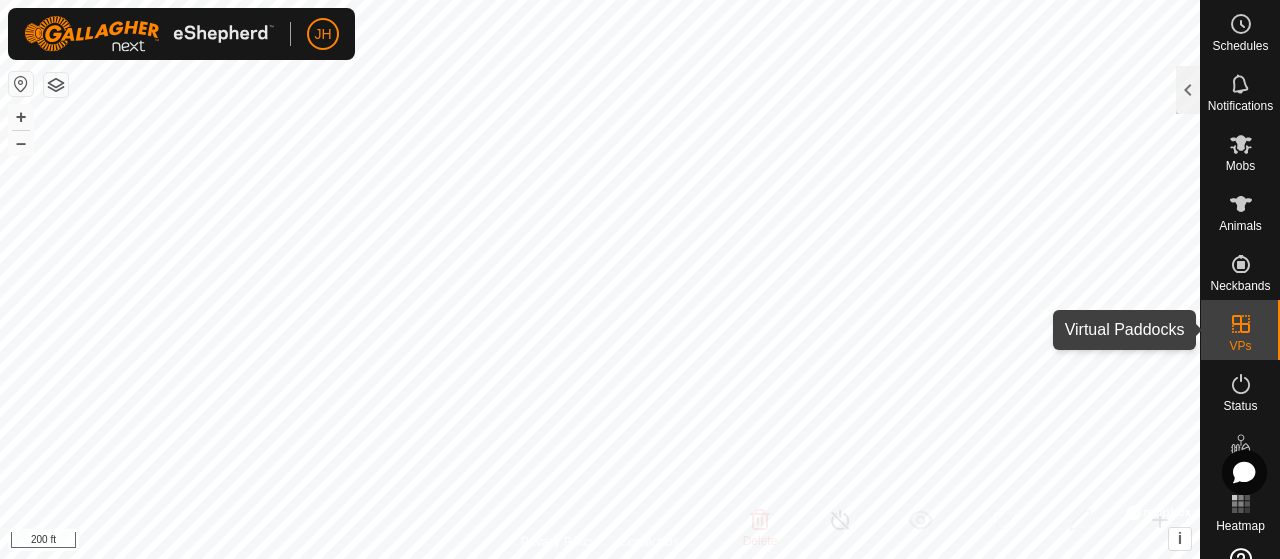 click at bounding box center [1241, 324] 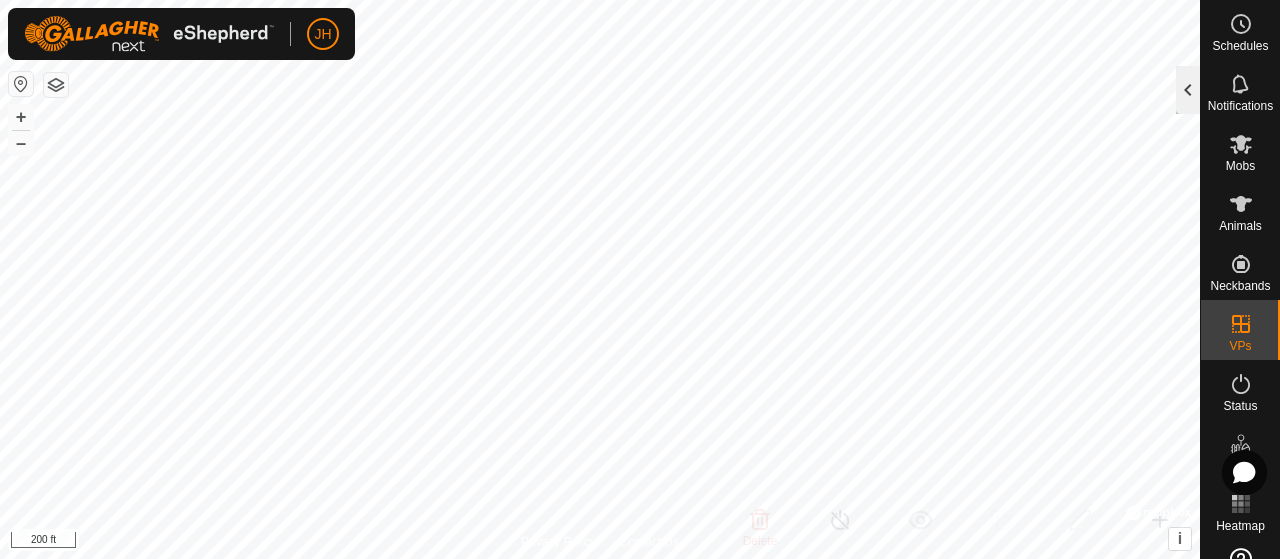 click 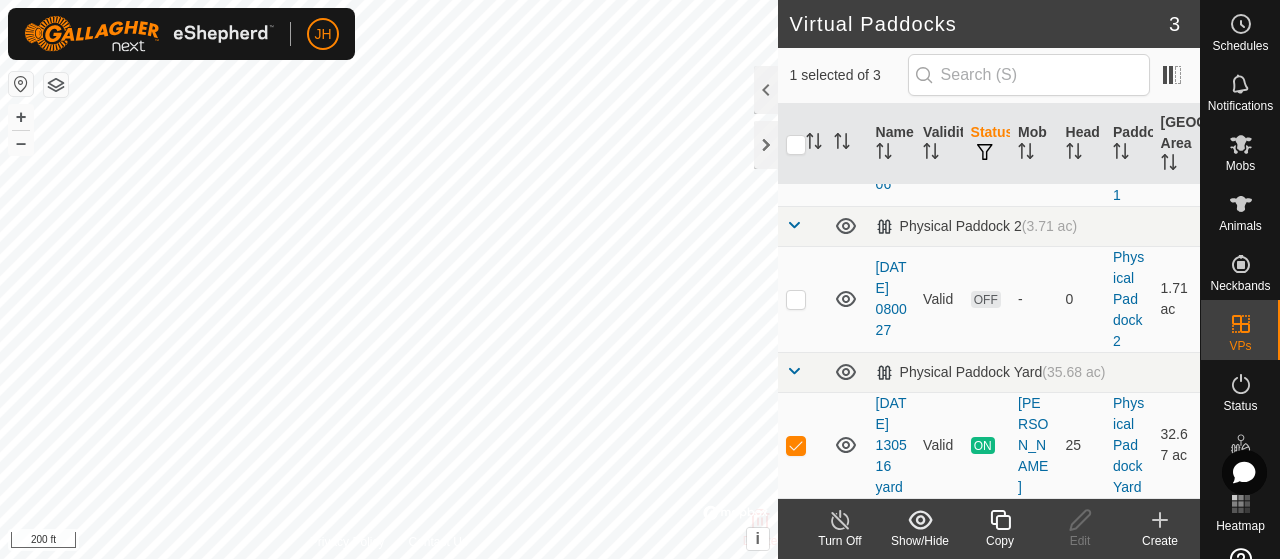 scroll, scrollTop: 204, scrollLeft: 0, axis: vertical 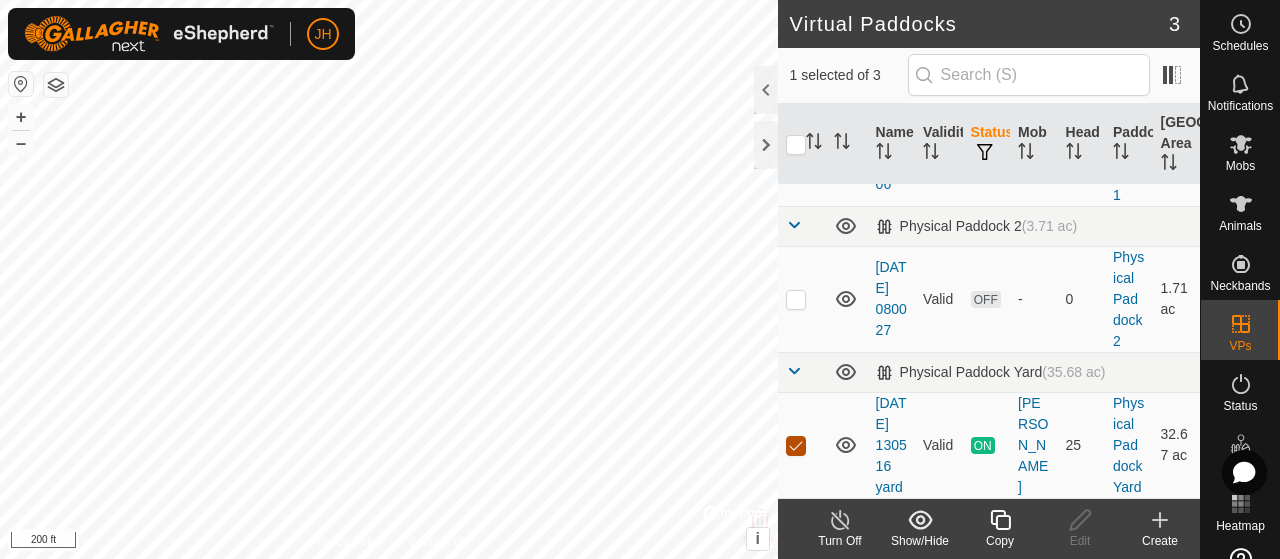 click at bounding box center (796, 446) 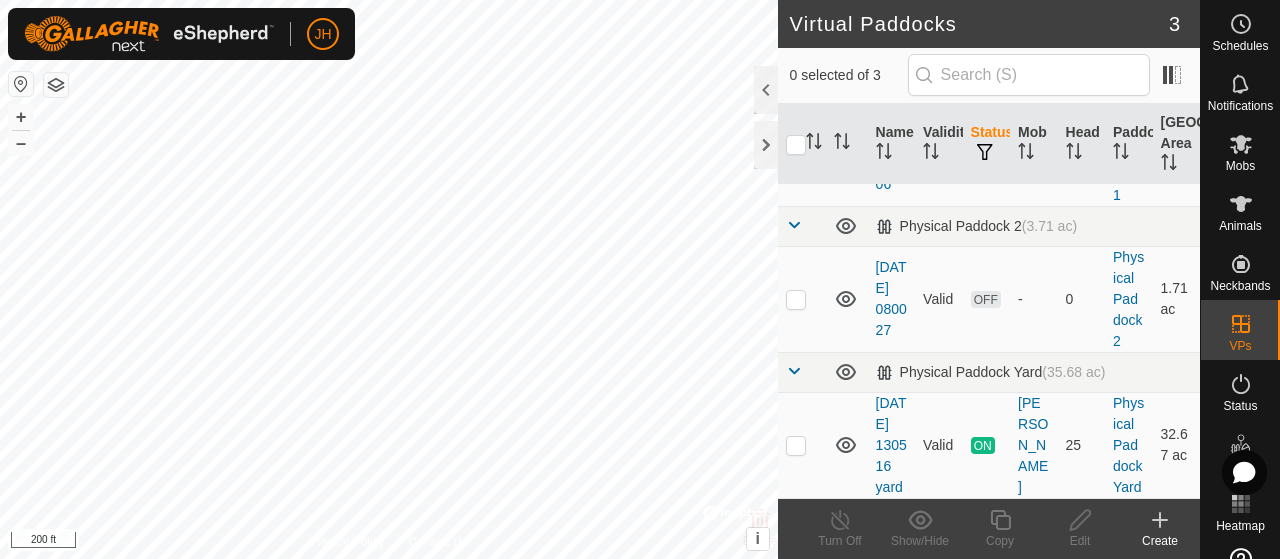 click 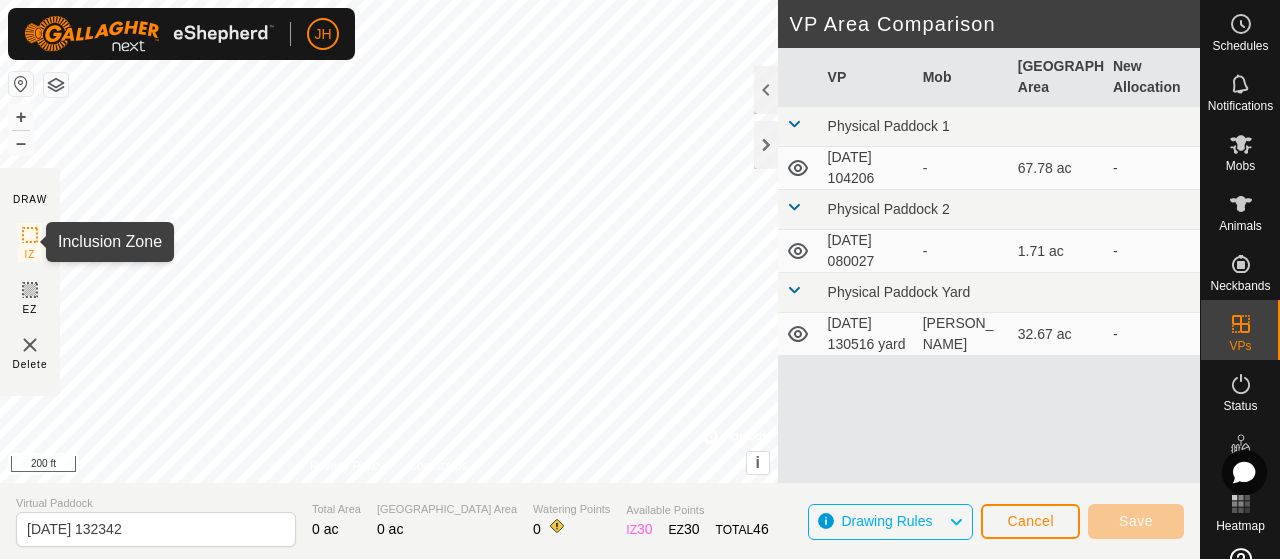 click 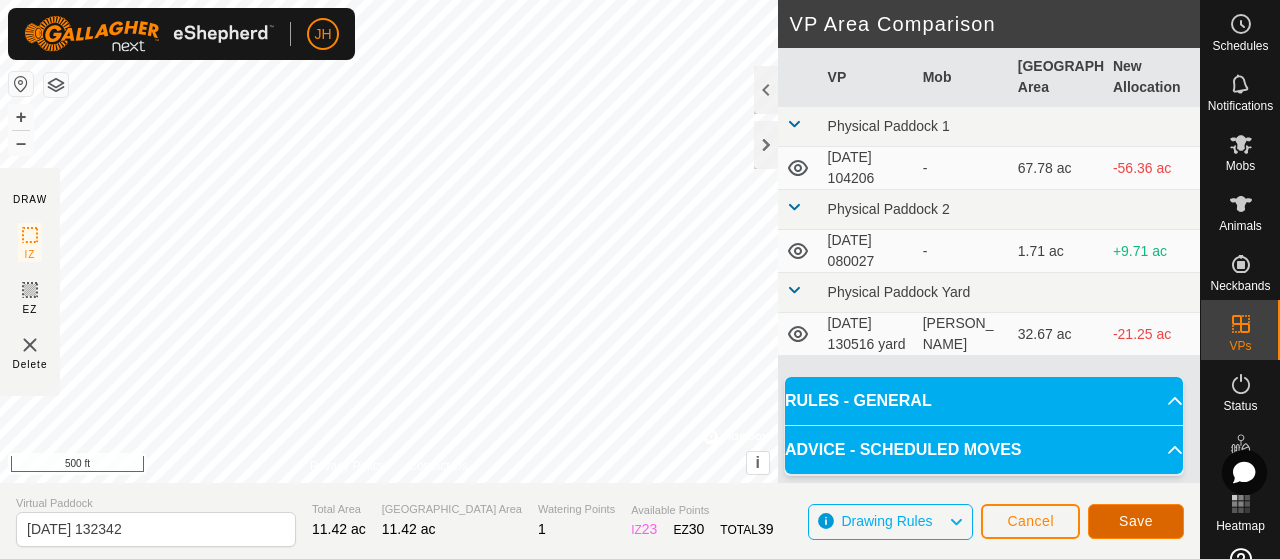 click on "Save" 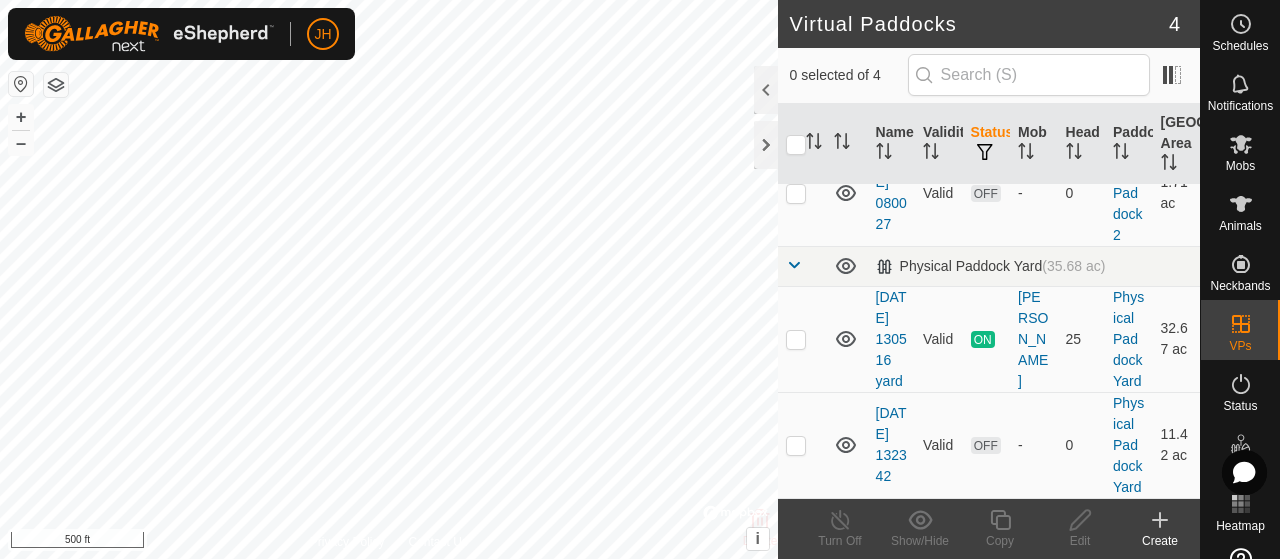 scroll, scrollTop: 331, scrollLeft: 0, axis: vertical 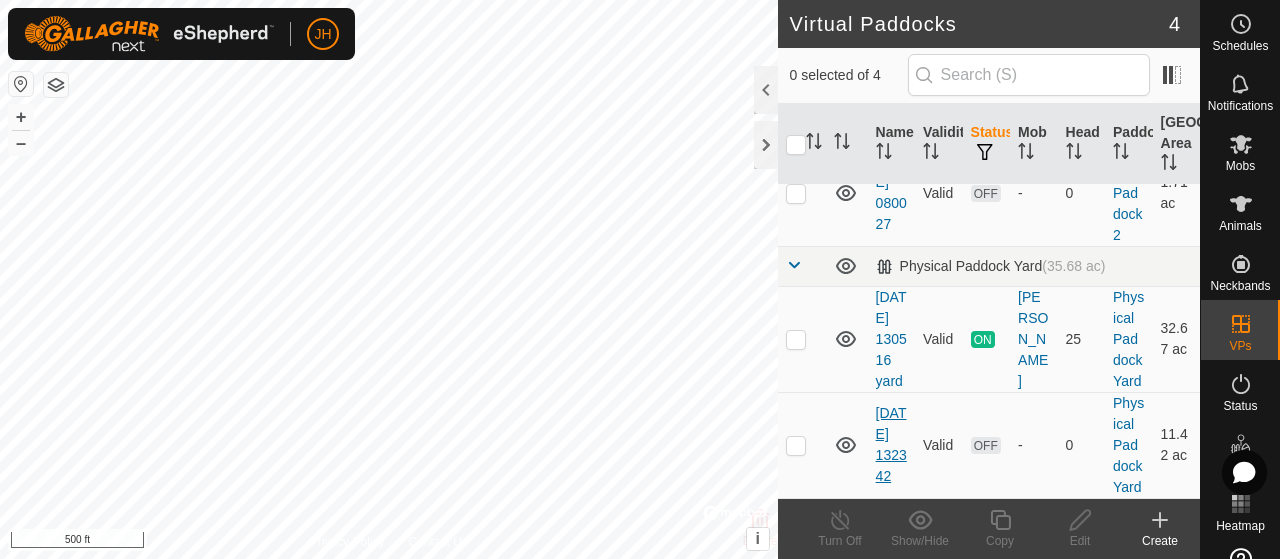 click on "[DATE] 132342" at bounding box center (891, 444) 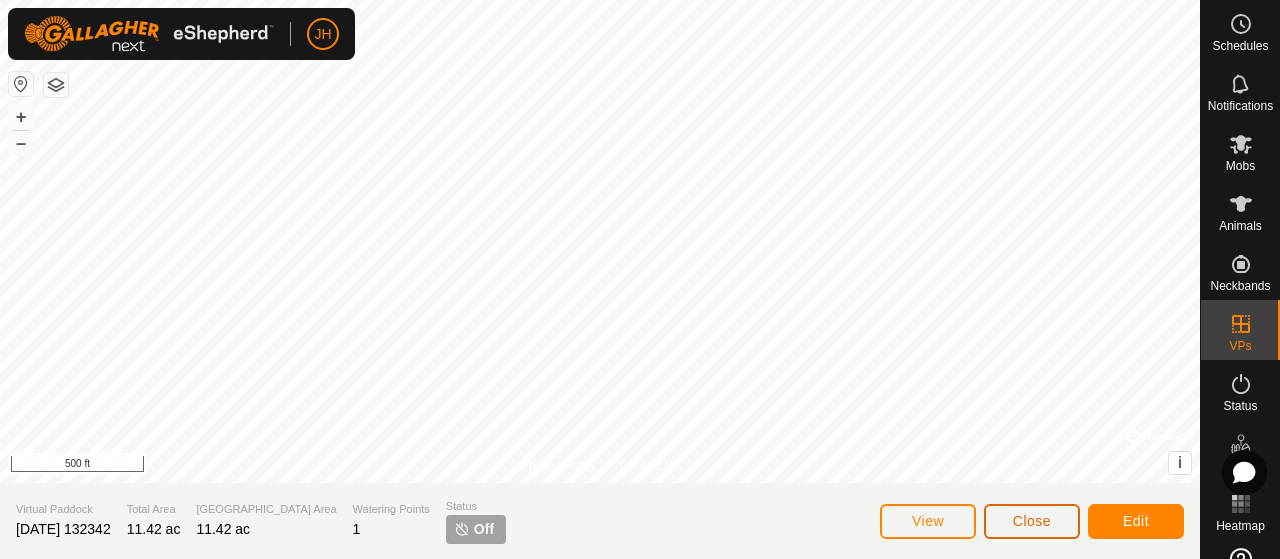 click on "Close" 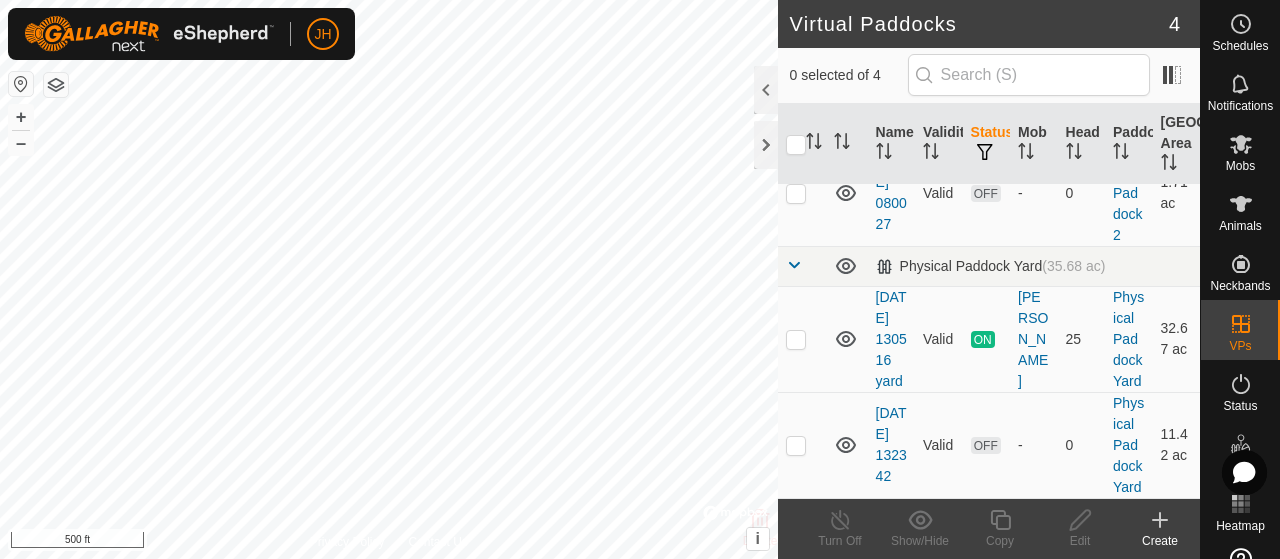 scroll, scrollTop: 331, scrollLeft: 0, axis: vertical 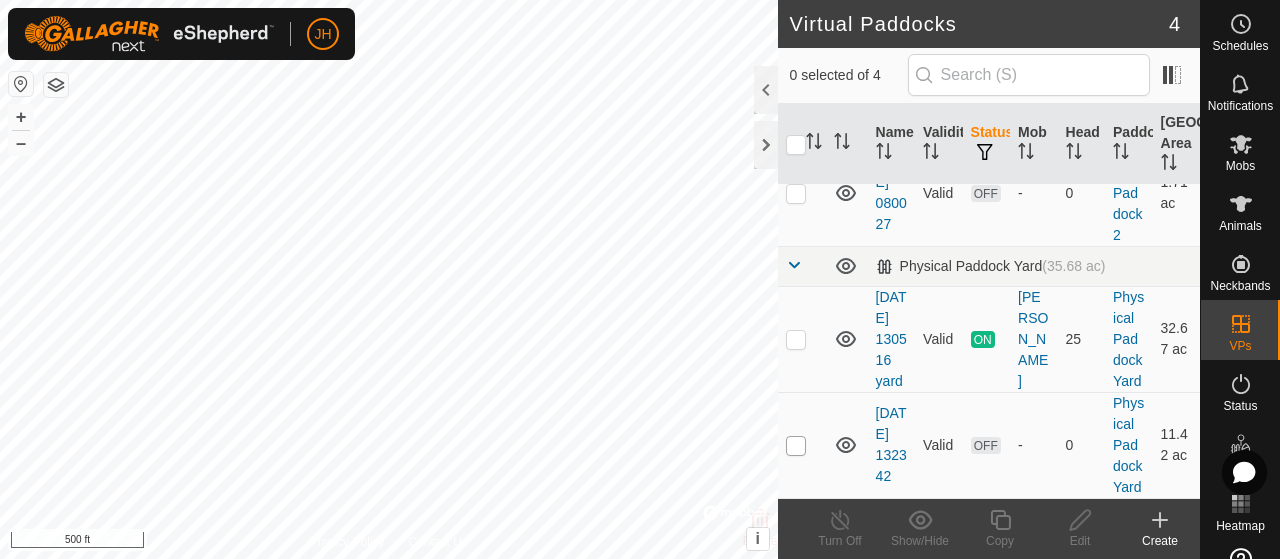 click at bounding box center [796, 446] 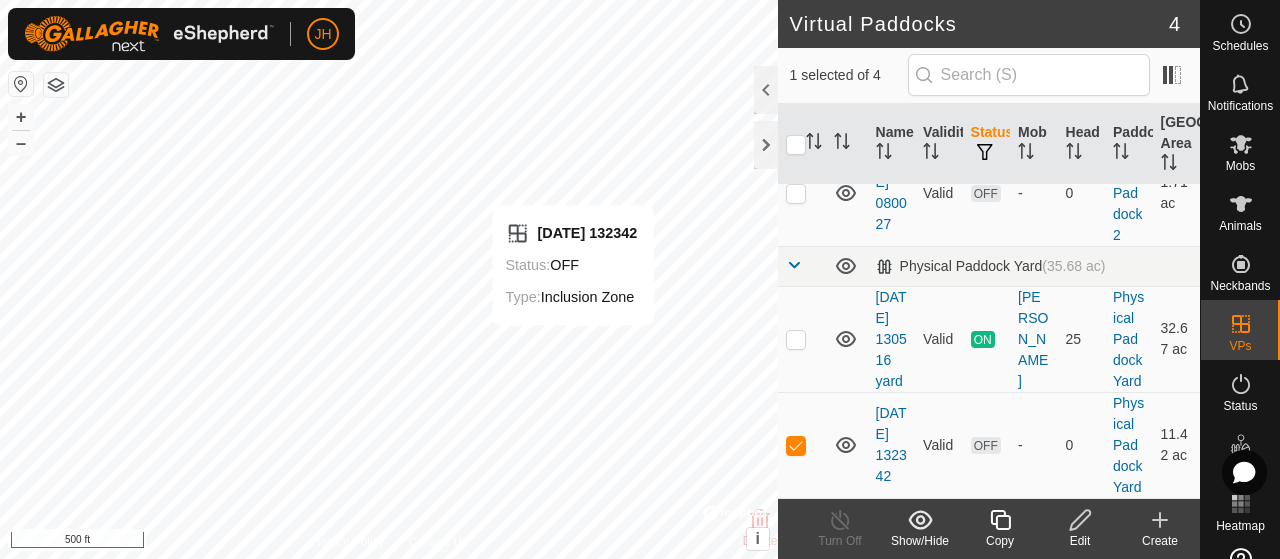 checkbox on "true" 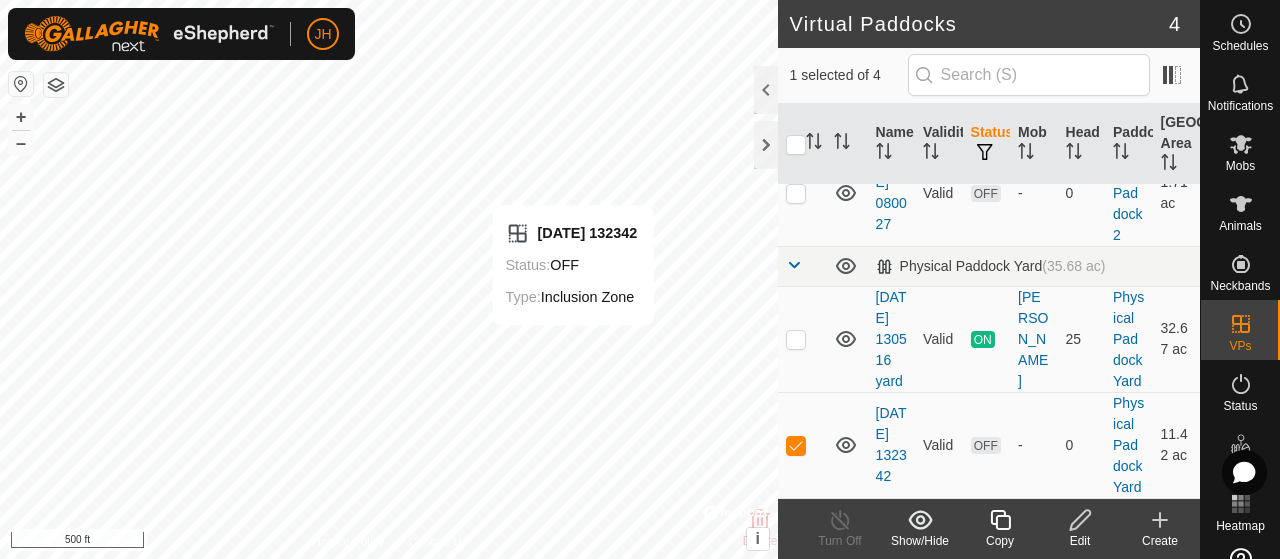 checkbox on "false" 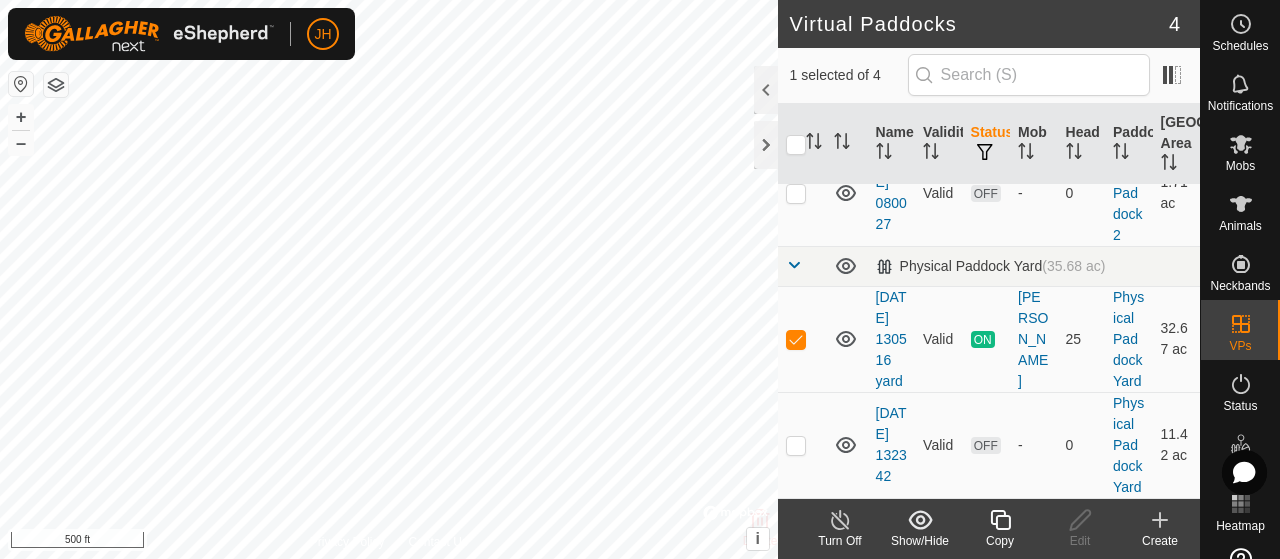 checkbox on "false" 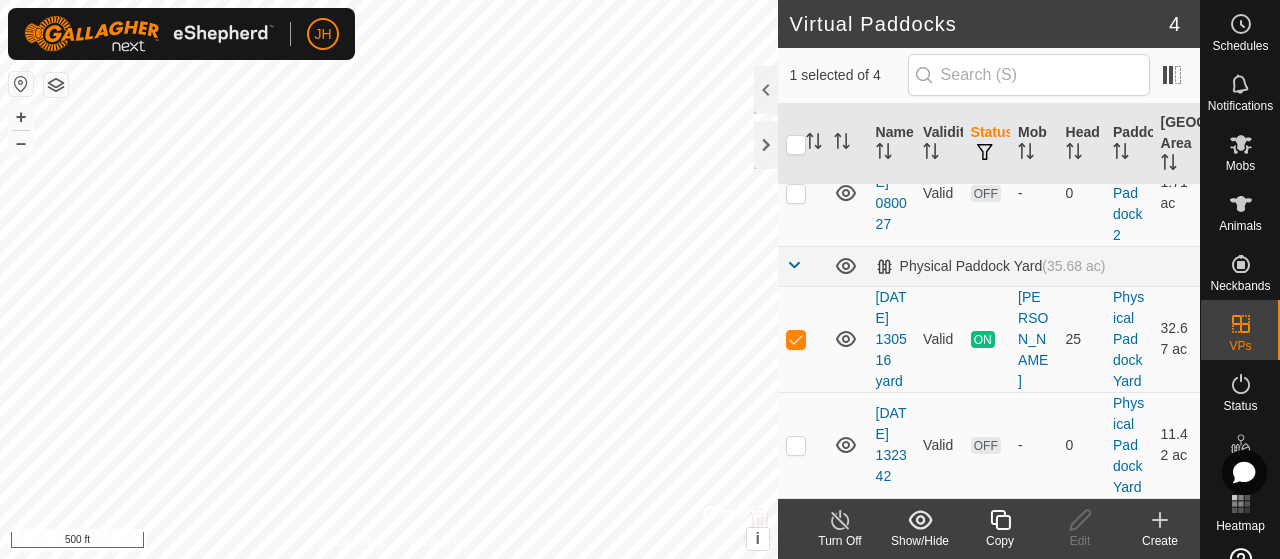 checkbox on "true" 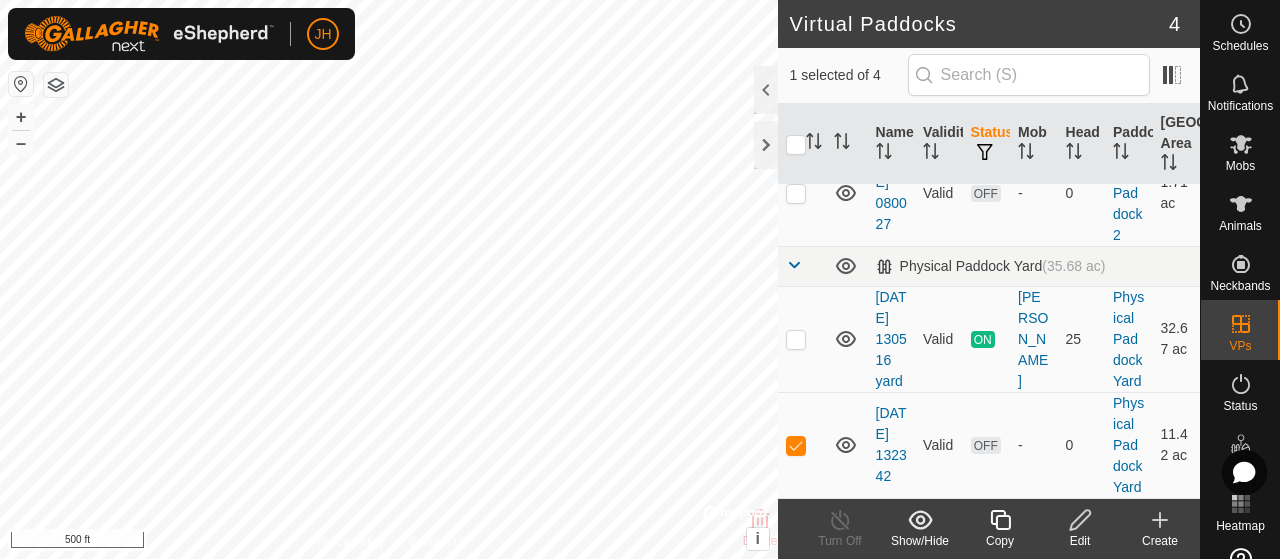 click 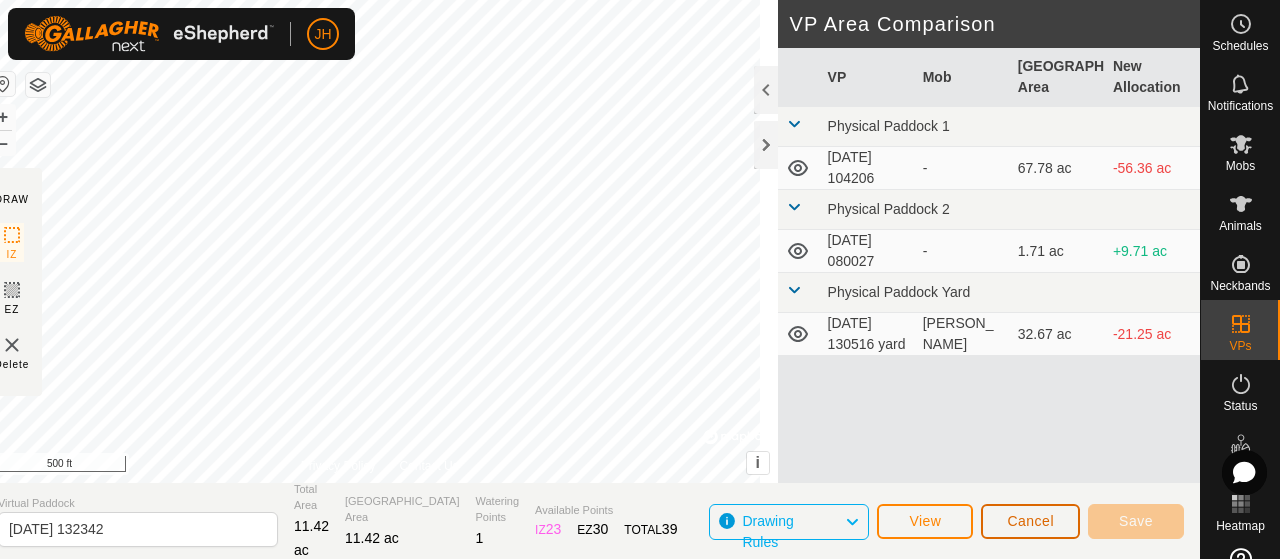 click on "Cancel" 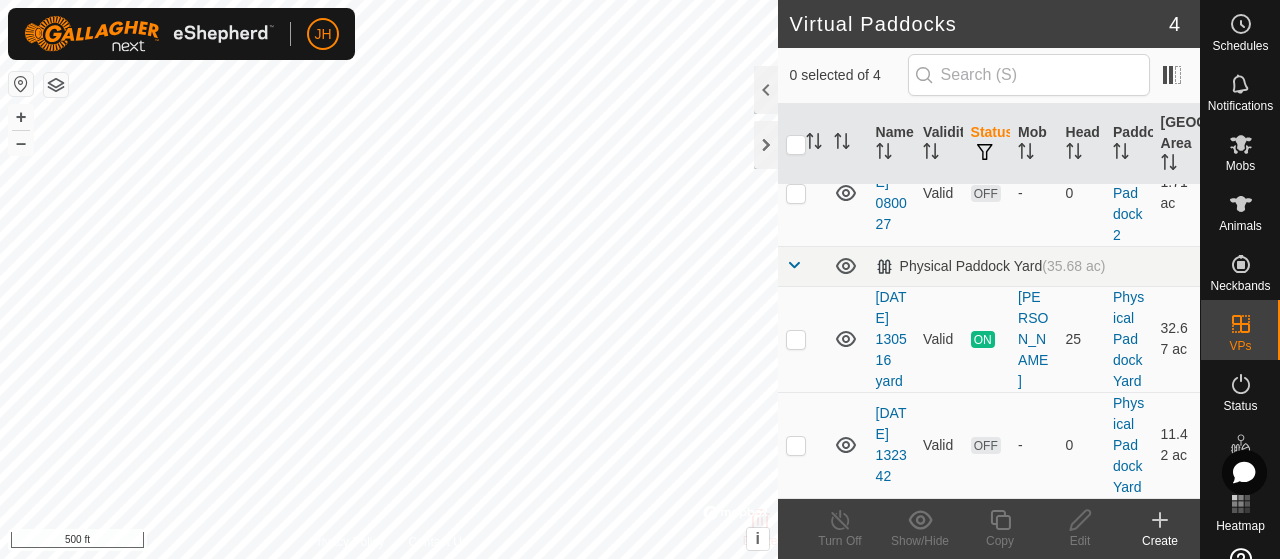 scroll, scrollTop: 331, scrollLeft: 0, axis: vertical 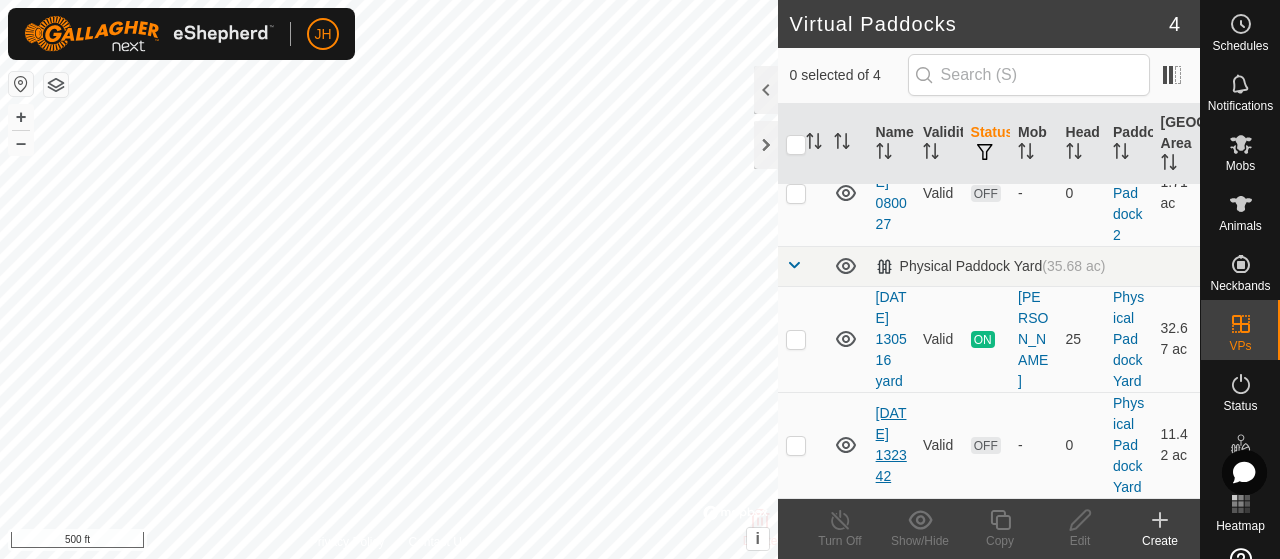 click on "[DATE] 132342" at bounding box center (891, 444) 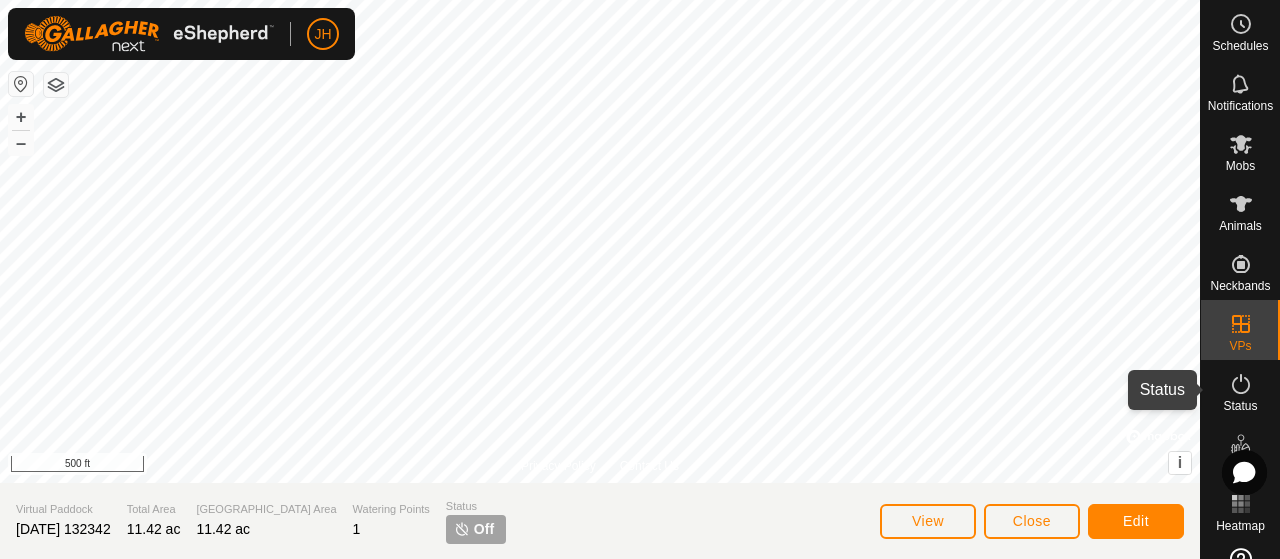 click 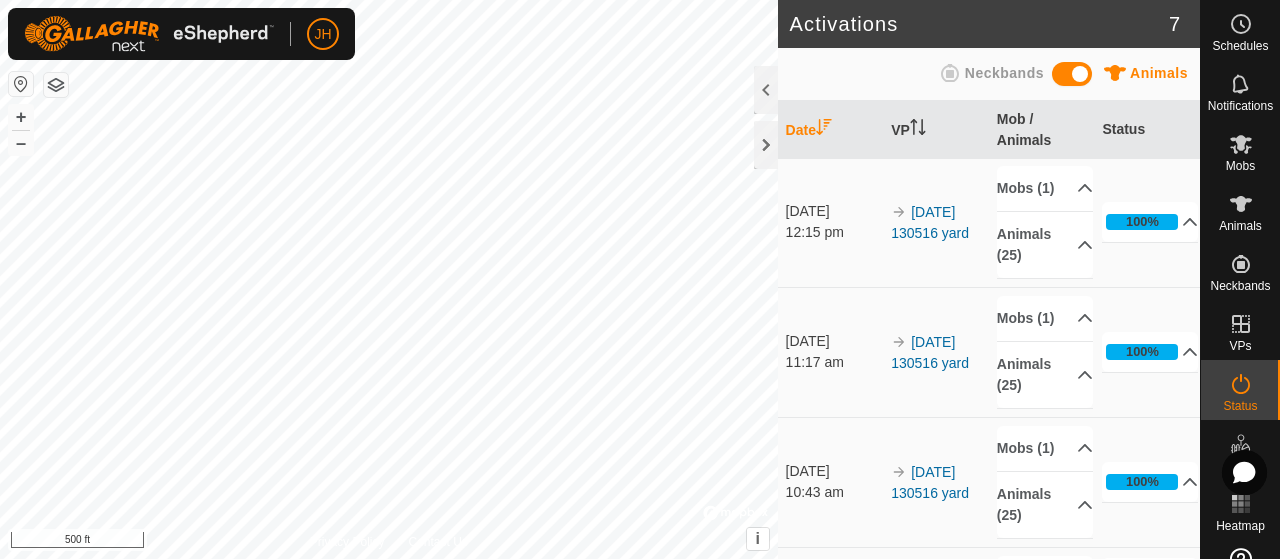 scroll, scrollTop: 0, scrollLeft: 0, axis: both 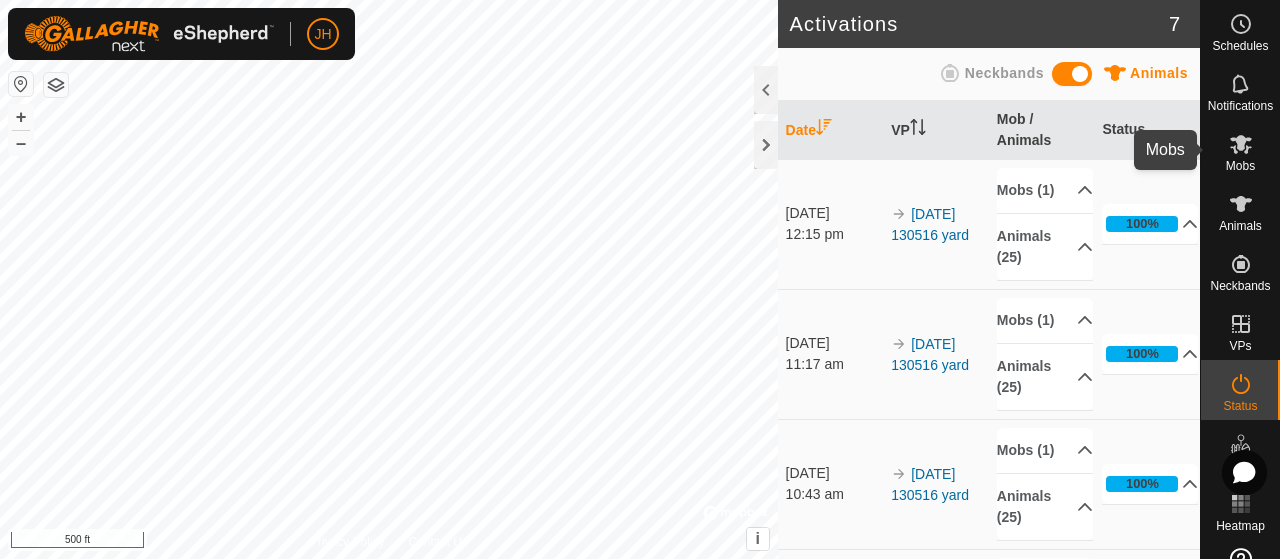 click 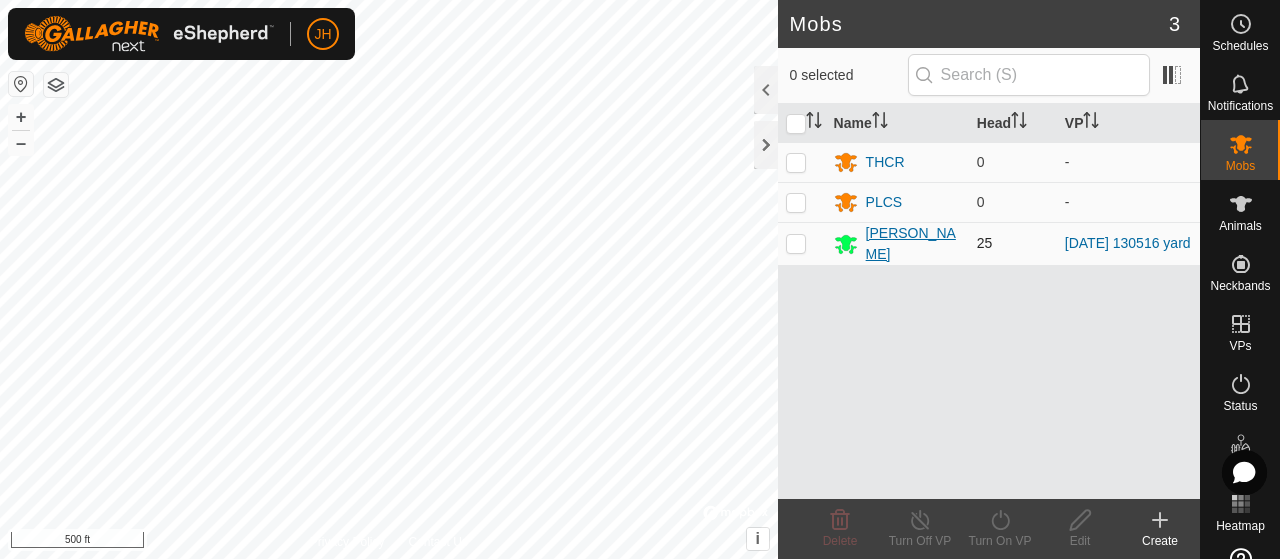 click on "[PERSON_NAME]" at bounding box center [913, 244] 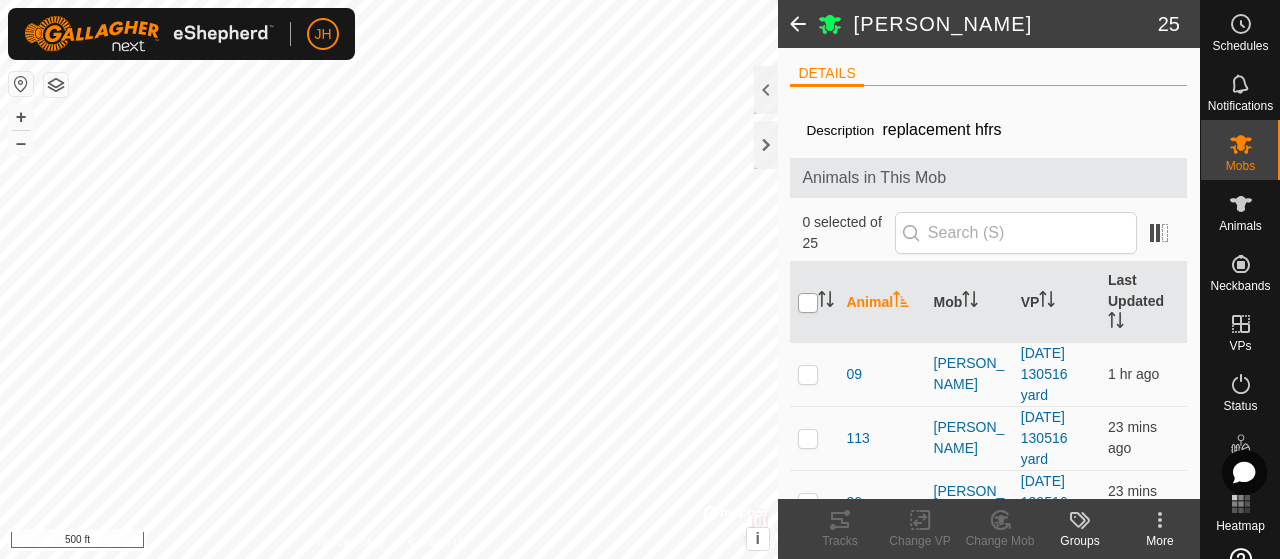 click at bounding box center (808, 303) 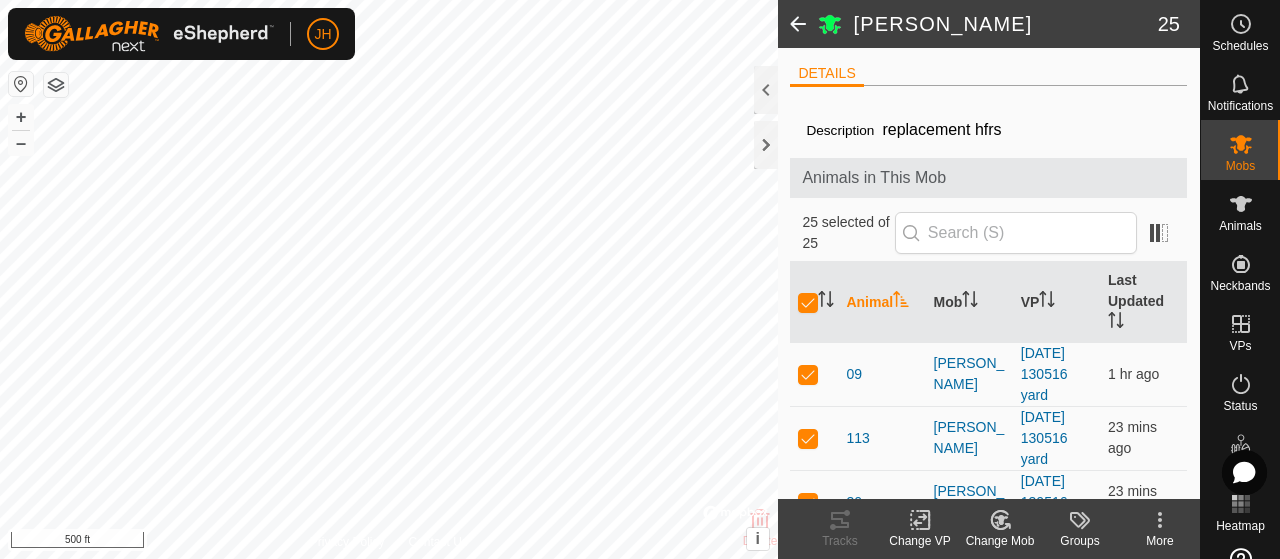 click 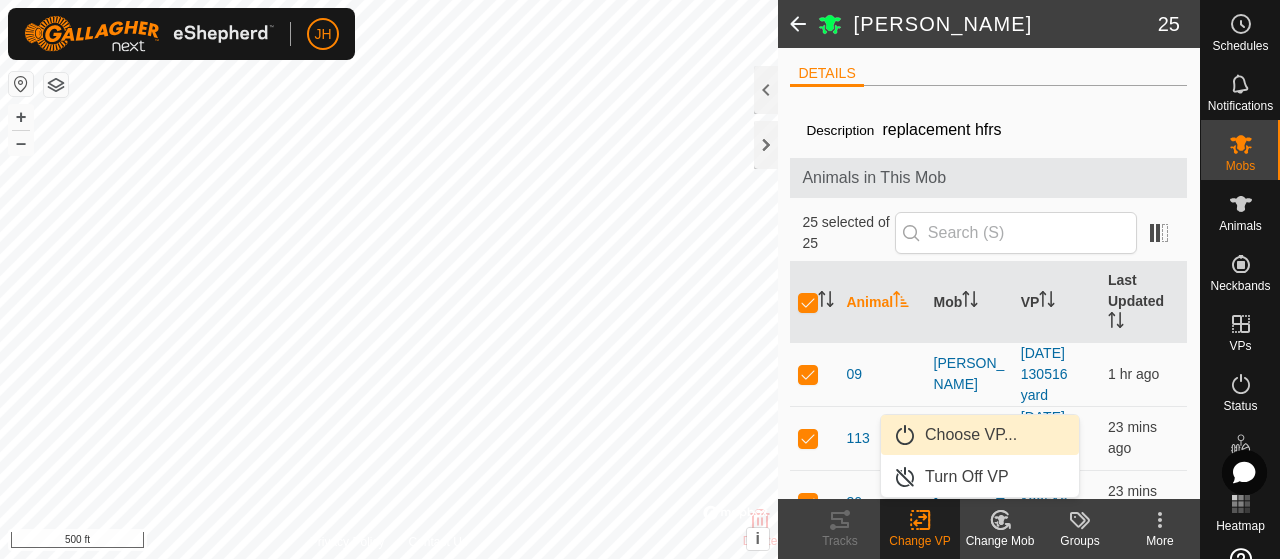 click on "Choose VP..." at bounding box center [971, 435] 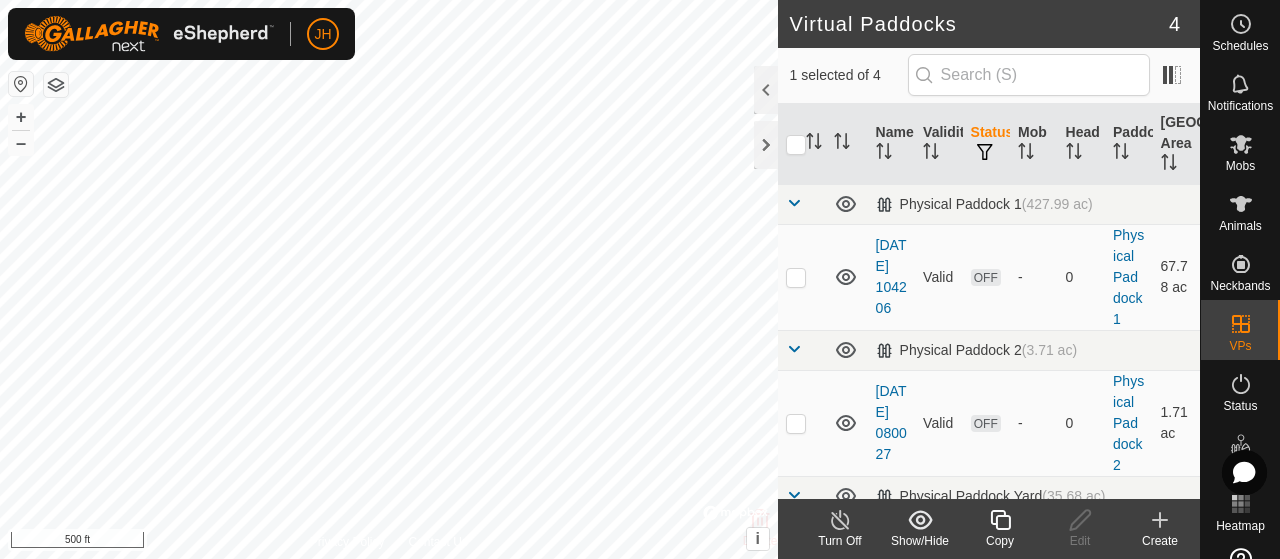 checkbox on "false" 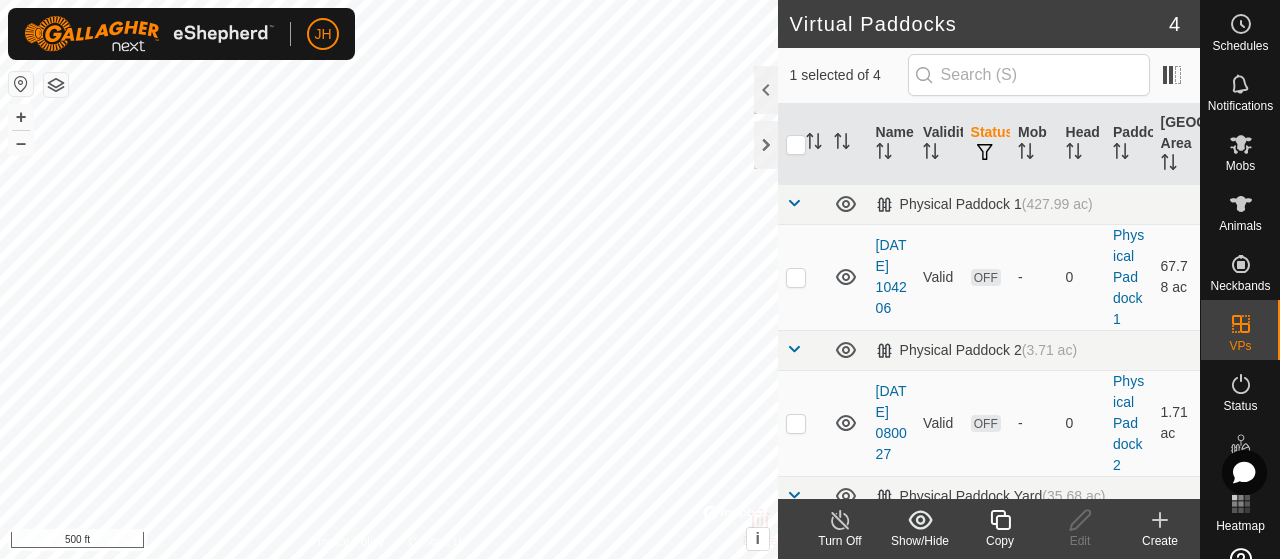checkbox on "true" 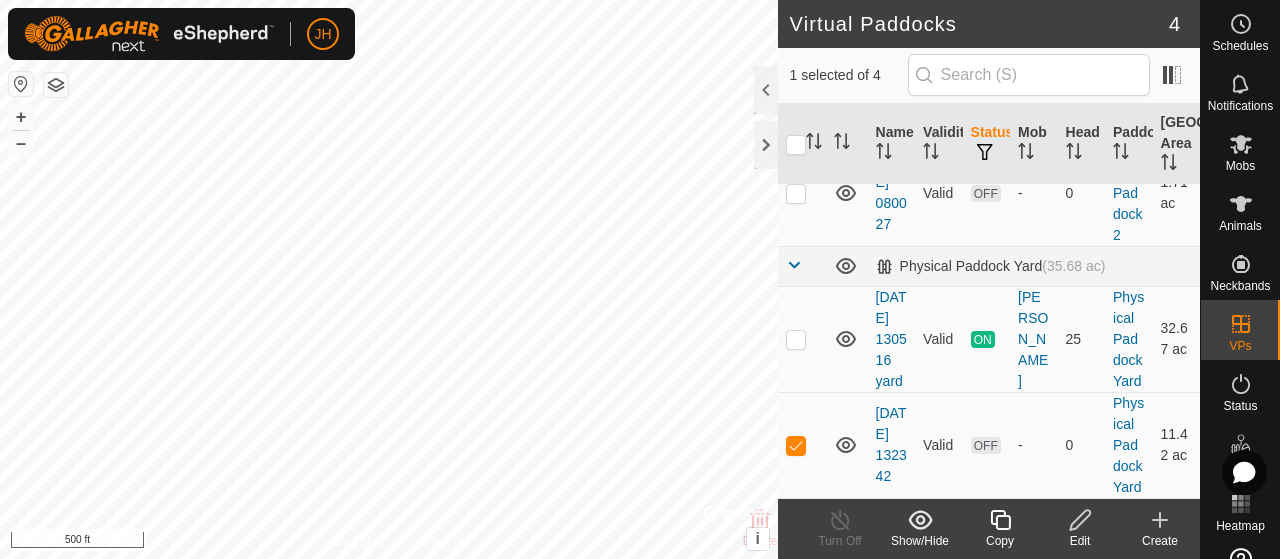 scroll, scrollTop: 331, scrollLeft: 0, axis: vertical 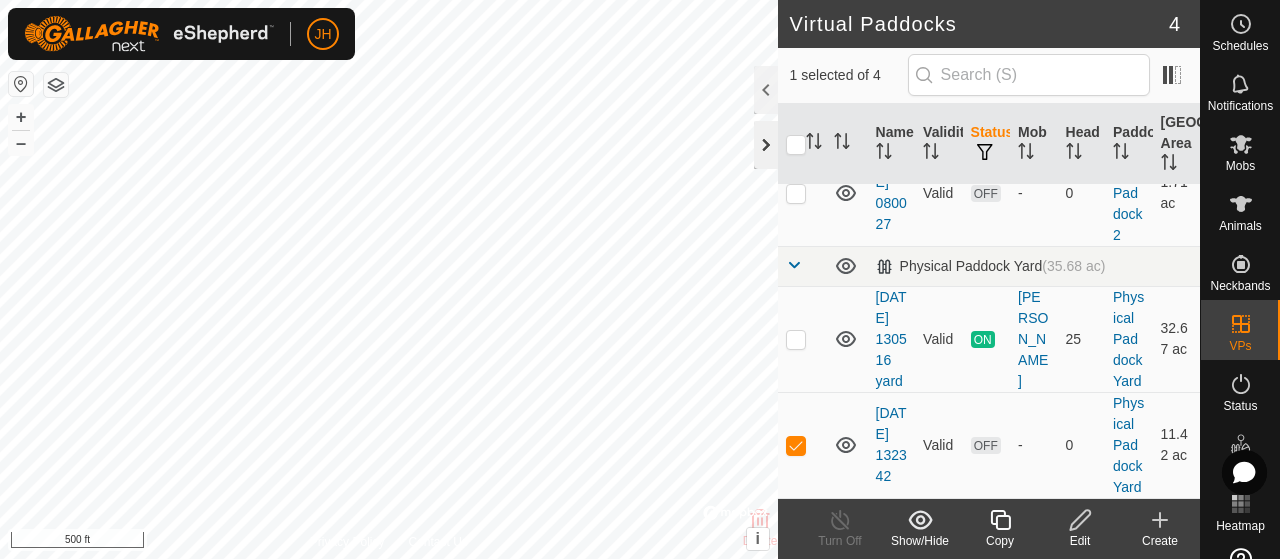 click 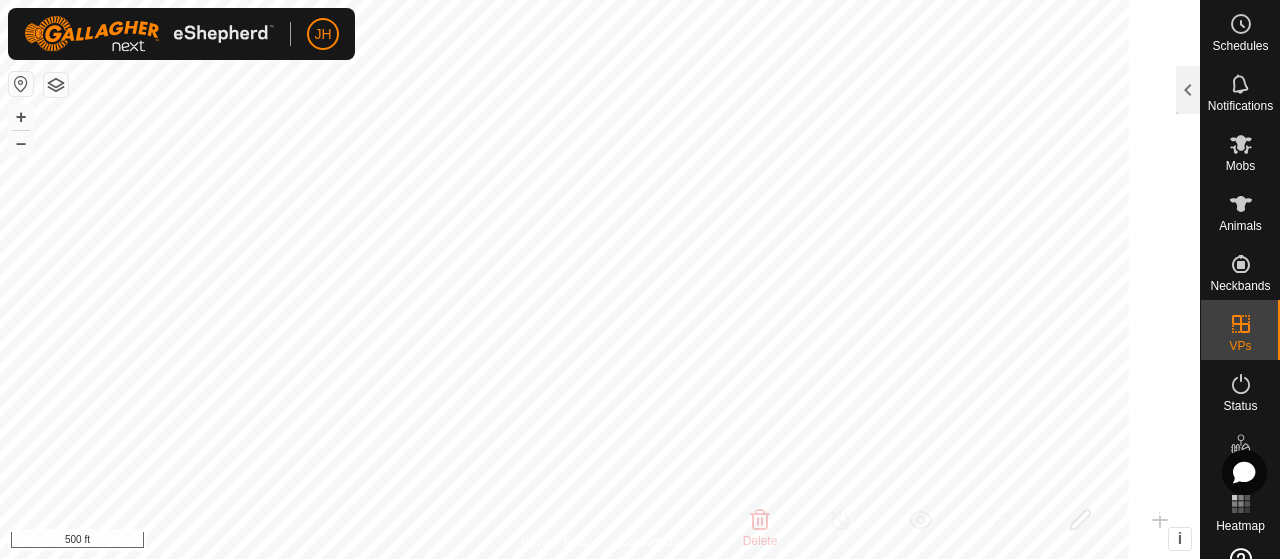 scroll, scrollTop: 1407, scrollLeft: 0, axis: vertical 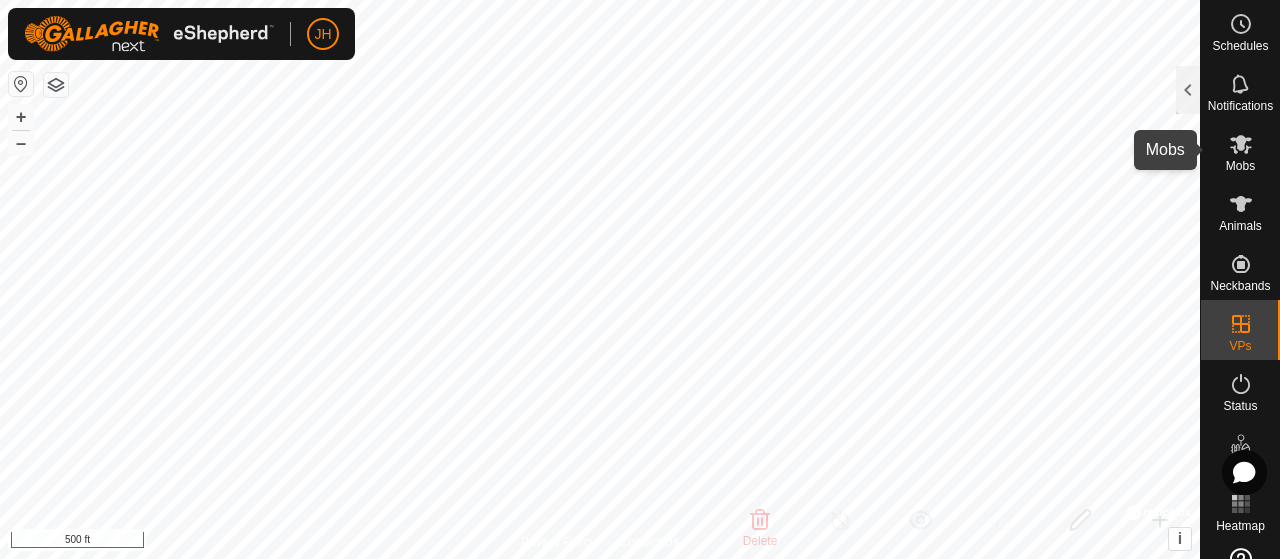 click on "Mobs" at bounding box center (1240, 166) 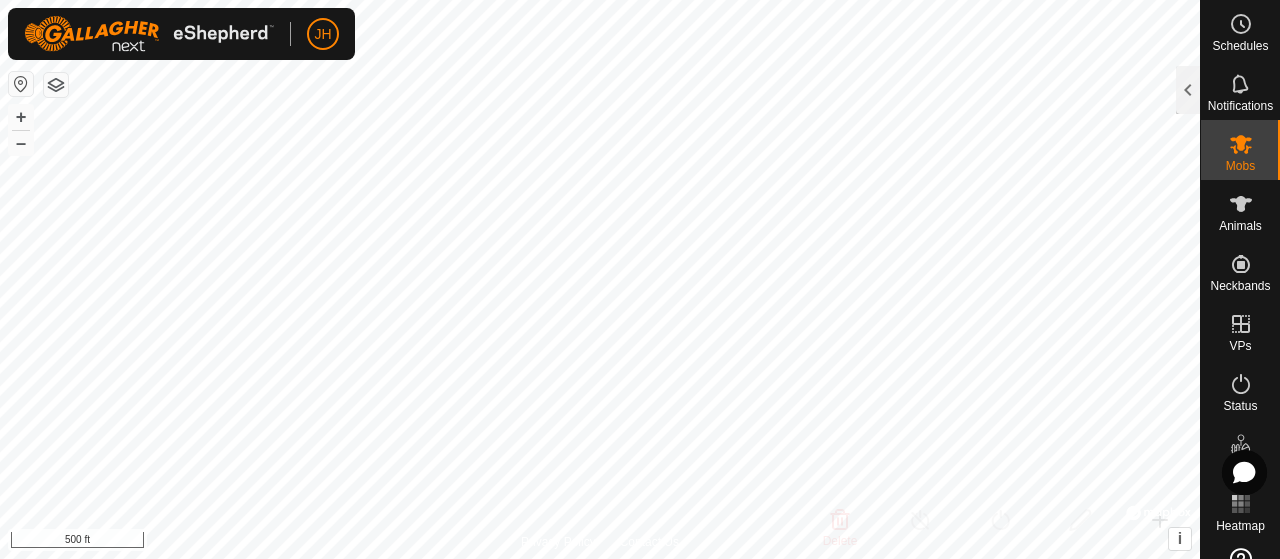 click on "Mobs" at bounding box center [1240, 166] 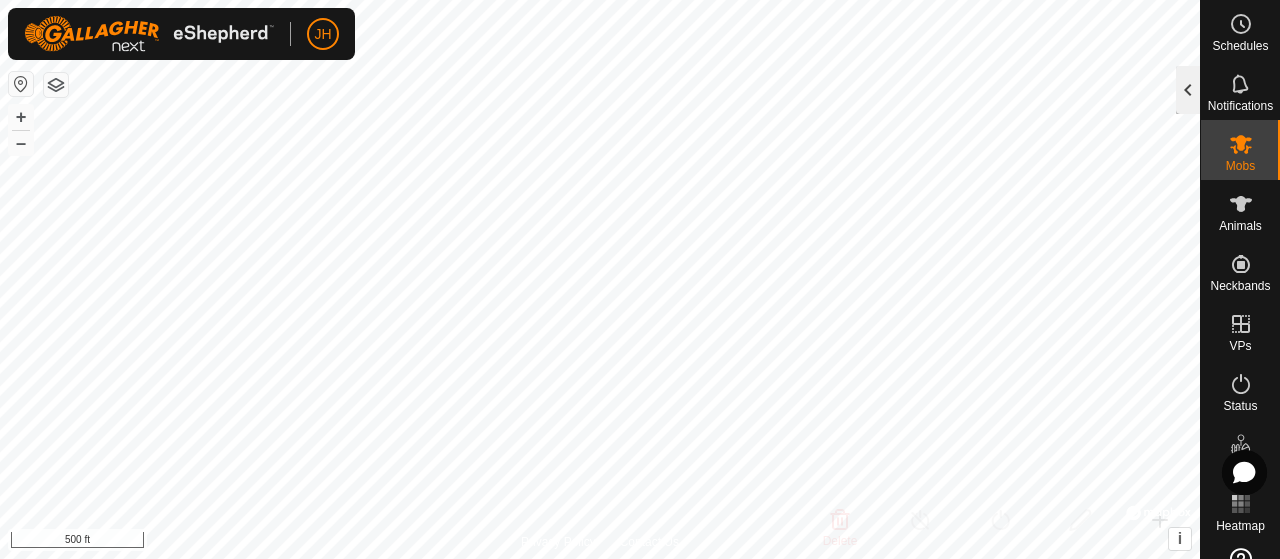 click 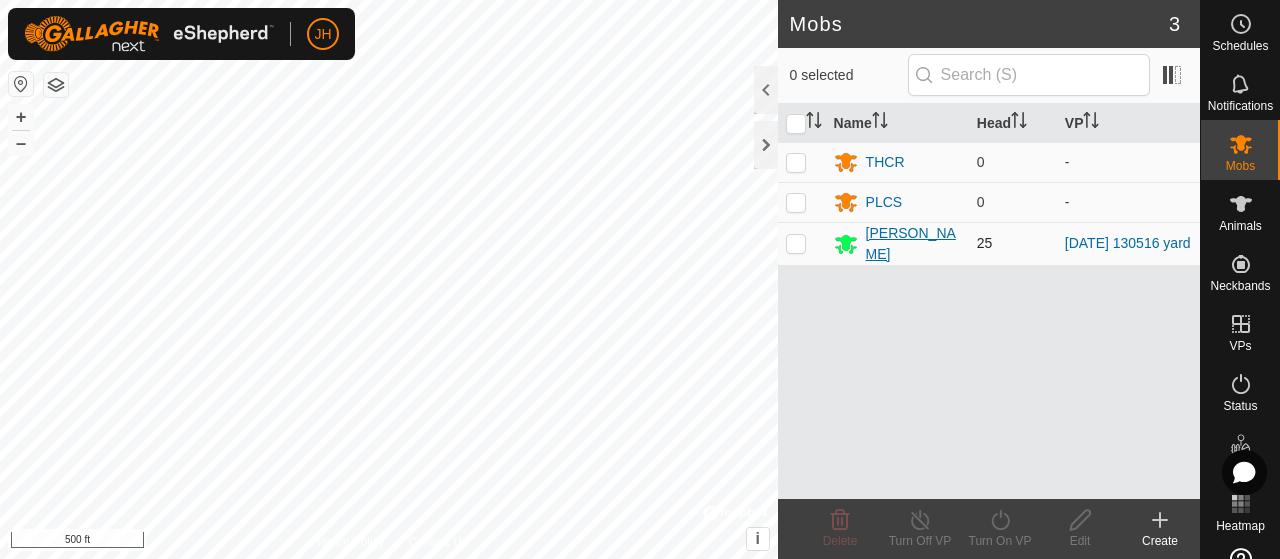 click on "[PERSON_NAME]" at bounding box center (913, 244) 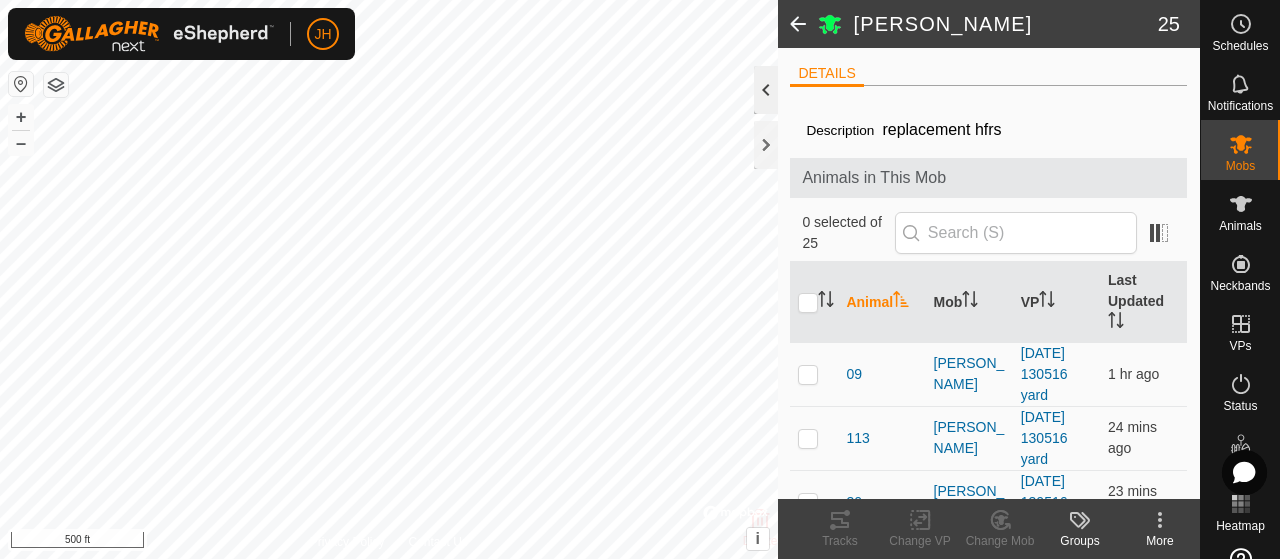 click 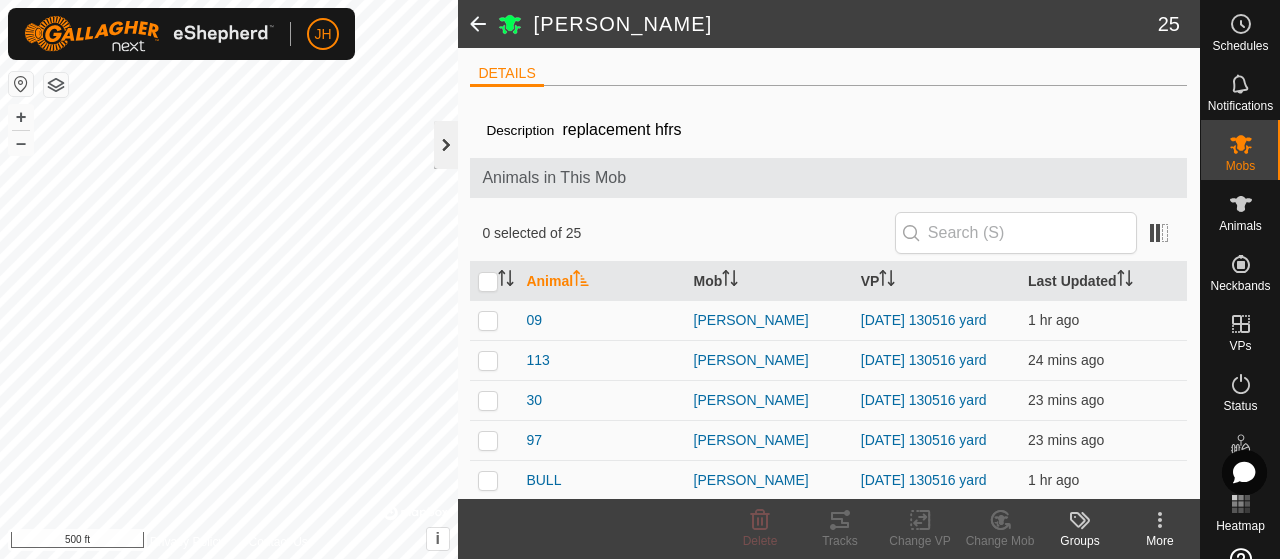 click 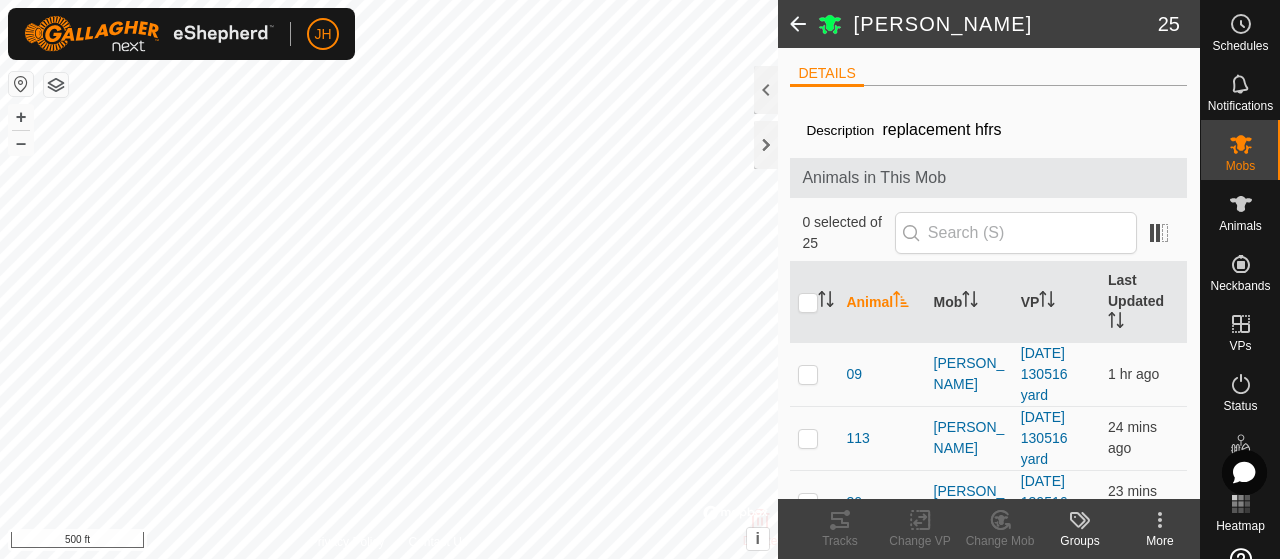 click 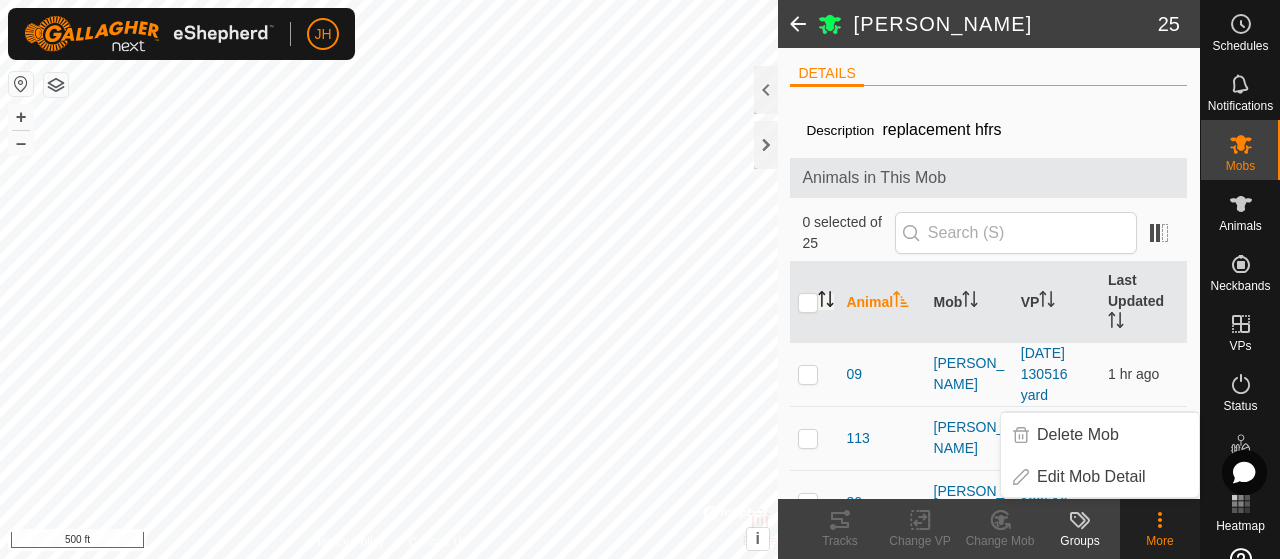 click 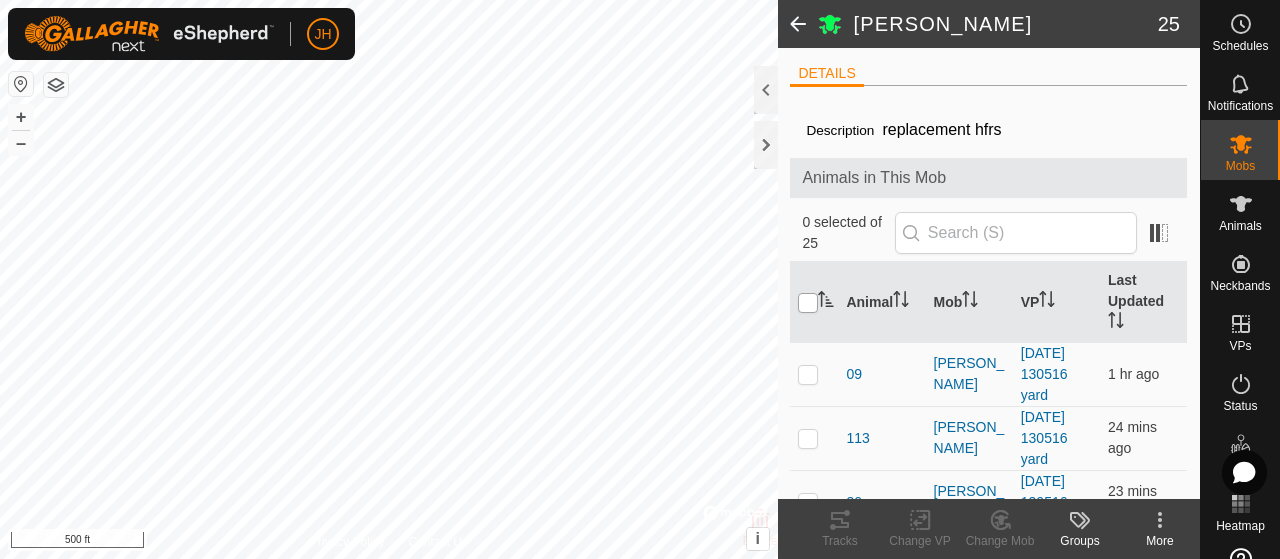 click at bounding box center (808, 303) 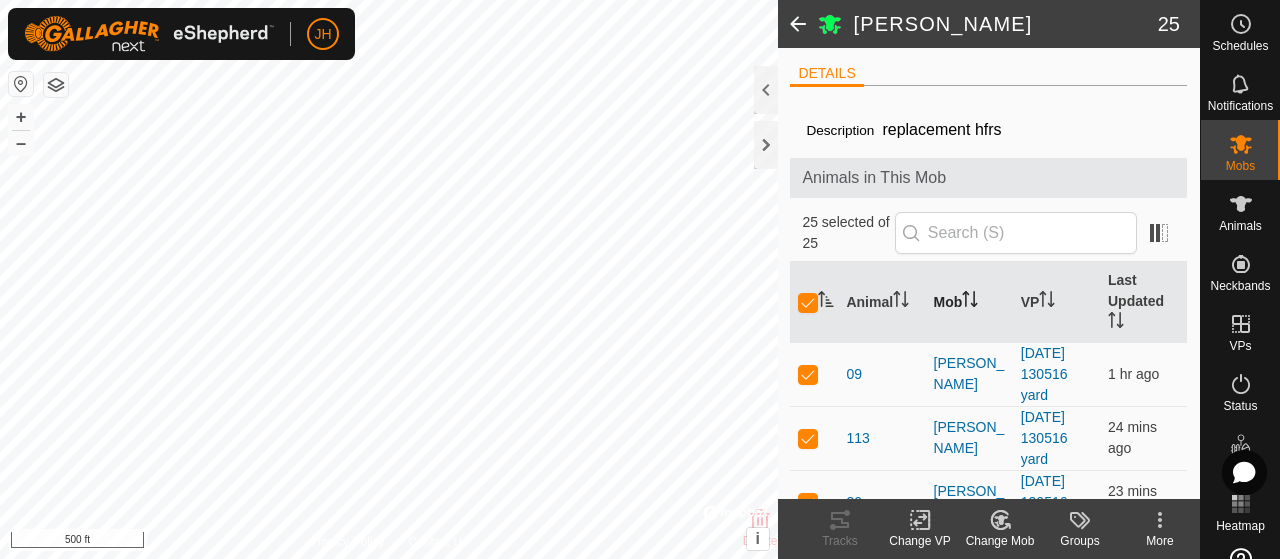 click on "[PERSON_NAME]  25  DETAILS  Description  replacement hfrs Animals in This Mob  25 selected of 25   Animal   Mob   VP   Last Updated   09   [PERSON_NAME]   [DATE] 130516 yard  1 hr ago  113   [PERSON_NAME]   [DATE] 130516 yard  24 mins ago  30   [PERSON_NAME]   [DATE] 130516 yard  23 mins ago  97   [PERSON_NAME]   [DATE] 130516 yard  23 mins ago  BULL   [PERSON_NAME]   [DATE] 130516 yard  1 hr ago  nb0954   [PERSON_NAME]   [DATE] 130516 yard  24 mins ago  nb1589   [GEOGRAPHIC_DATA]   [DATE] 130516 yard  1 hr ago  nb2357   [PERSON_NAME]   [DATE] 130516 yard  53 mins ago  nb2562   [PERSON_NAME]   [DATE] 130516 yard  23 mins ago  nb4114   [PERSON_NAME]   [DATE] 130516 yard  5 hrs ago  nb4395   [PERSON_NAME]   [DATE] 130516 yard  2 hrs ago  nb4751   [PERSON_NAME]   [DATE] 130516 yard  24 mins ago  nb4992   [GEOGRAPHIC_DATA]   [DATE] 130516 yard  23 mins ago  nb5494   [PERSON_NAME]   [DATE] 130516 yard  24 mins ago  nb5969   [PERSON_NAME]   [DATE] 130516 yard  1 hr ago  nb5995   [PERSON_NAME]   [DATE] 130516 yard  53 mins ago  nb6047   [PERSON_NAME]    23 mins ago +" 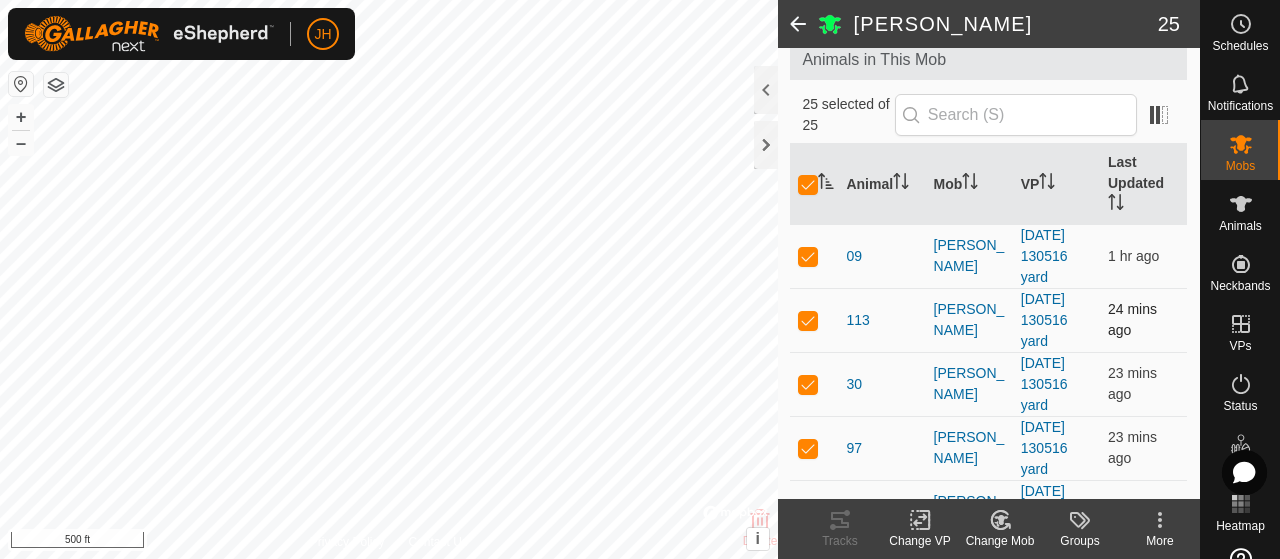 scroll, scrollTop: 0, scrollLeft: 0, axis: both 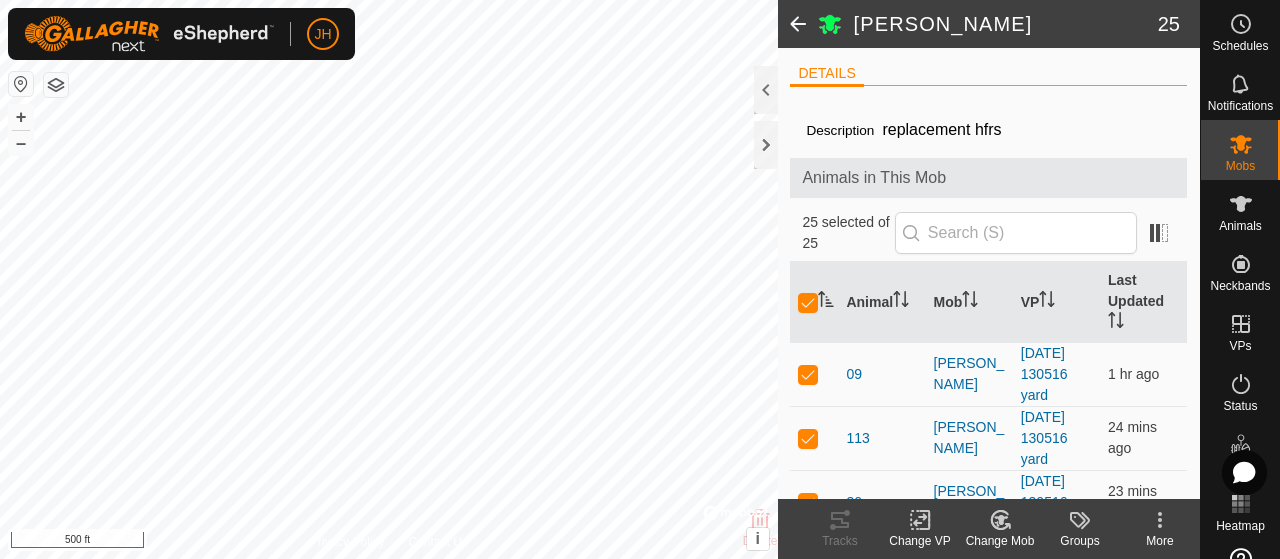 click 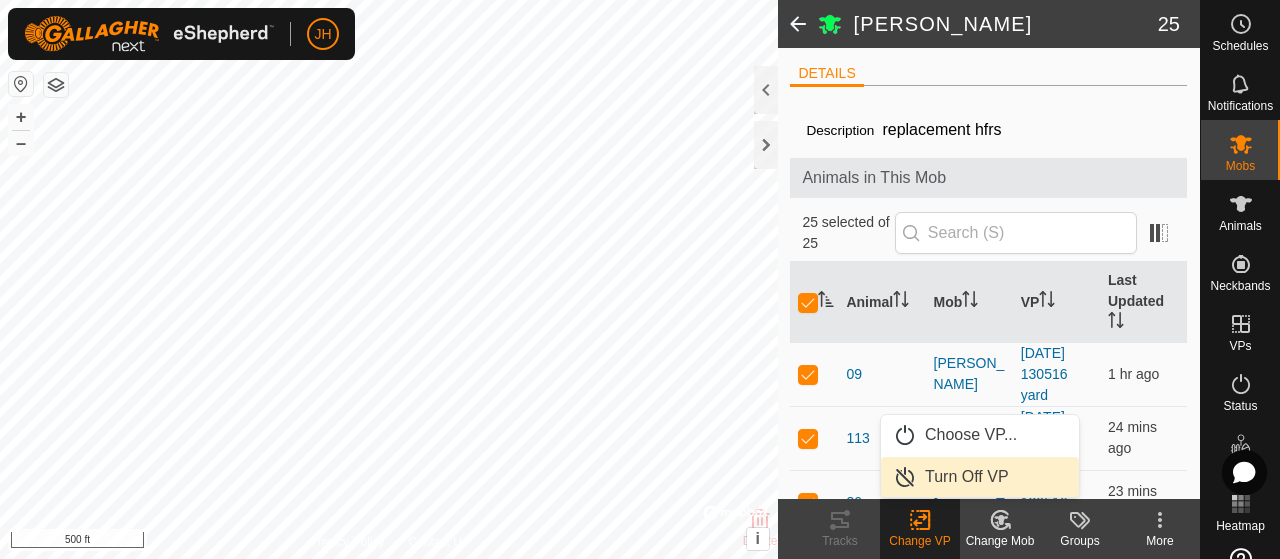 click on "Turn Off VP" at bounding box center (980, 477) 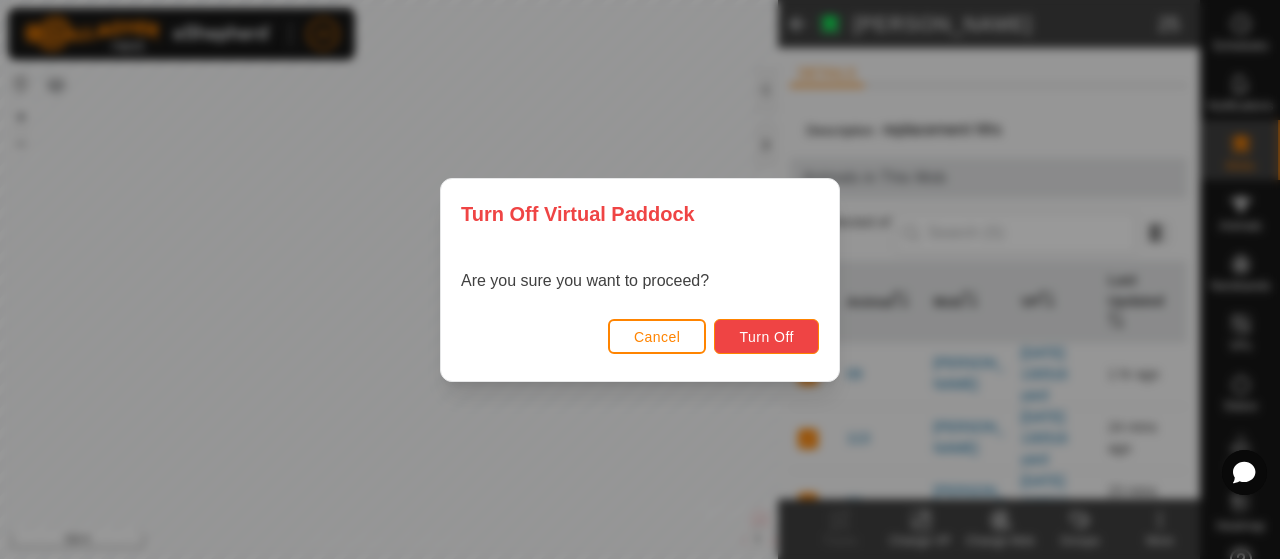 click on "Turn Off" at bounding box center [766, 337] 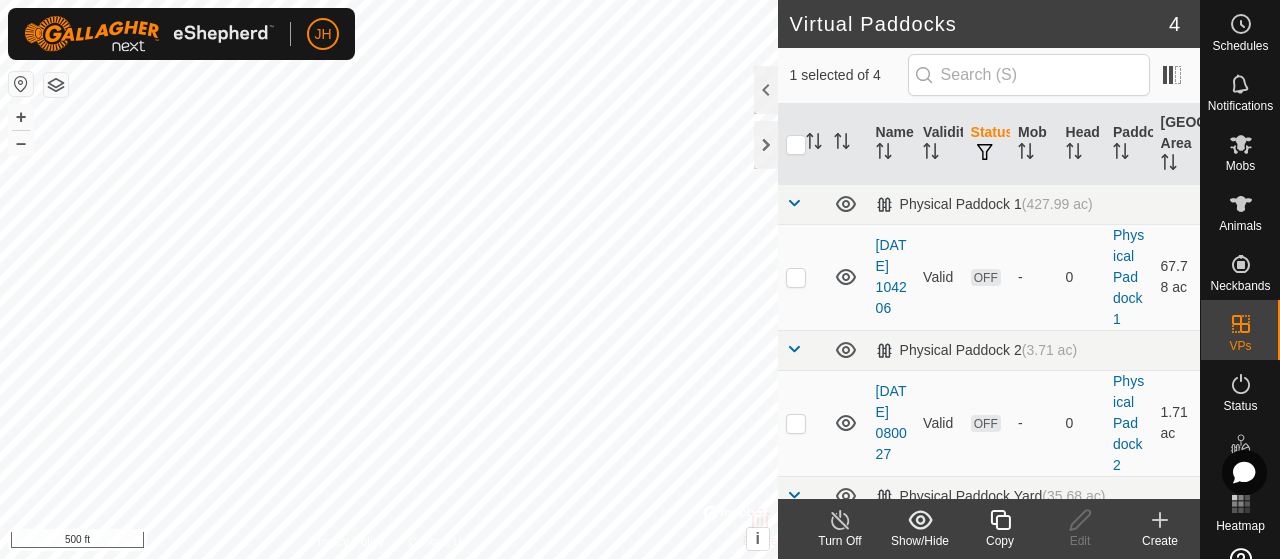 checkbox on "false" 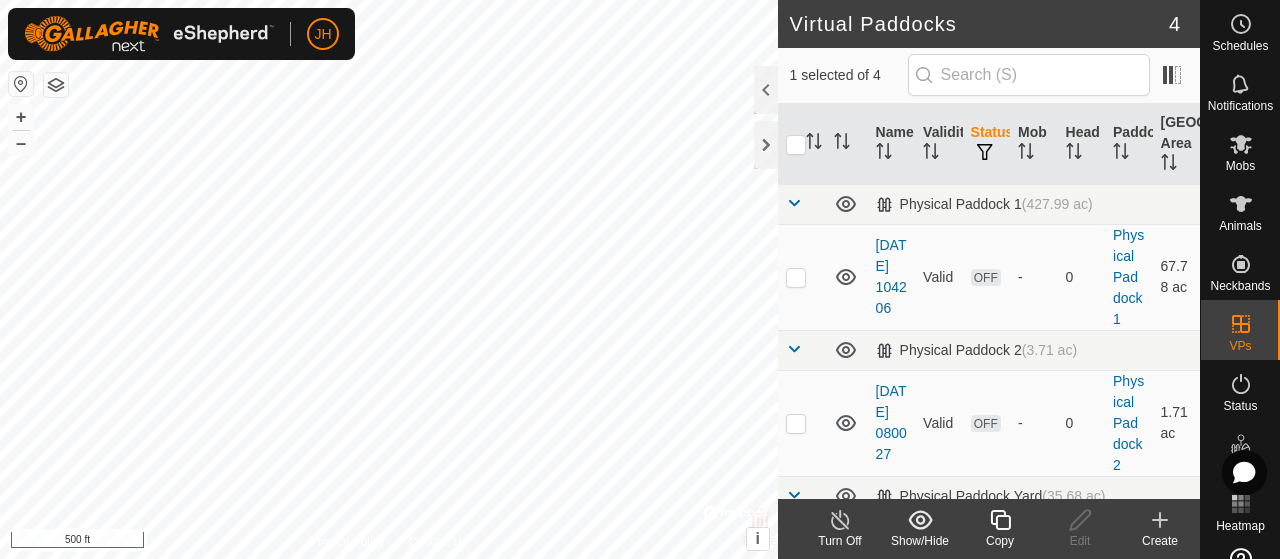 checkbox on "true" 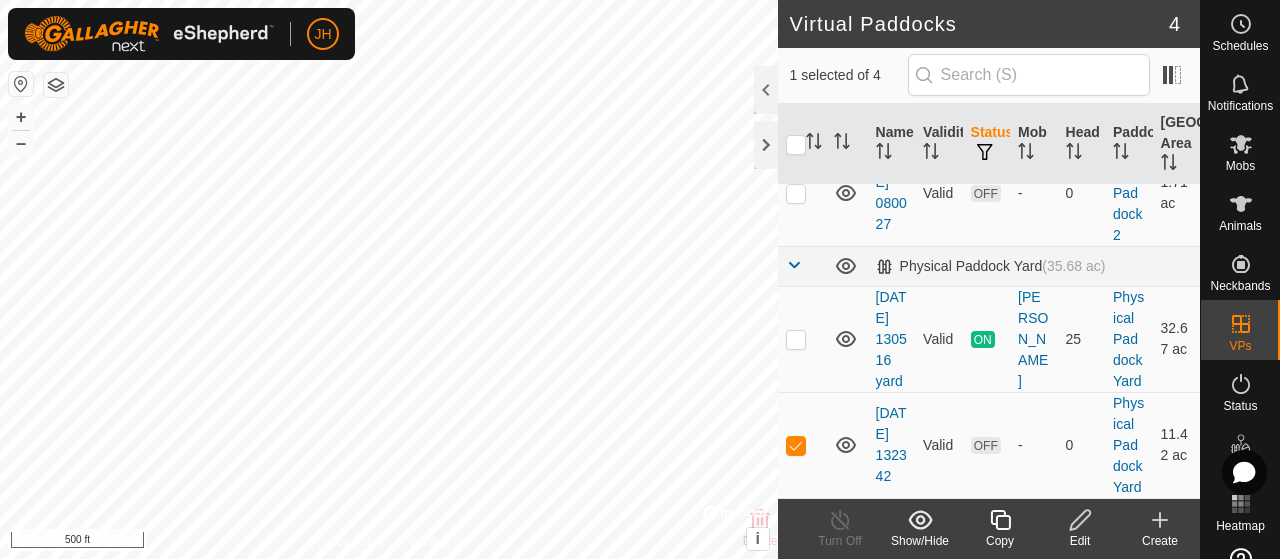 scroll, scrollTop: 331, scrollLeft: 0, axis: vertical 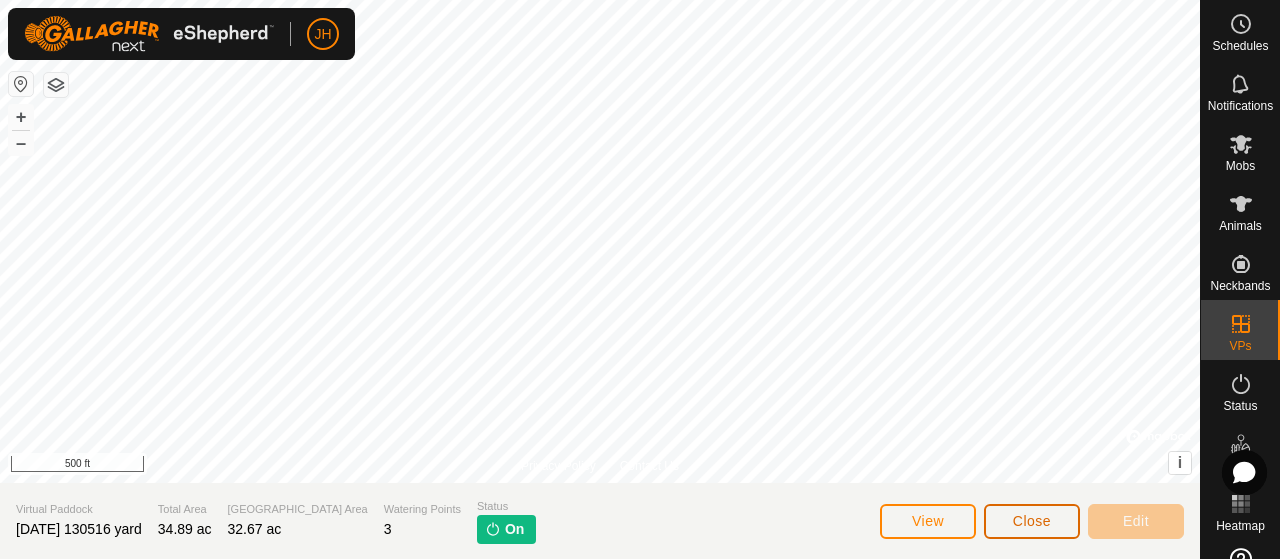 click on "Close" 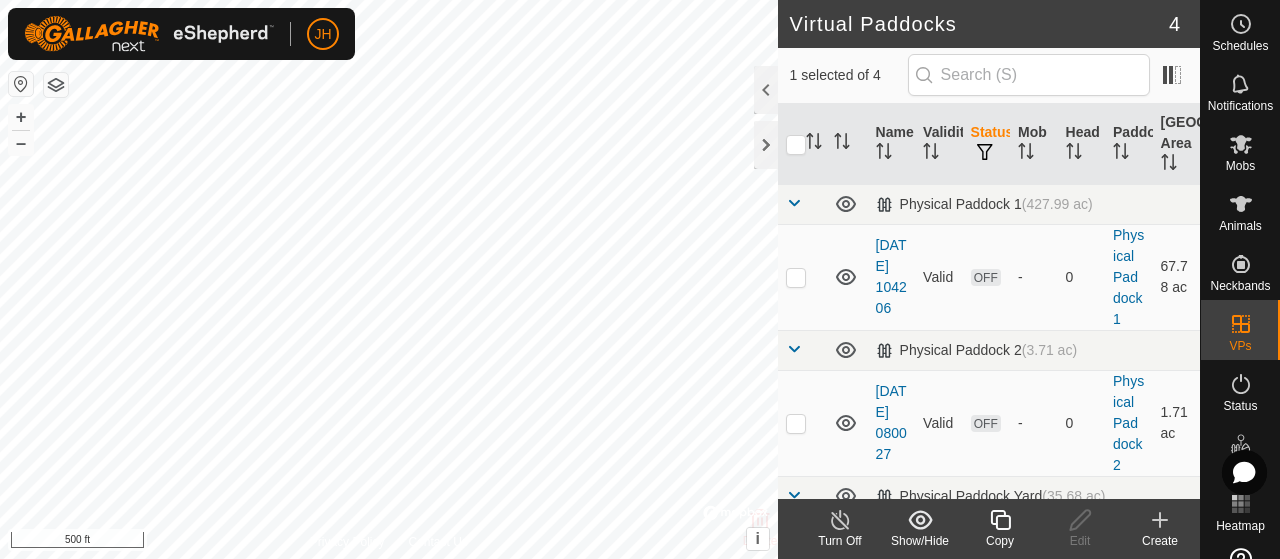checkbox on "false" 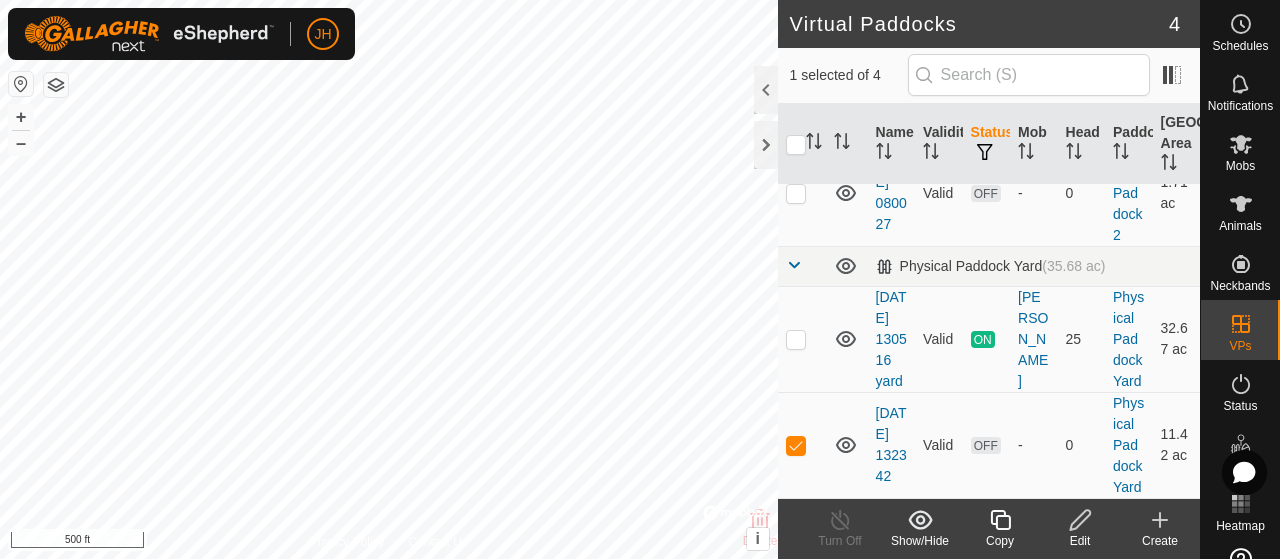 scroll, scrollTop: 331, scrollLeft: 0, axis: vertical 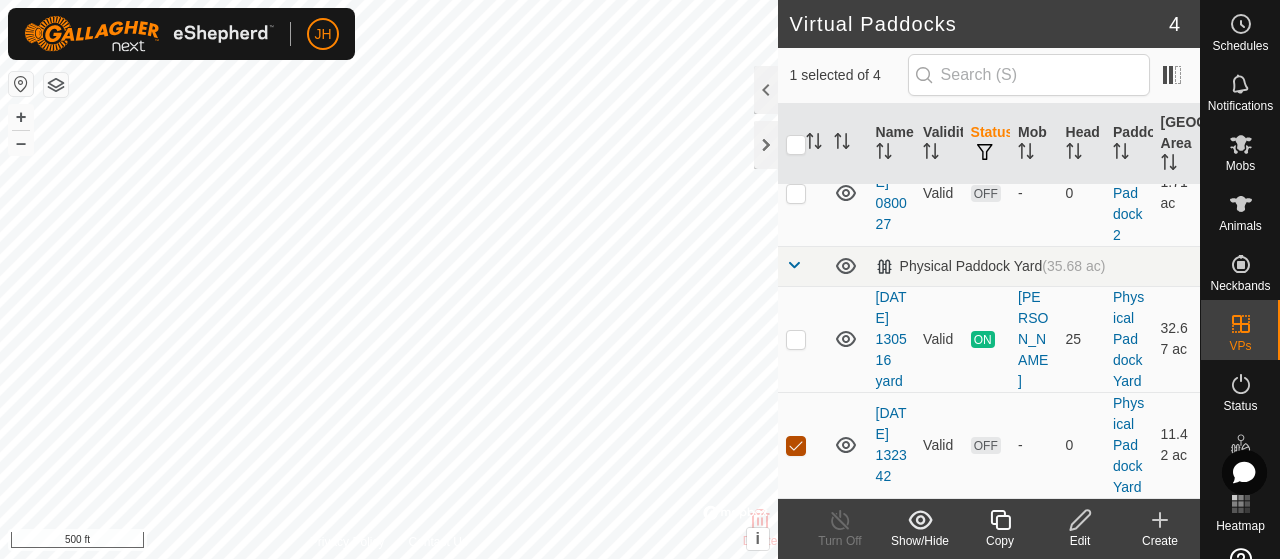 click at bounding box center [796, 446] 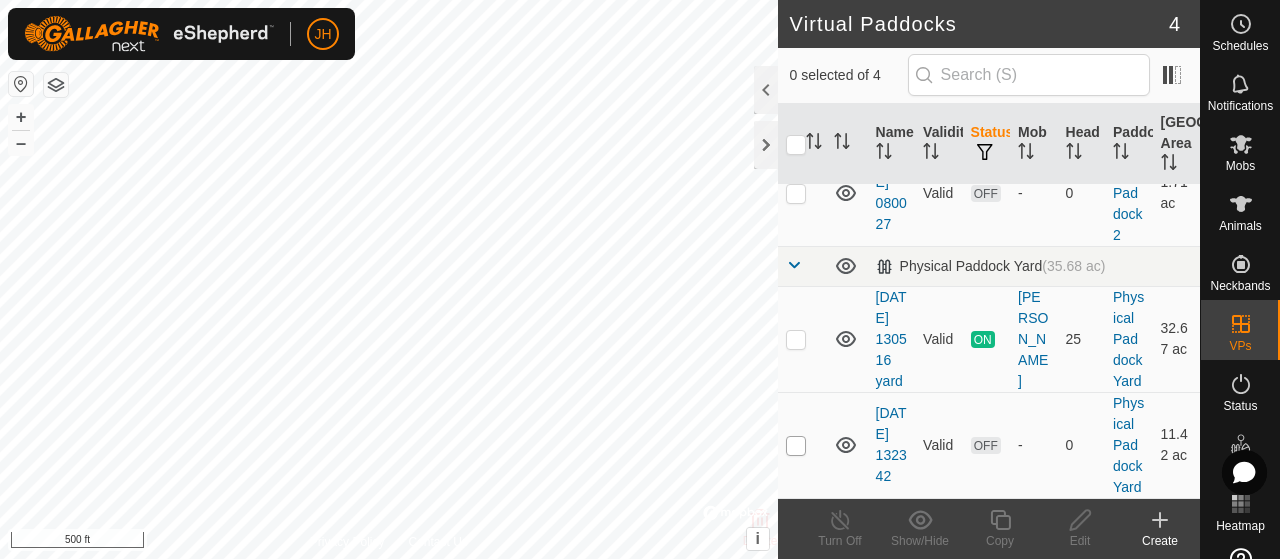 click at bounding box center [796, 446] 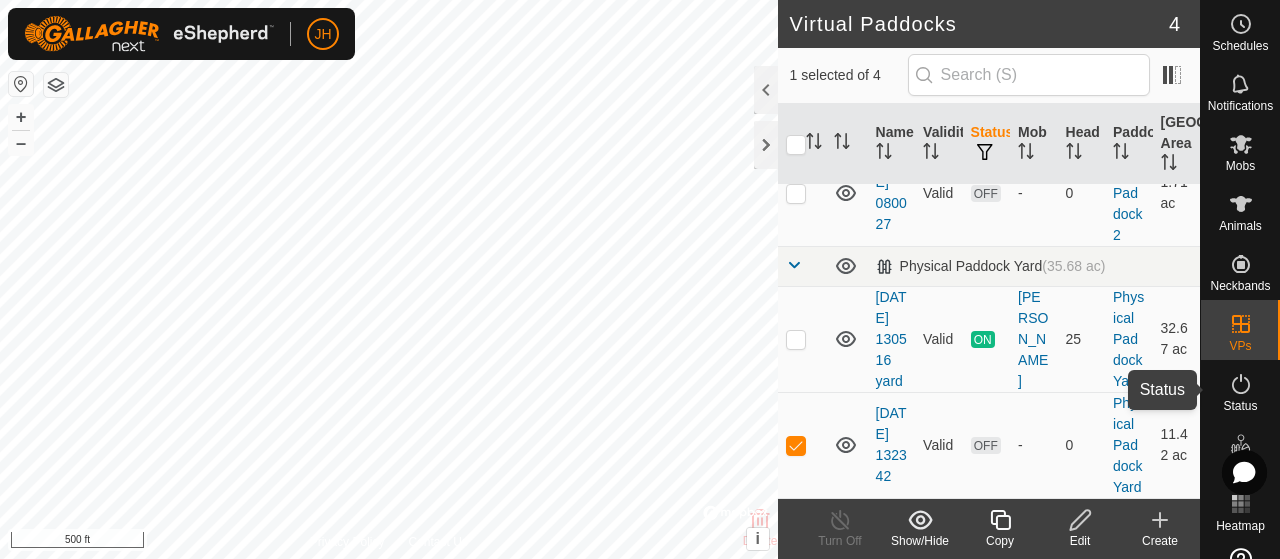 click at bounding box center (1241, 384) 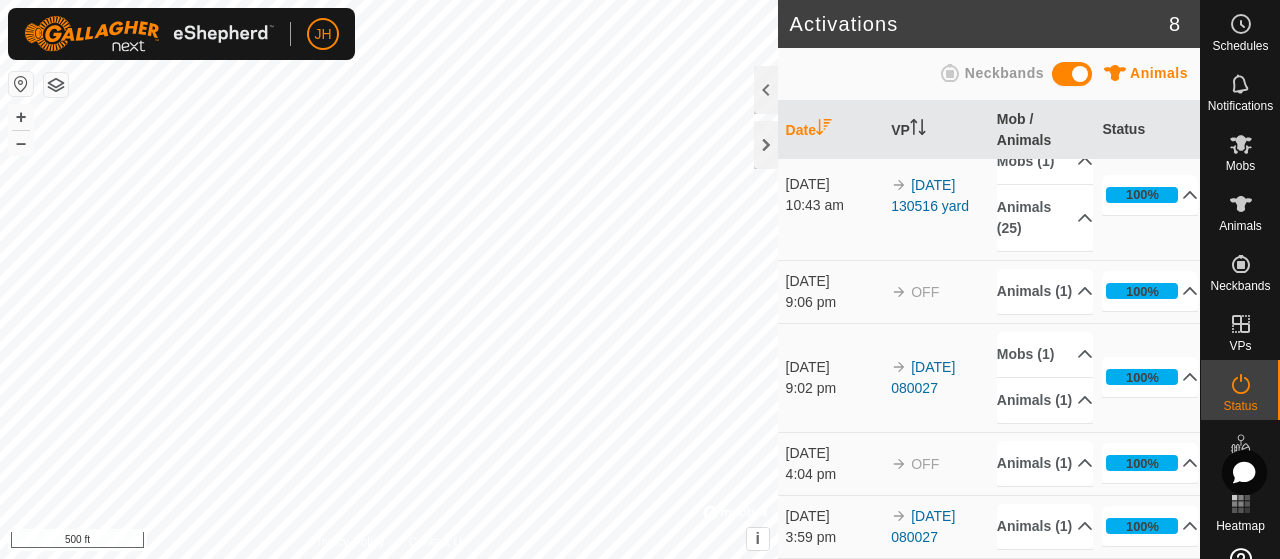 scroll, scrollTop: 0, scrollLeft: 0, axis: both 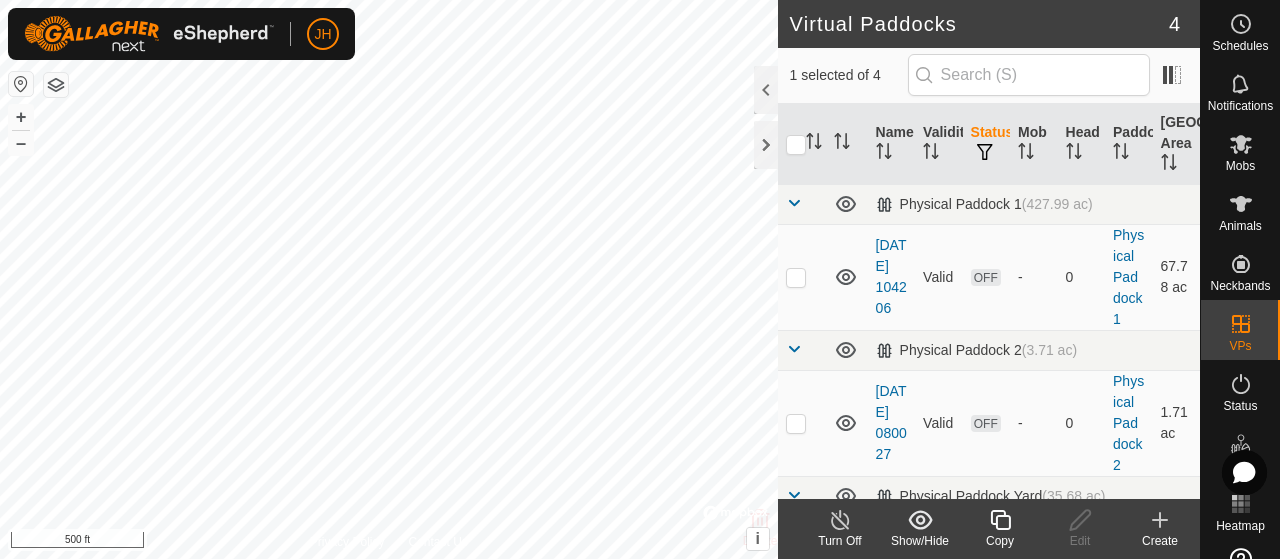 checkbox on "false" 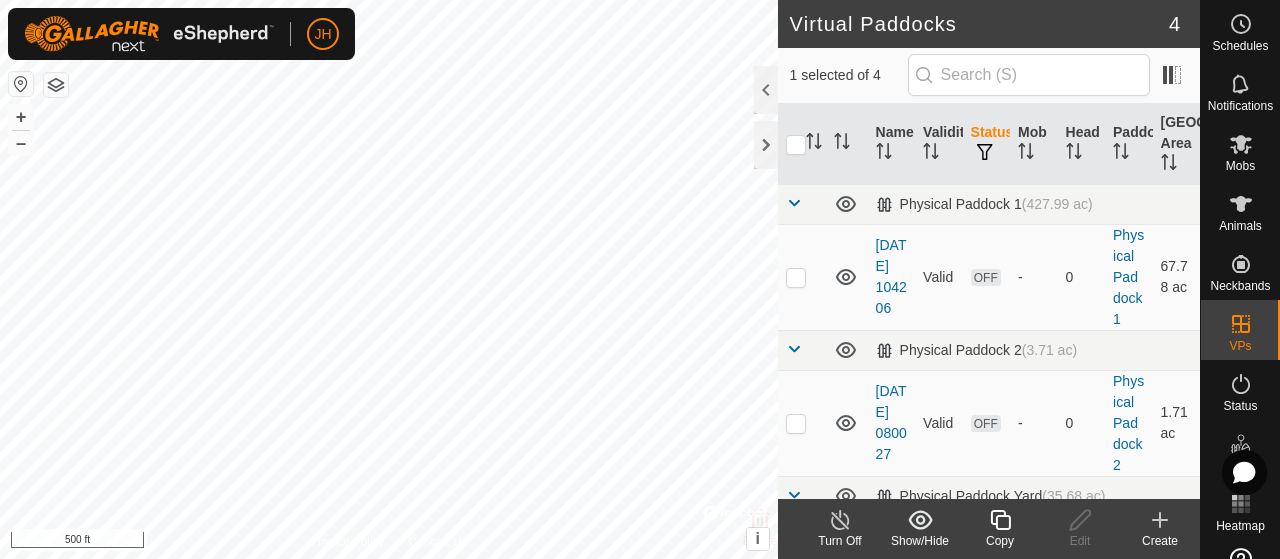 checkbox on "true" 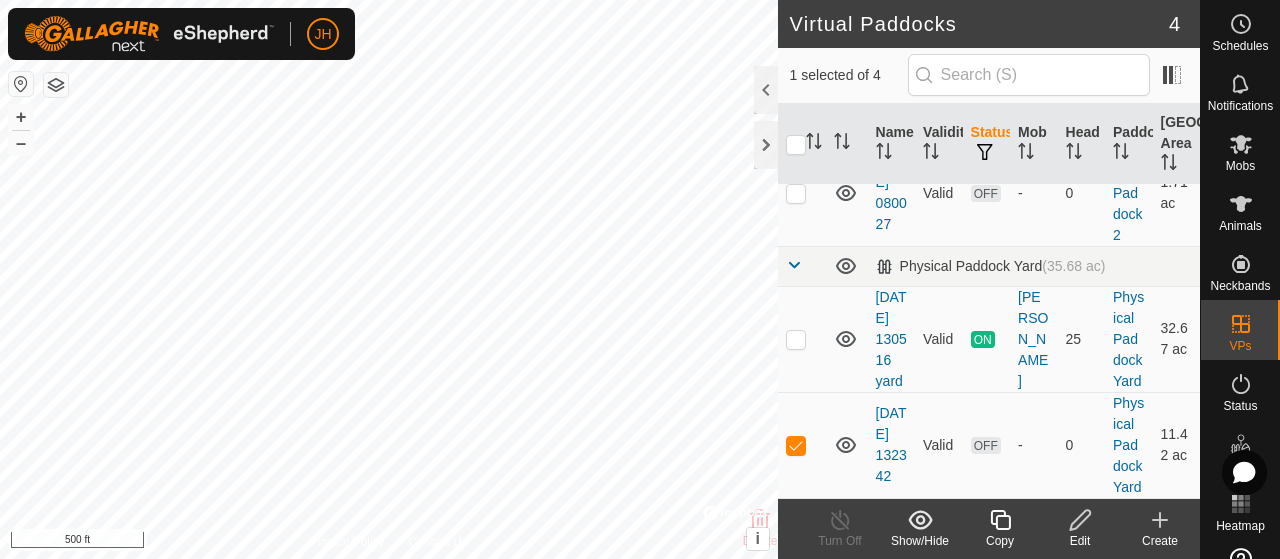 scroll, scrollTop: 331, scrollLeft: 0, axis: vertical 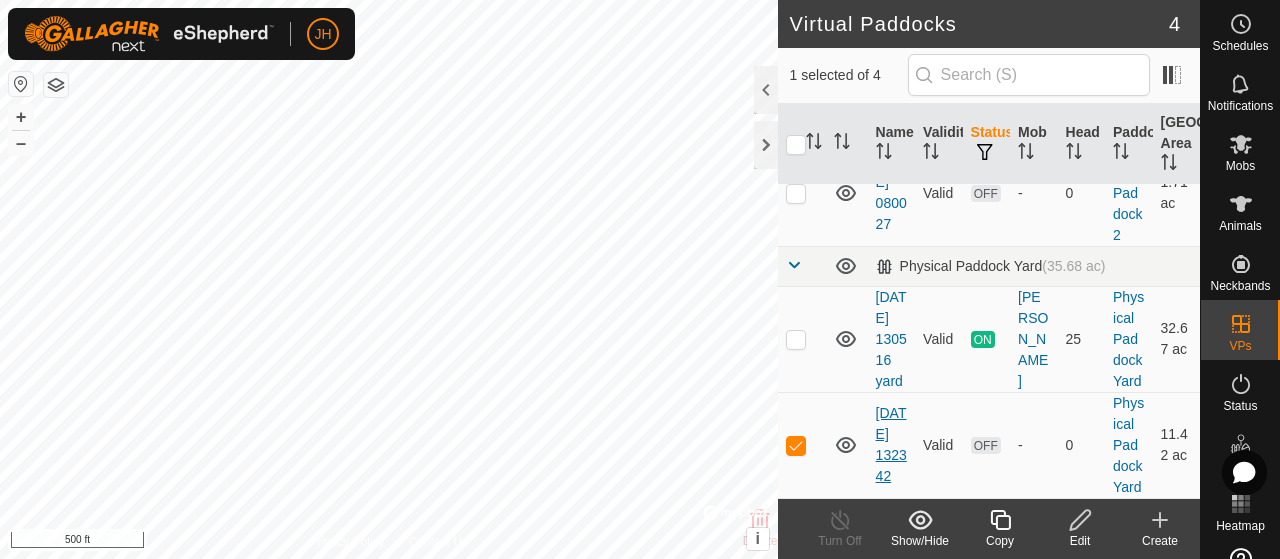 click on "[DATE] 132342" at bounding box center (891, 444) 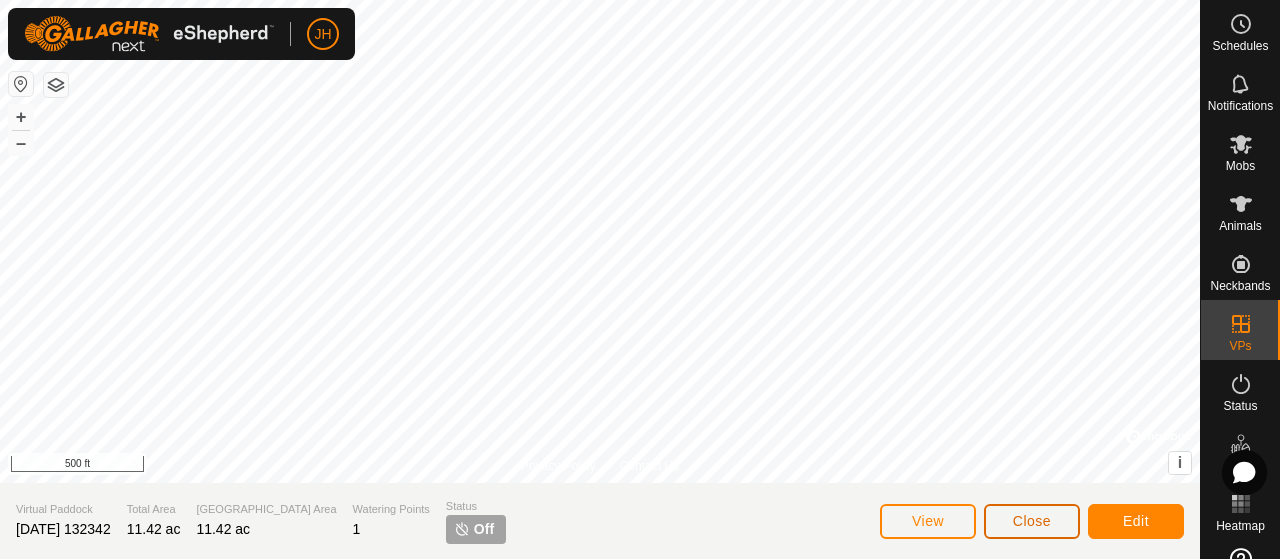 click on "Close" 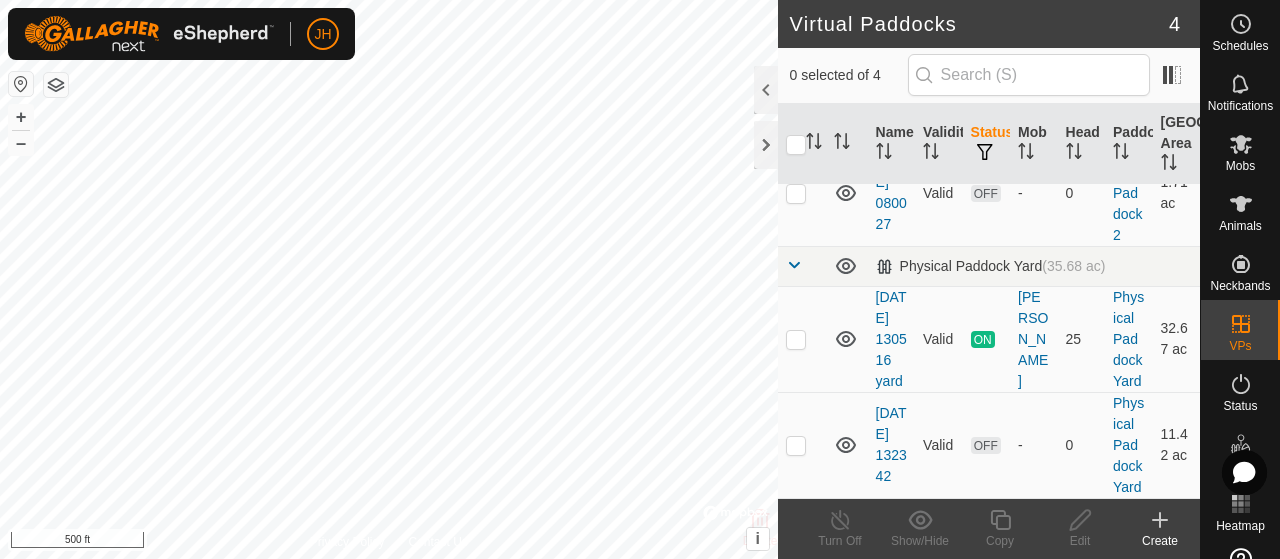 scroll, scrollTop: 300, scrollLeft: 0, axis: vertical 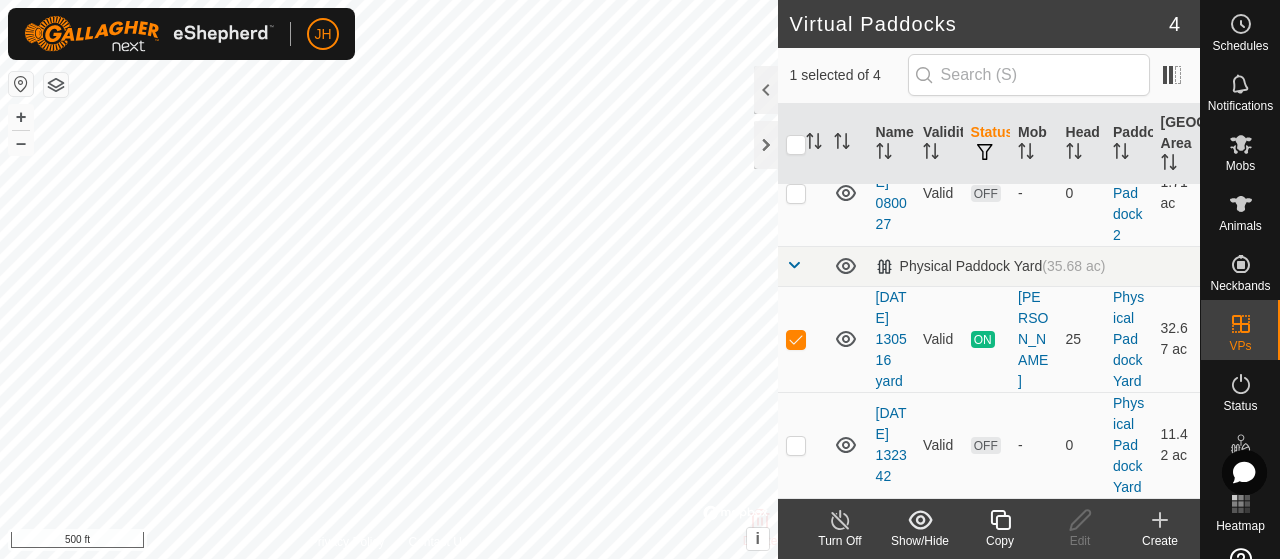 checkbox on "false" 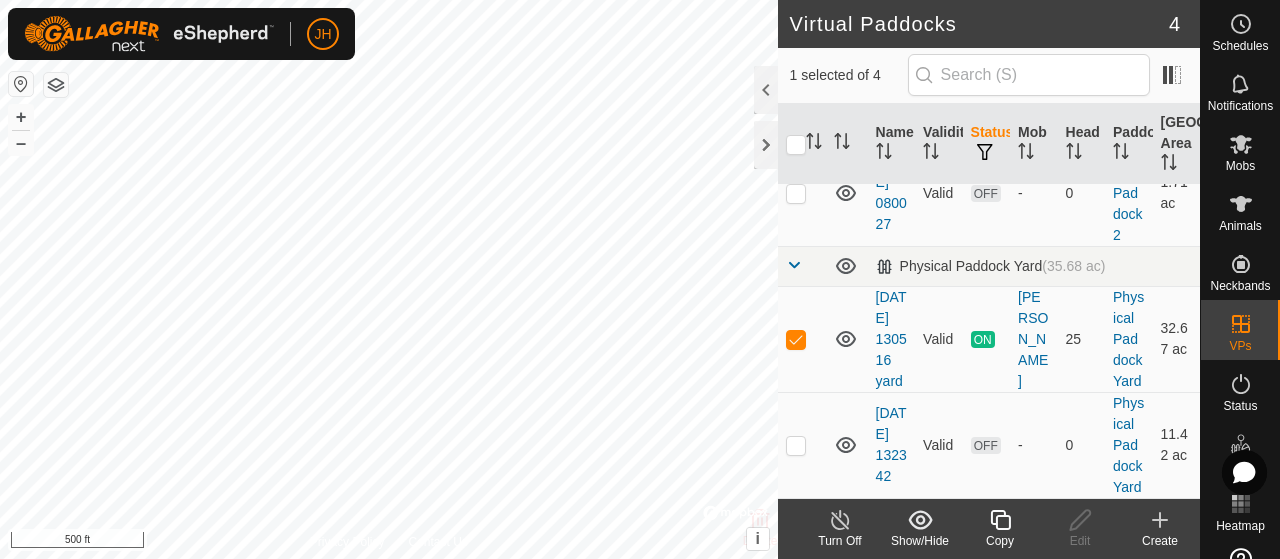 checkbox on "true" 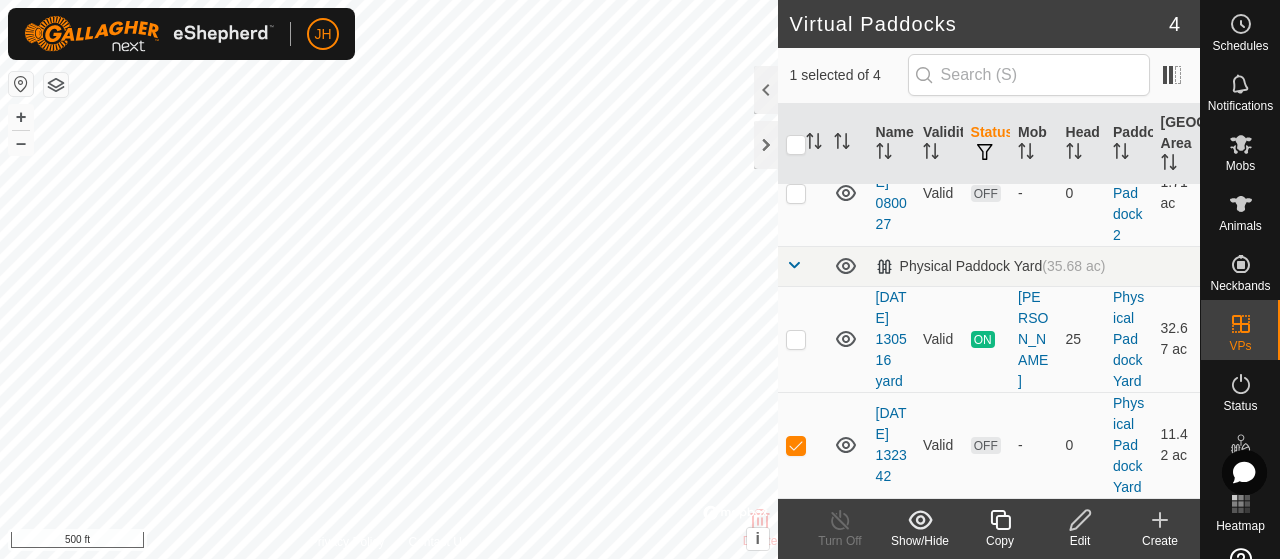 scroll, scrollTop: 331, scrollLeft: 0, axis: vertical 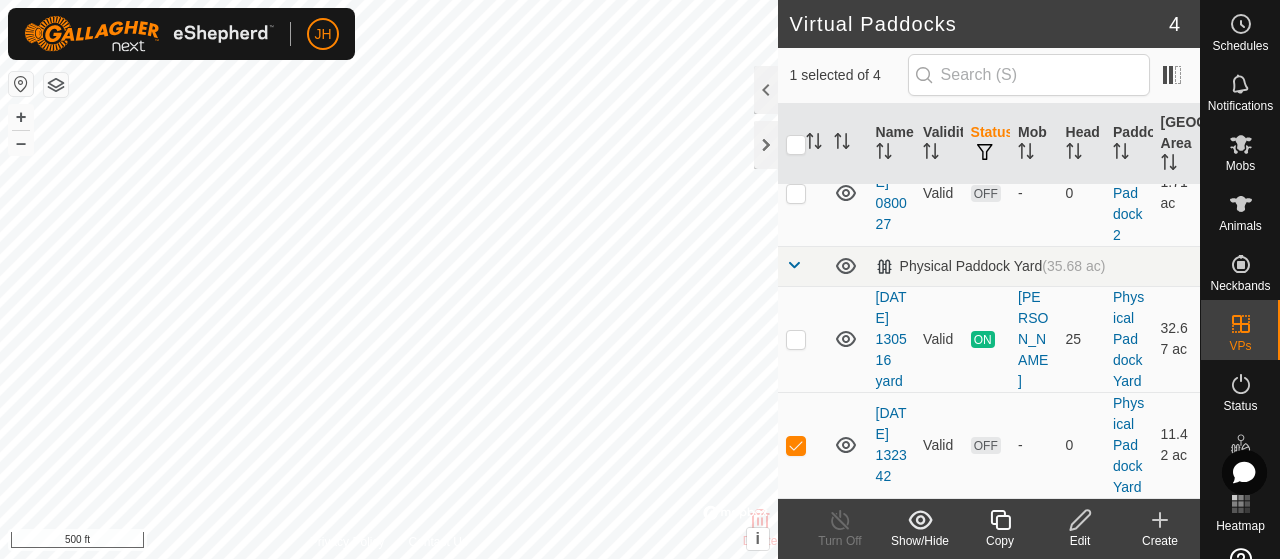 click 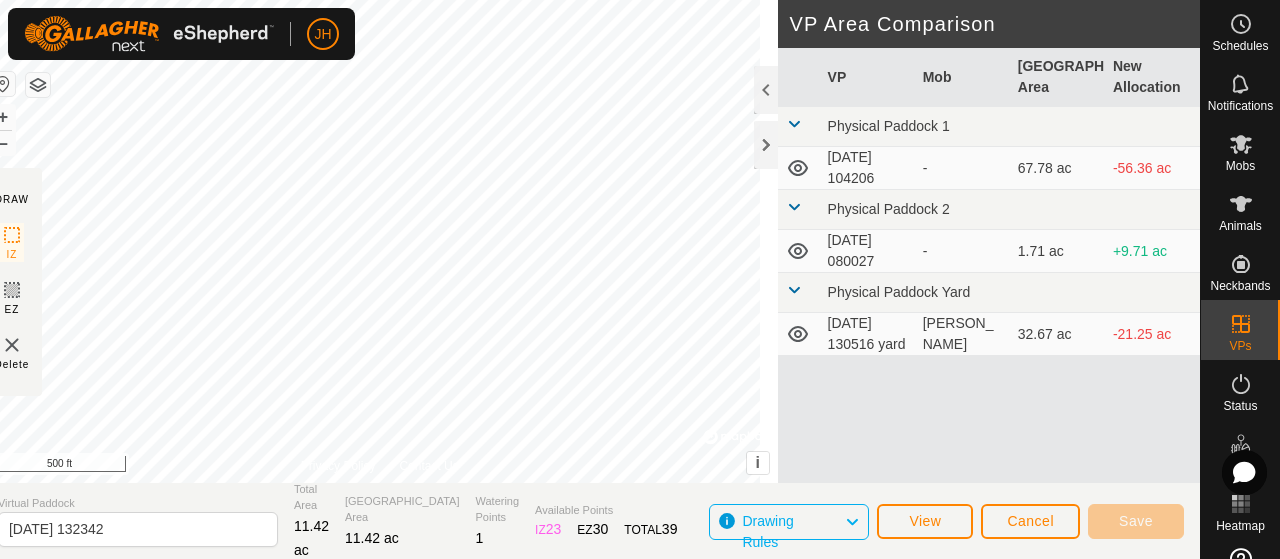 click 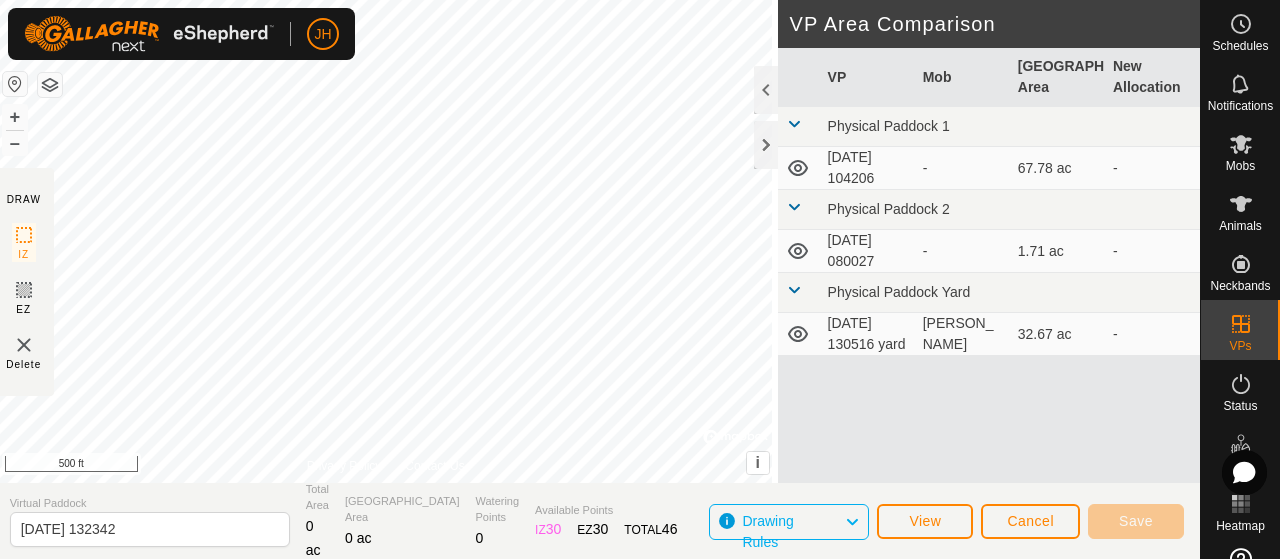 click on "[DATE] 130516 yard" at bounding box center [867, 334] 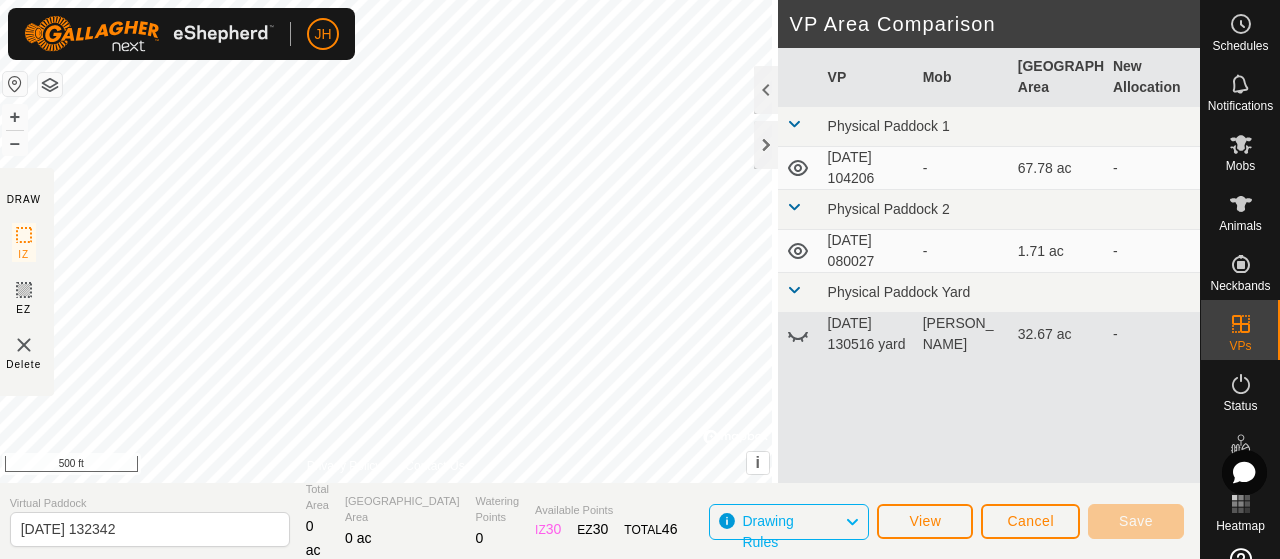 click 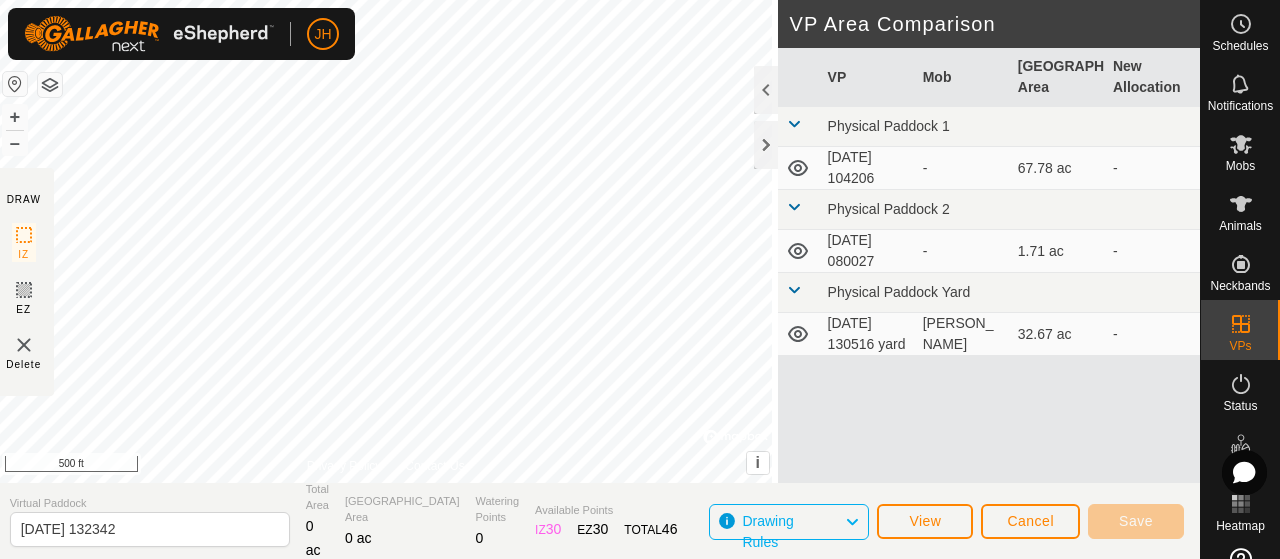 click on "[DATE] 130516 yard" at bounding box center [867, 334] 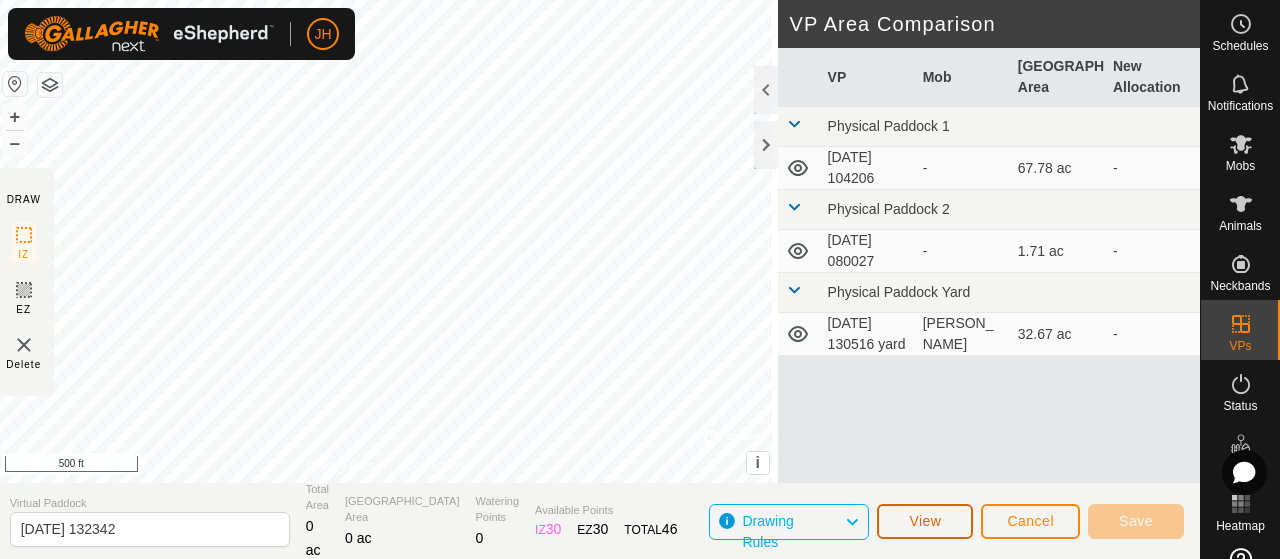 click on "View" 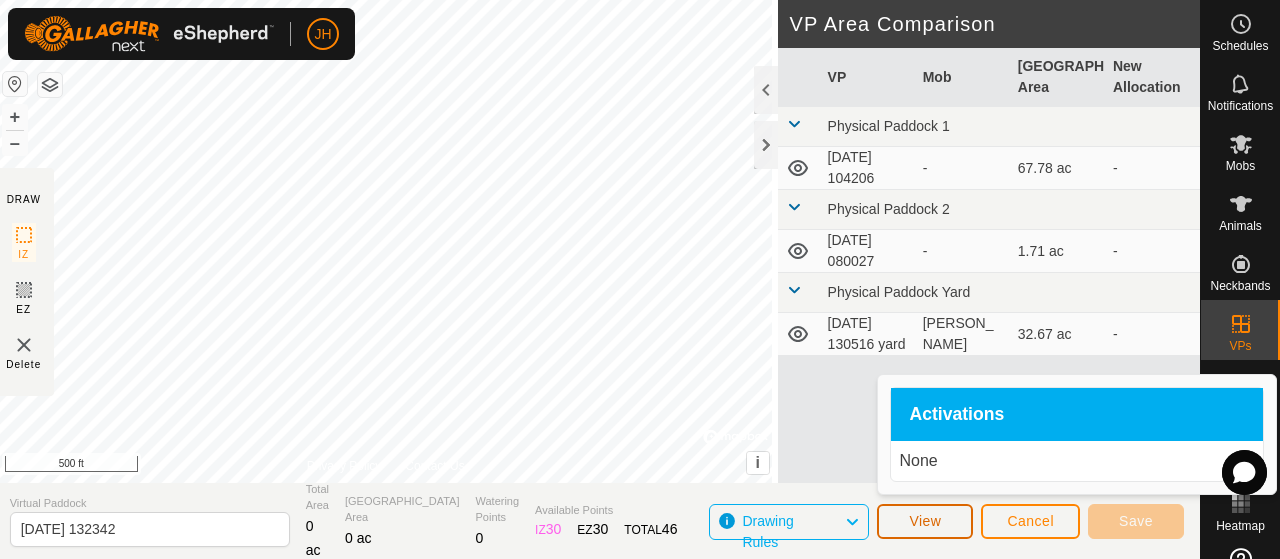 click on "View" 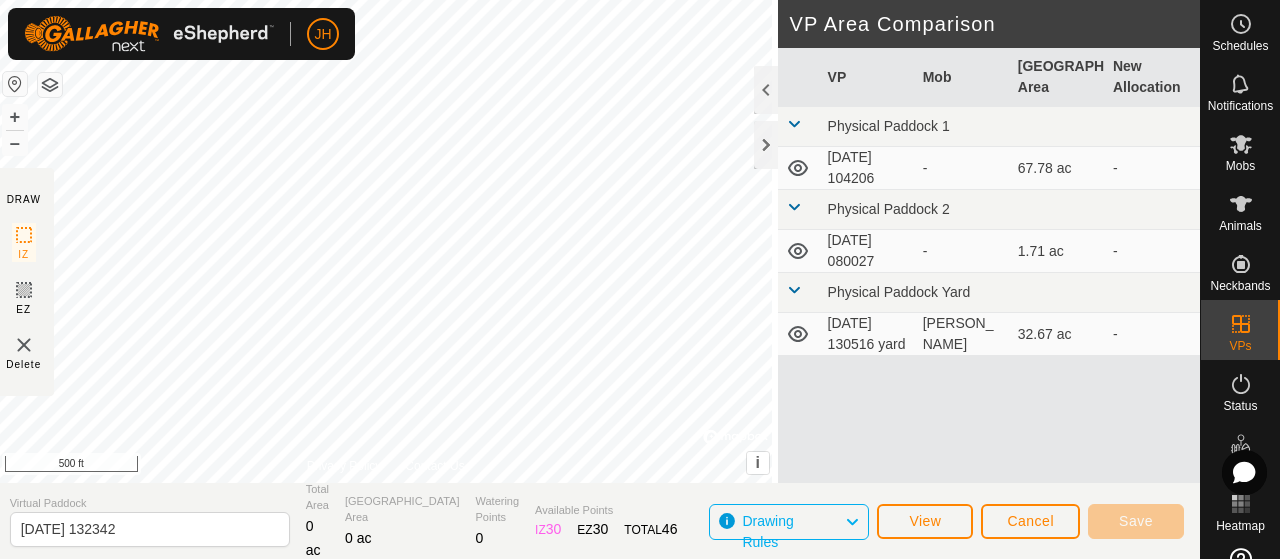 click on "VP   Mob   Grazing Area   New Allocation  Physical Paddock 1  [DATE] 104206  -  67.78 ac   -  Physical Paddock 2  [DATE] 080027  -  1.71 ac   -  Physical [GEOGRAPHIC_DATA]  [DATE] 130516 yard   [PERSON_NAME]    32.67 ac   -" at bounding box center [989, 289] 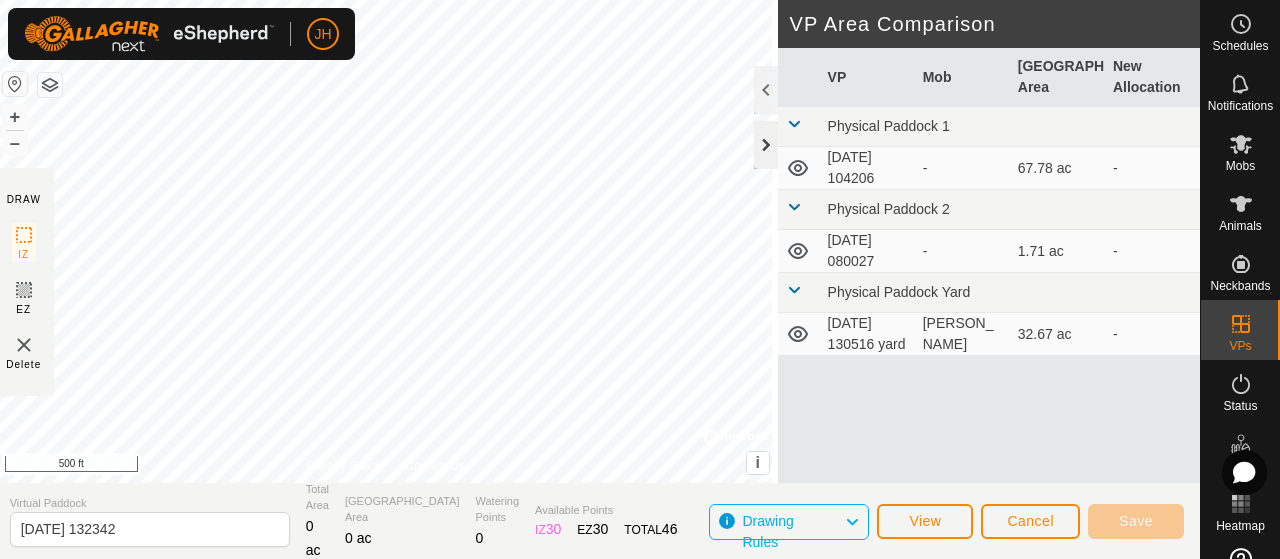 click 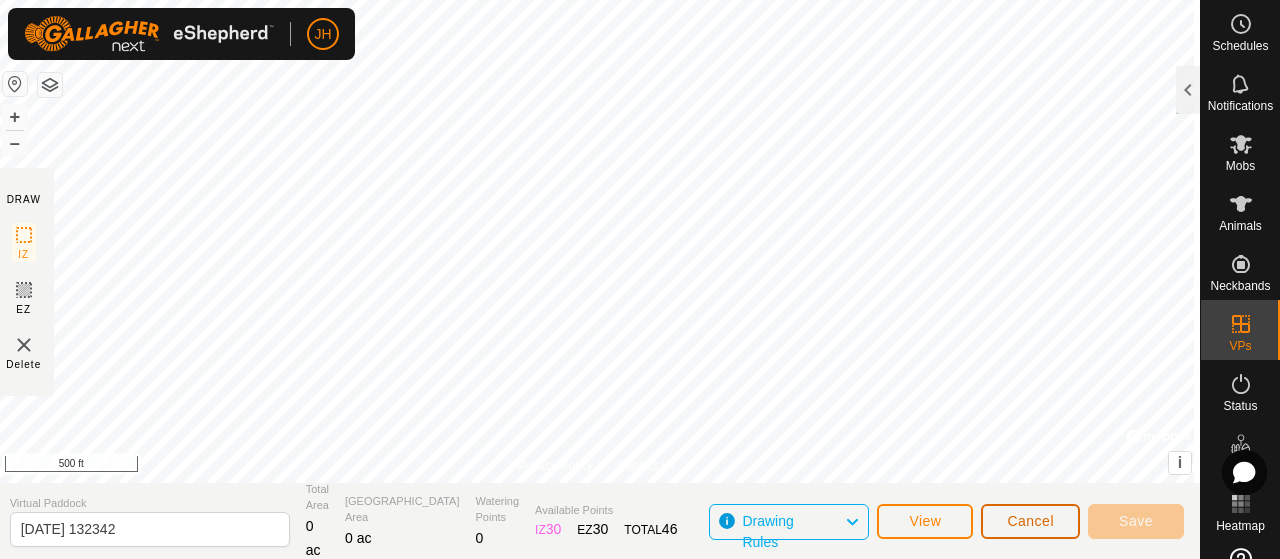 click on "Cancel" 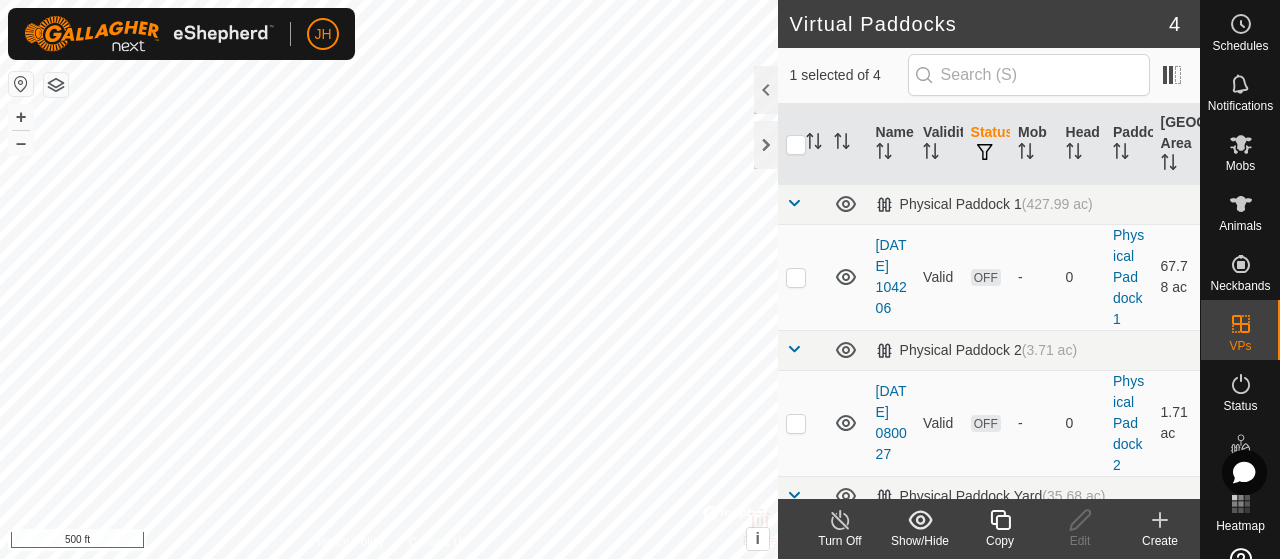 checkbox on "false" 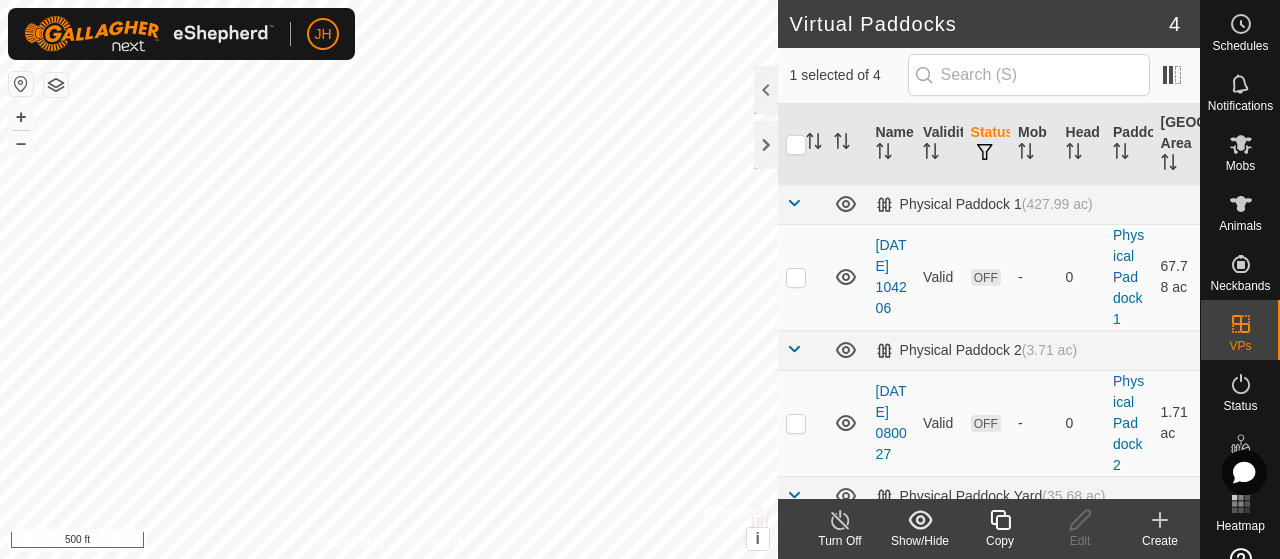 checkbox on "true" 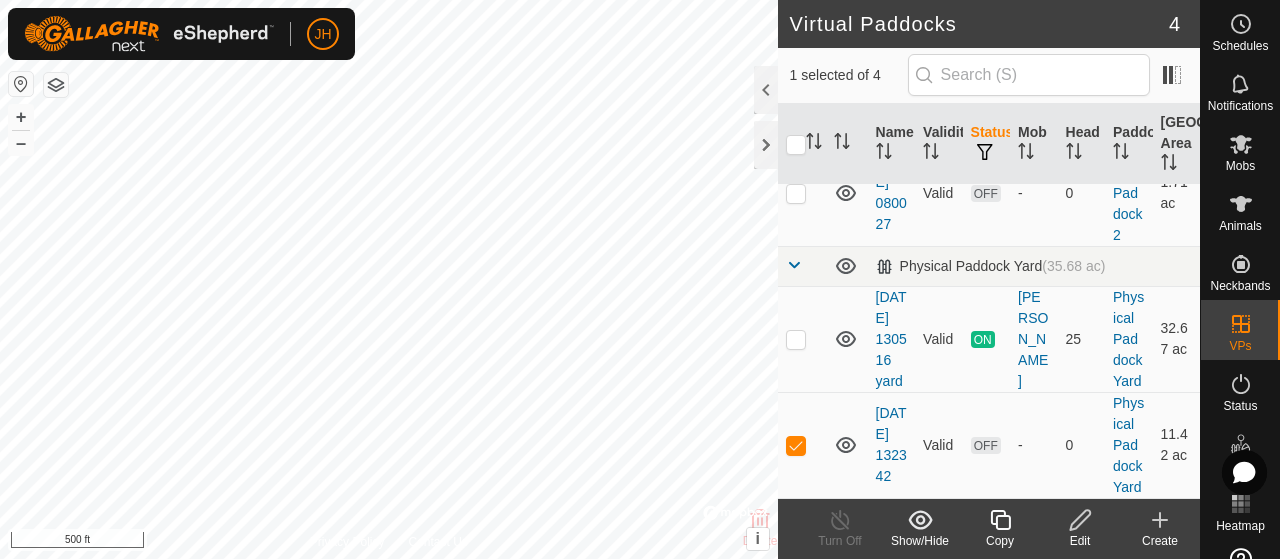 scroll, scrollTop: 331, scrollLeft: 0, axis: vertical 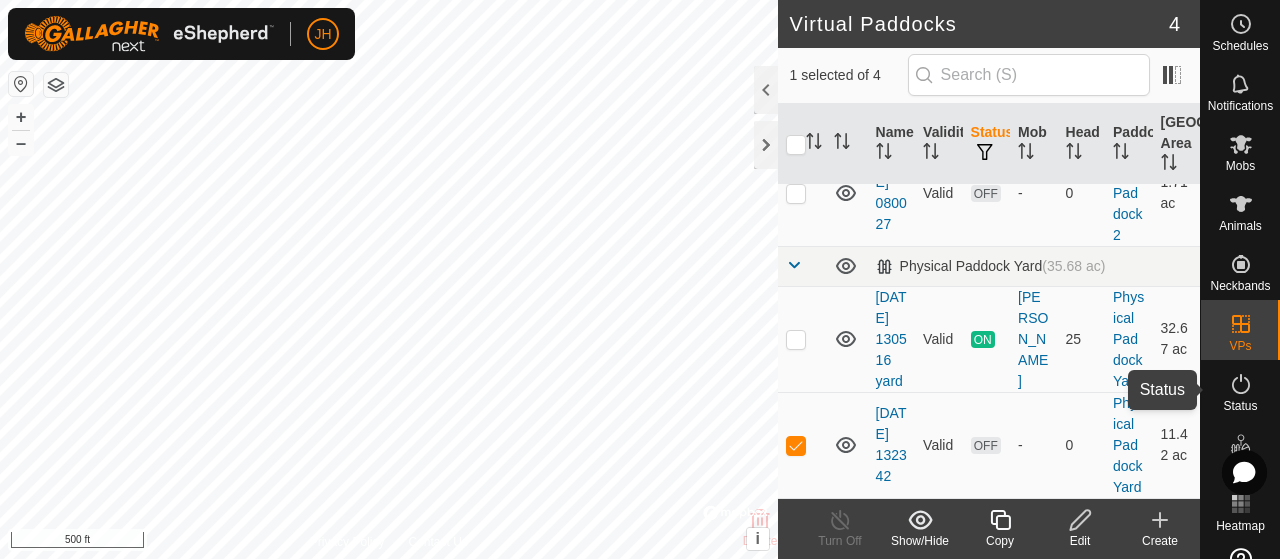 click on "Status" at bounding box center (1240, 406) 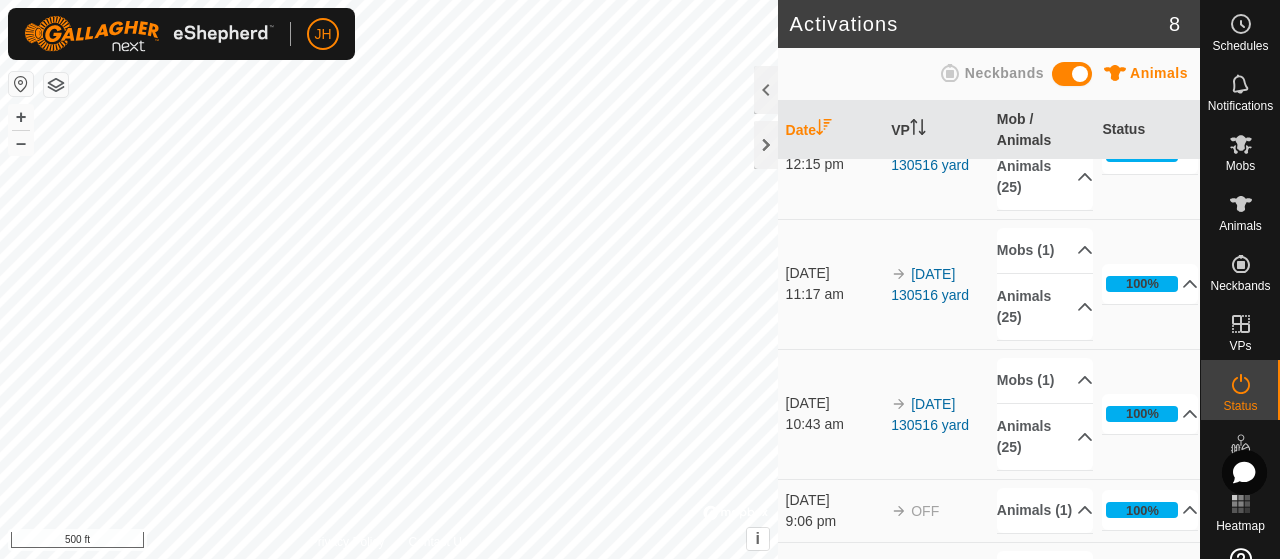 scroll, scrollTop: 0, scrollLeft: 0, axis: both 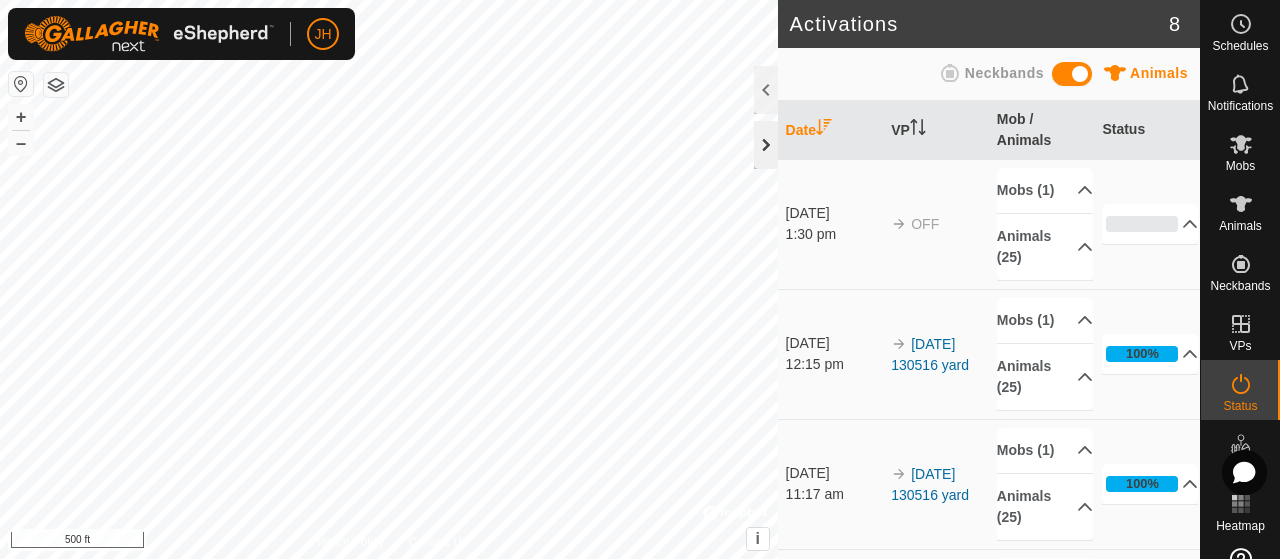 click 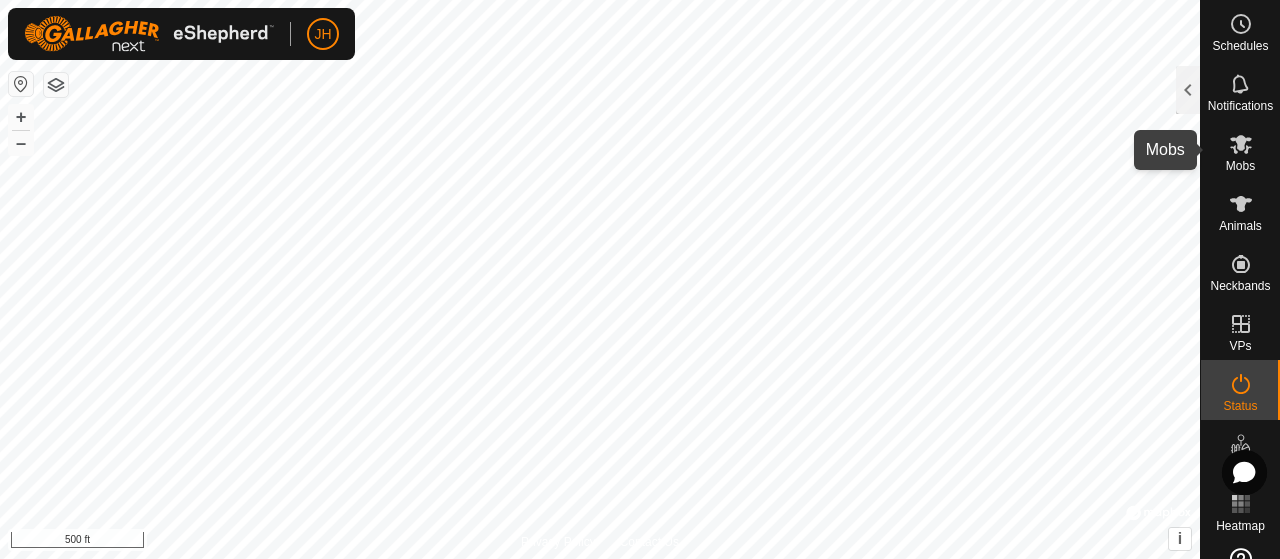 click 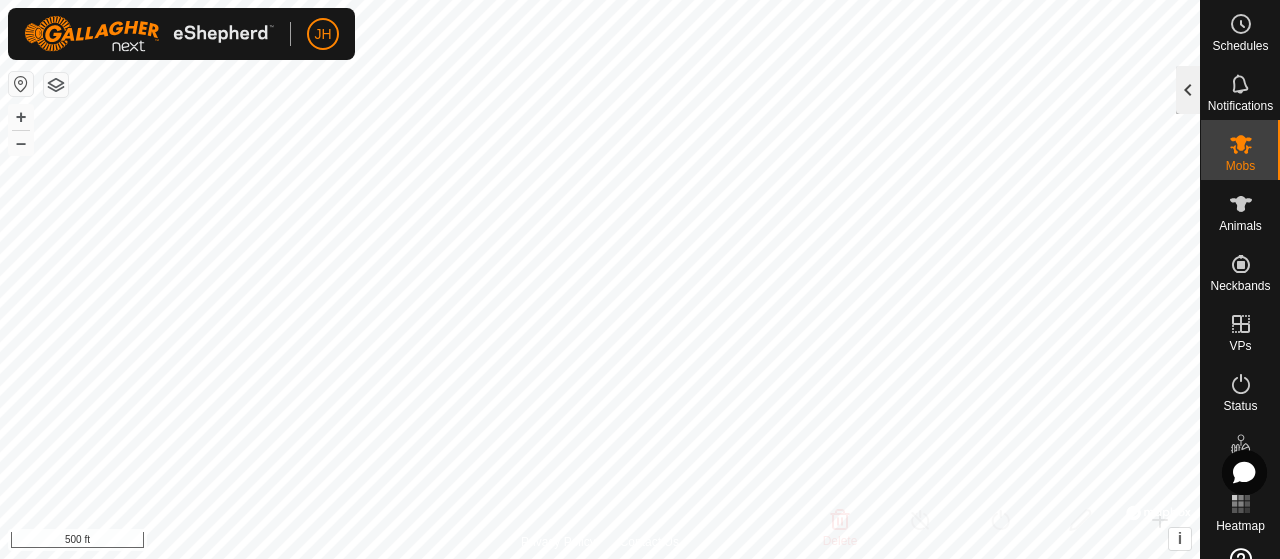 click 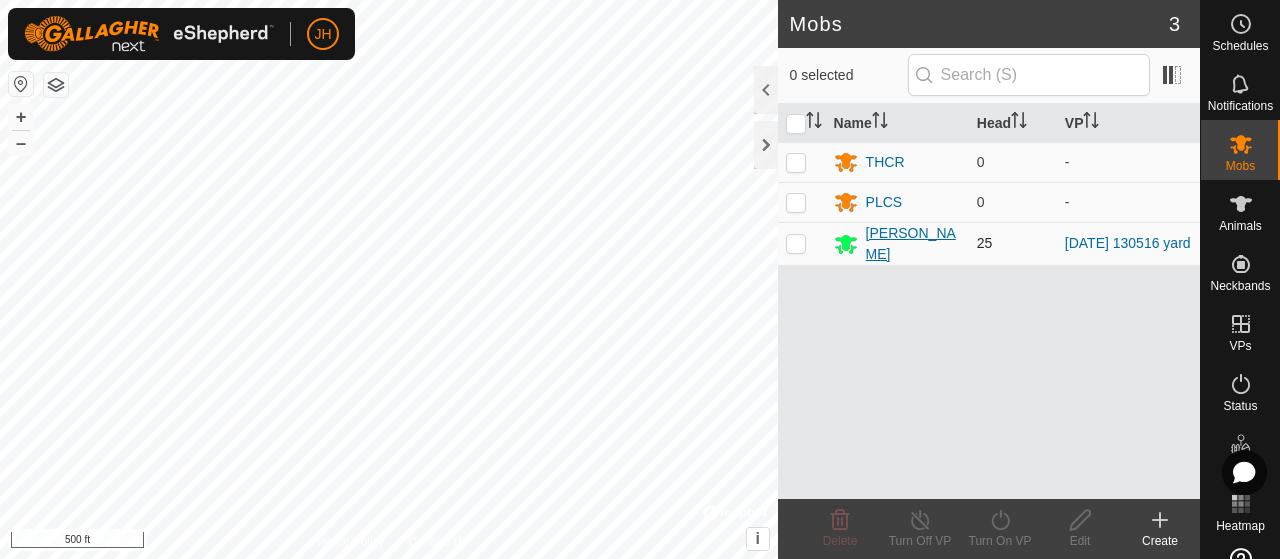 click on "[PERSON_NAME]" at bounding box center [913, 244] 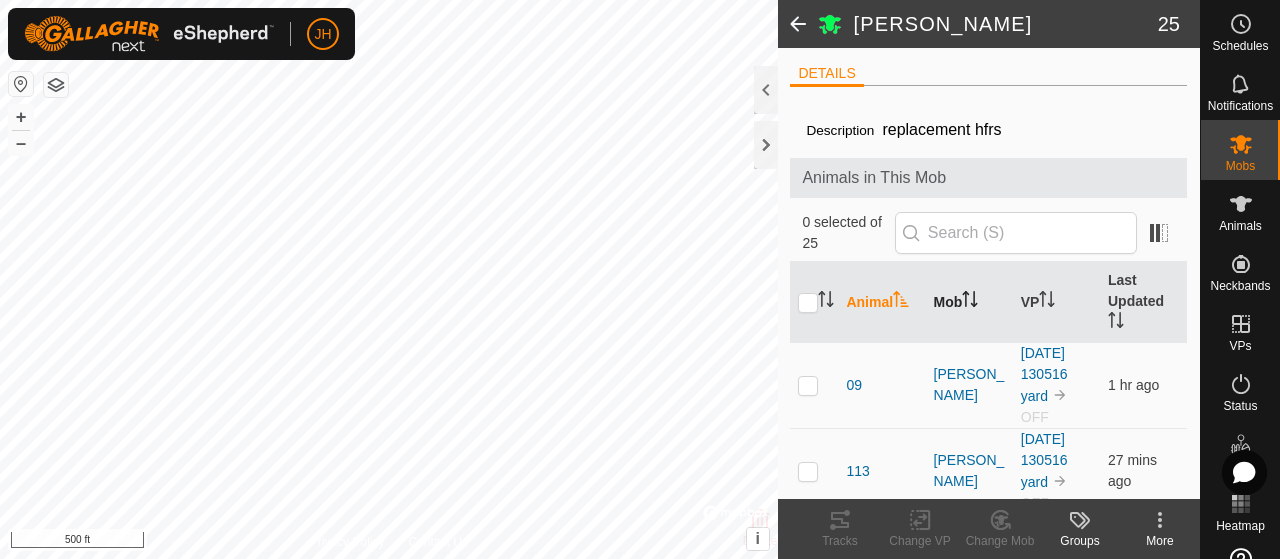 scroll, scrollTop: 100, scrollLeft: 0, axis: vertical 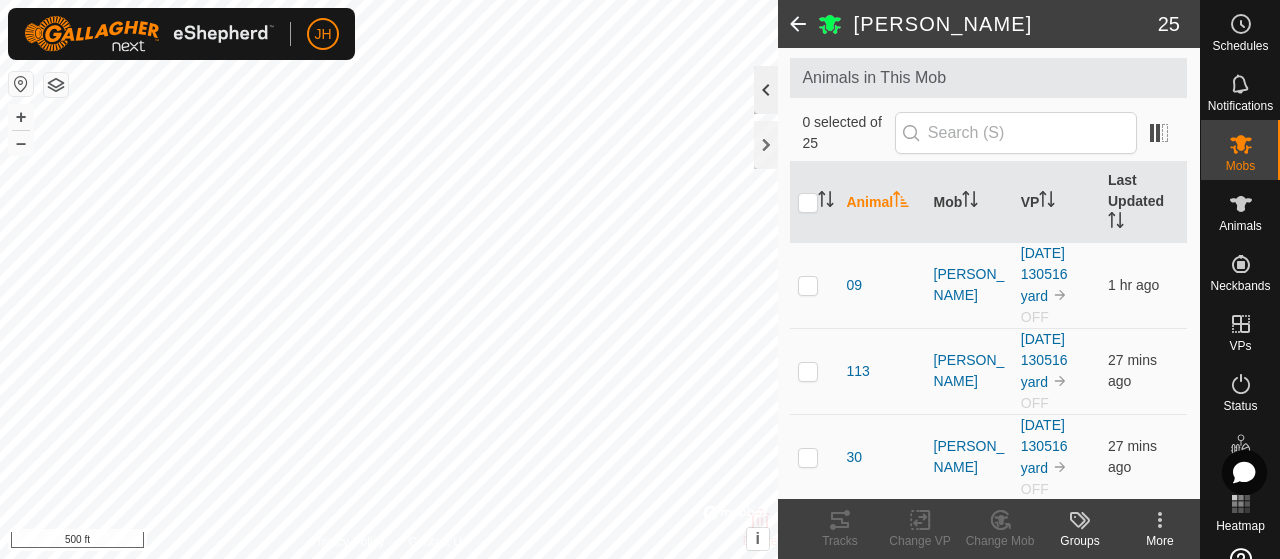 click 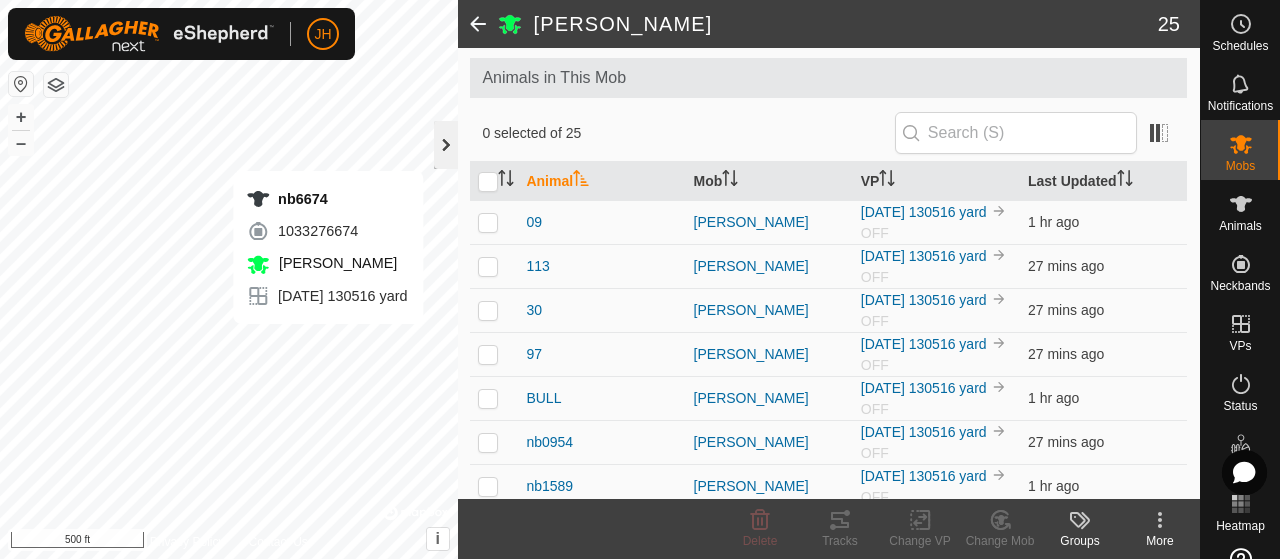 click 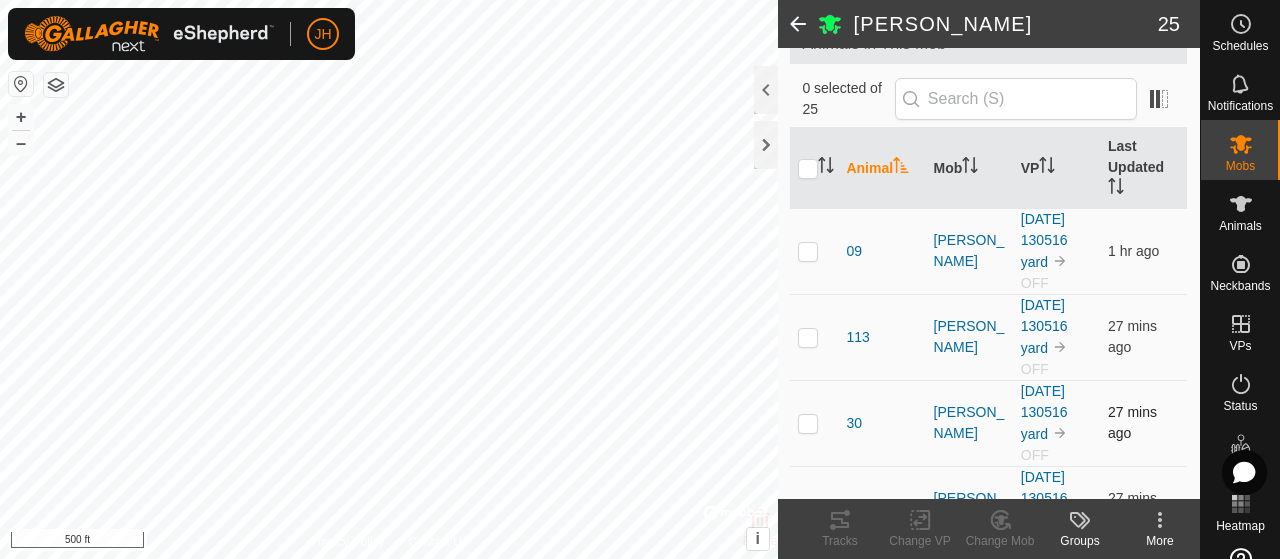 scroll, scrollTop: 0, scrollLeft: 0, axis: both 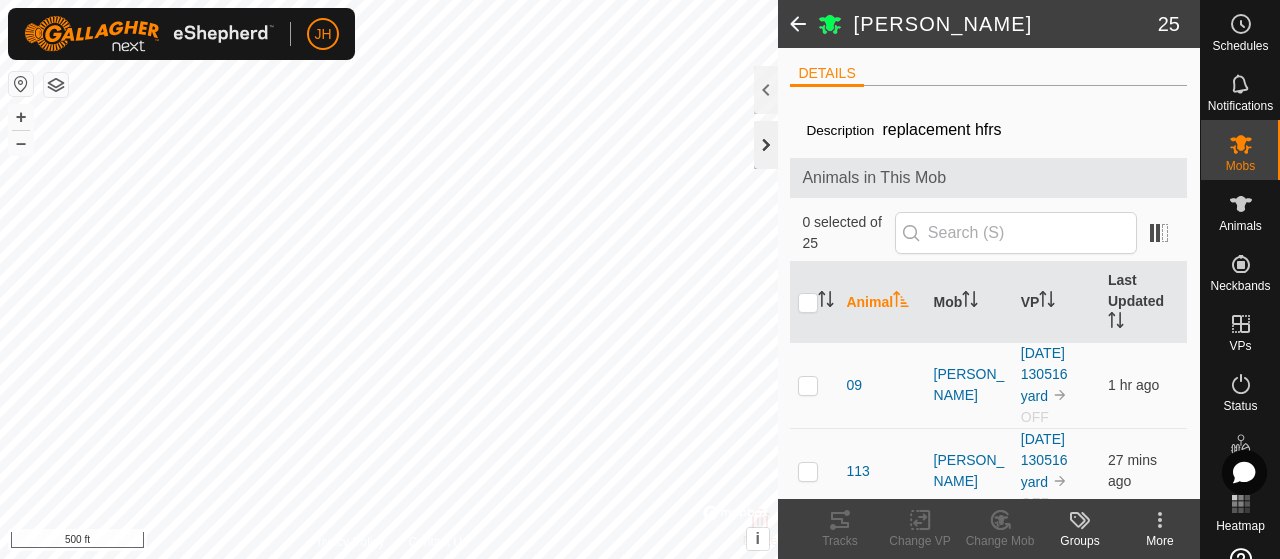 click 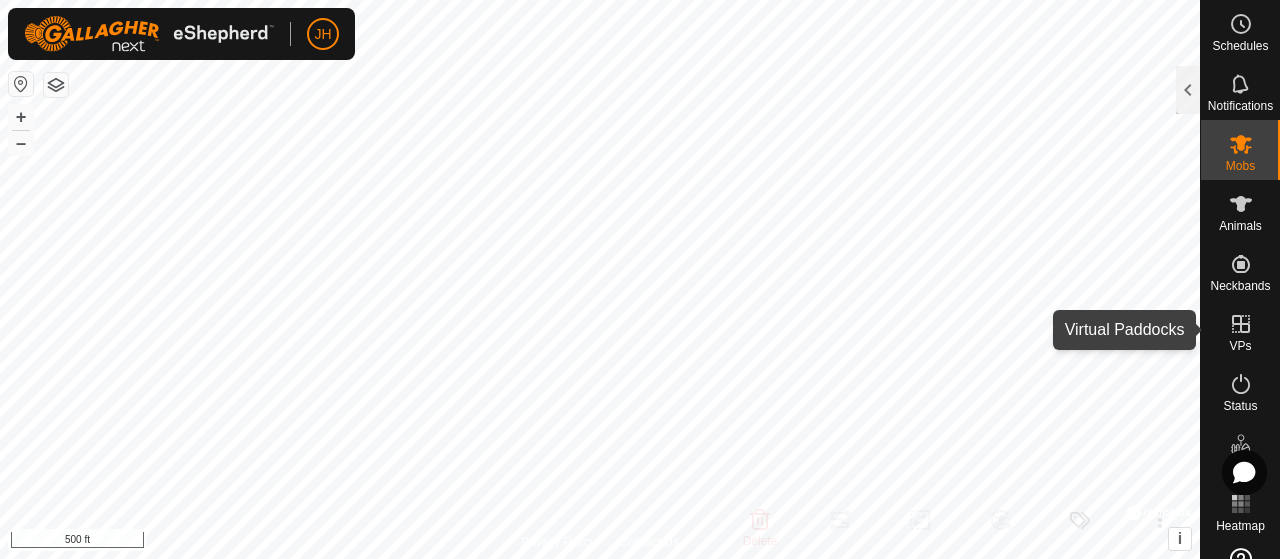 click 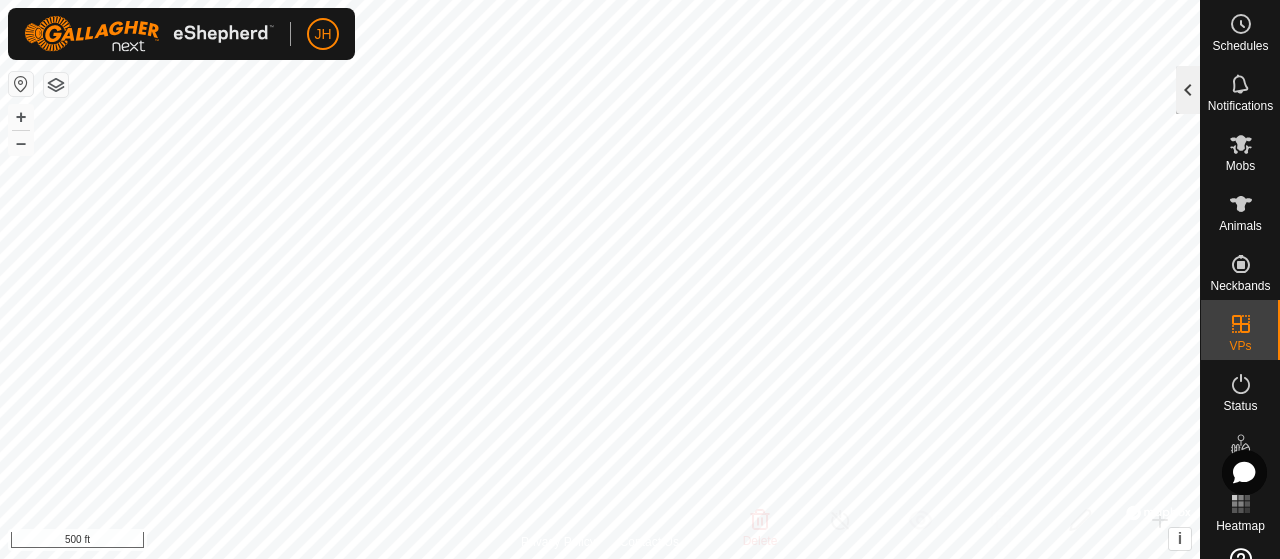 click 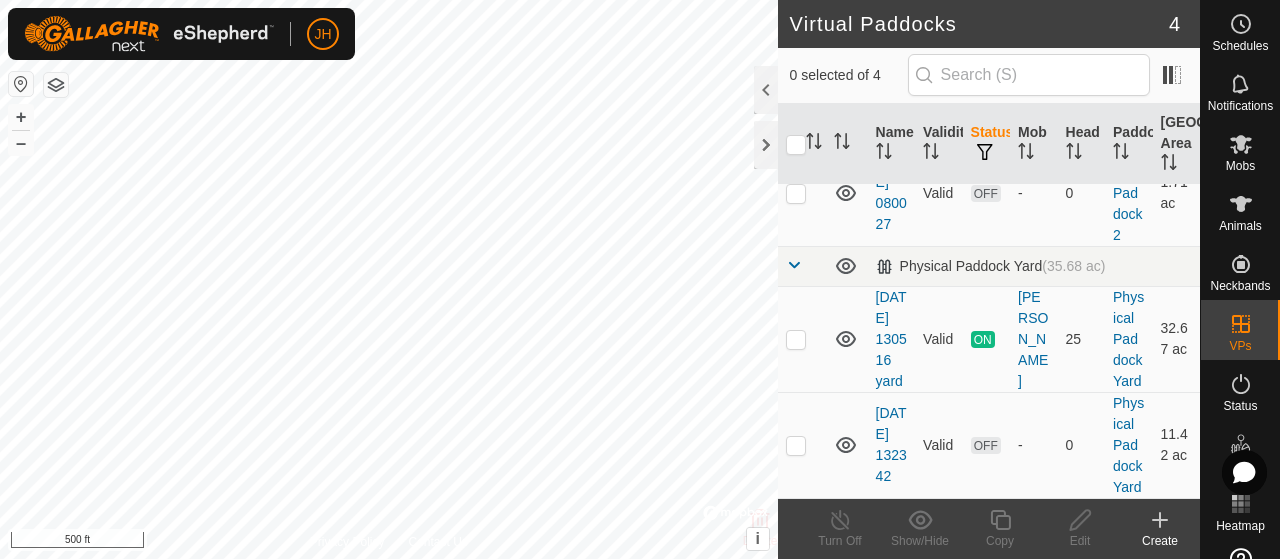 scroll, scrollTop: 331, scrollLeft: 0, axis: vertical 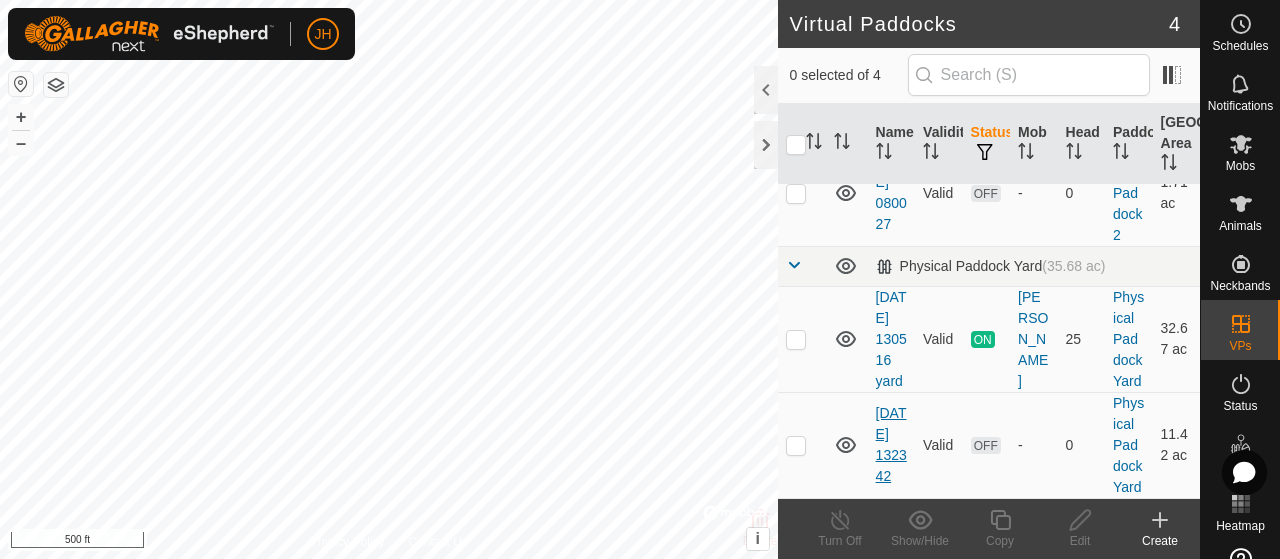 click on "[DATE] 132342" at bounding box center [891, 444] 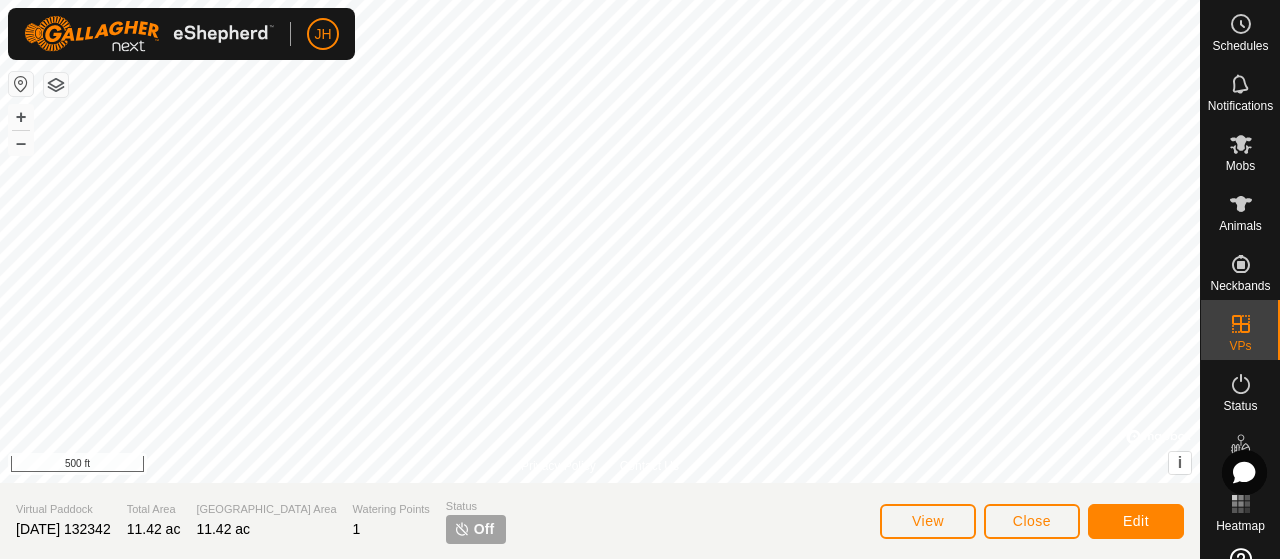 click on "Off" 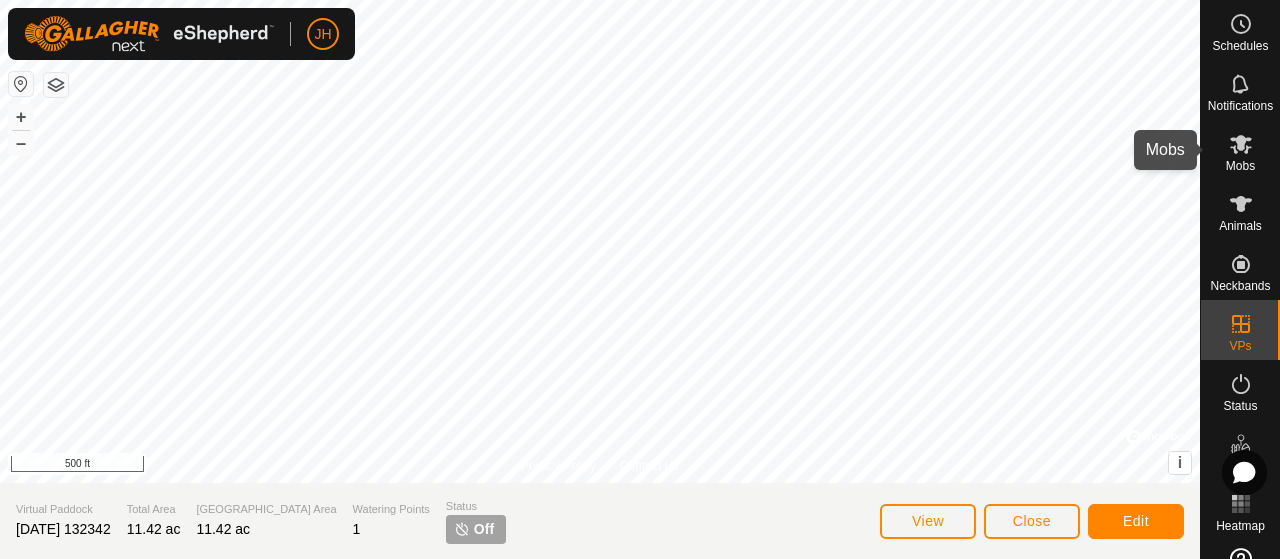 click at bounding box center [1241, 144] 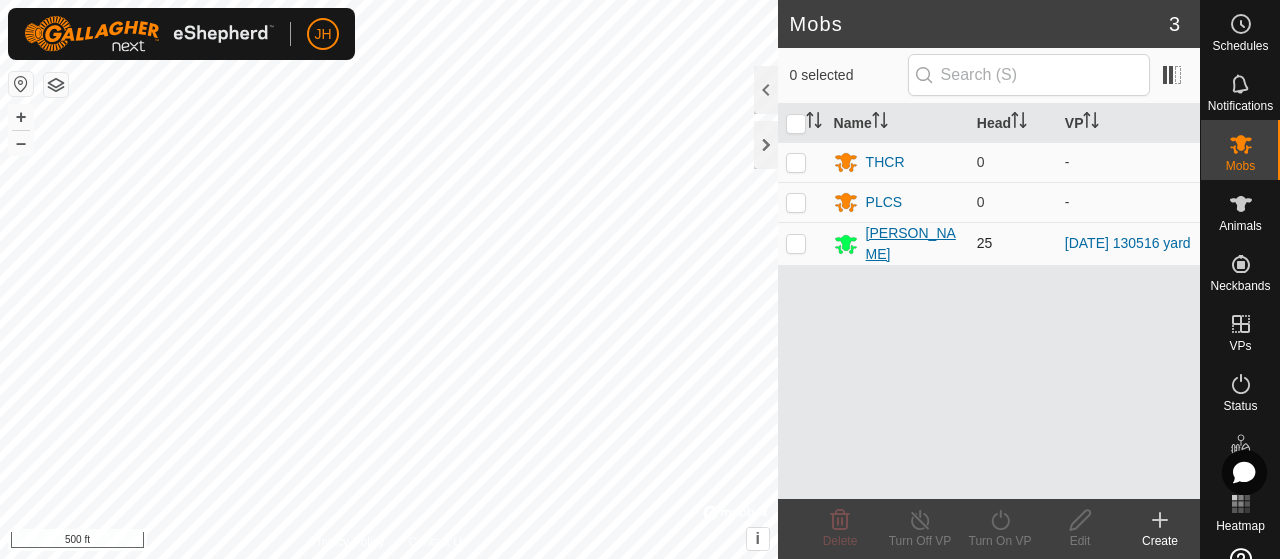 click on "[PERSON_NAME]" at bounding box center (897, 244) 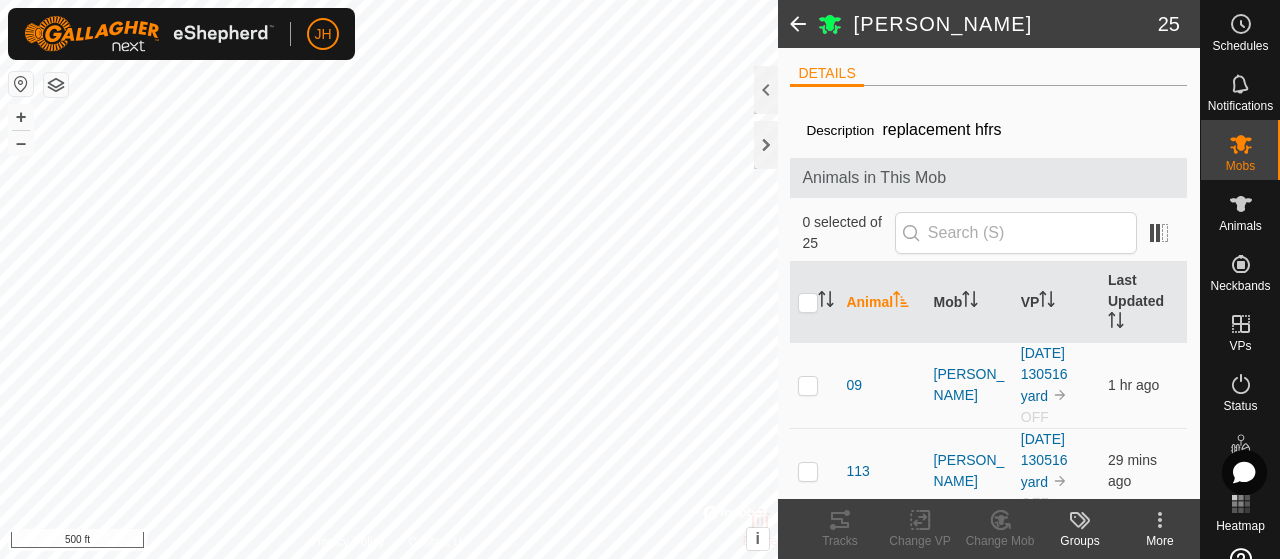 click on "Groups" 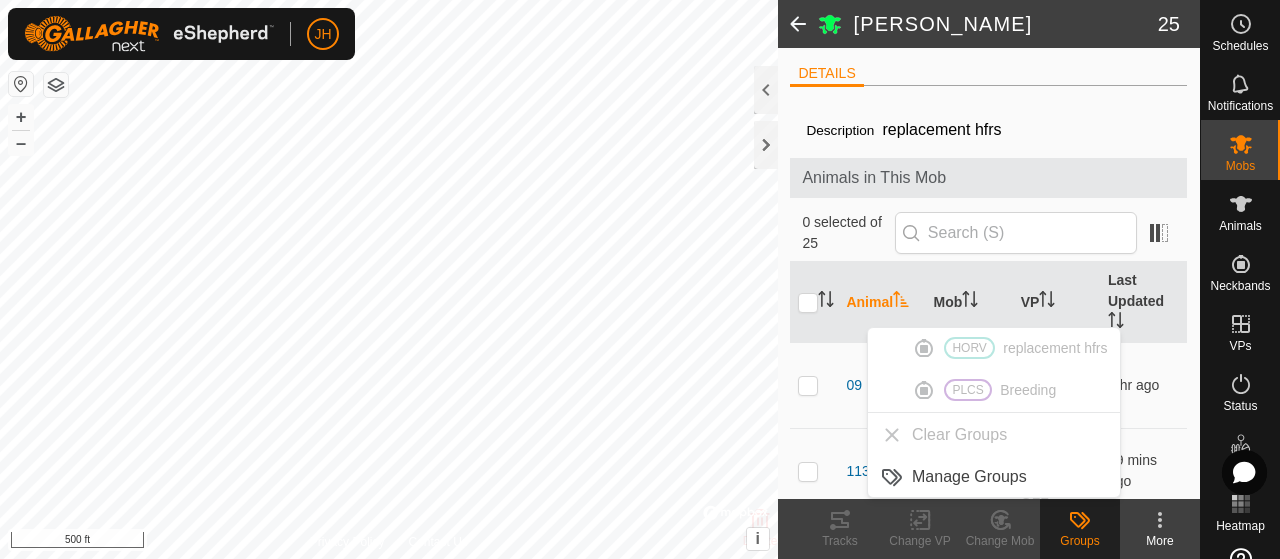 click 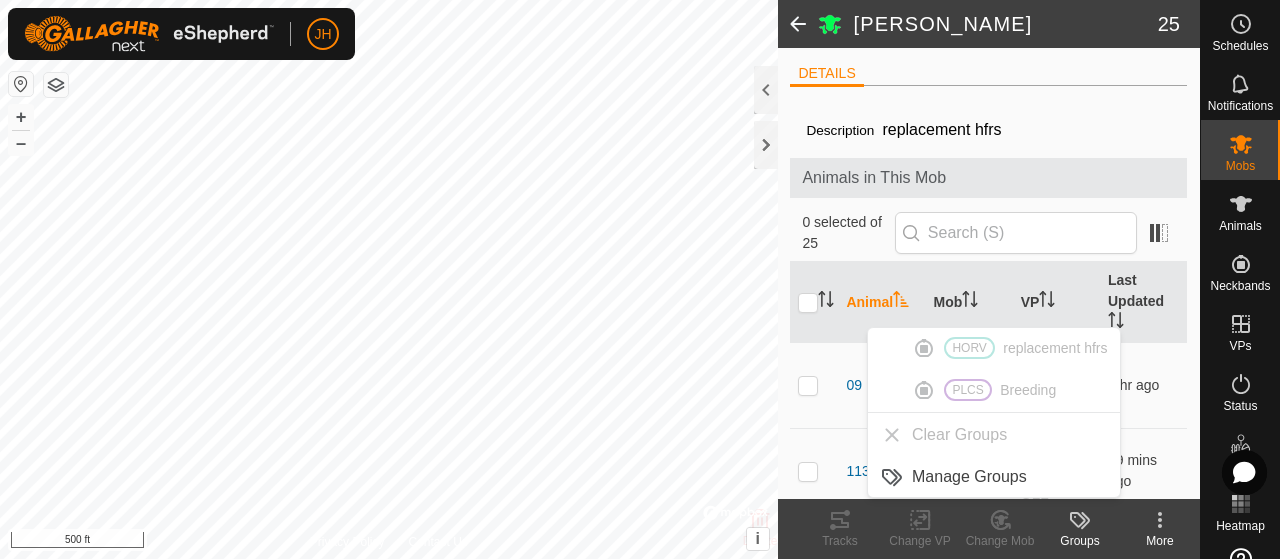 click on "HORV
replacement hfrs
PLCS
Breeding Clear Groups Manage Groups" at bounding box center (994, 412) 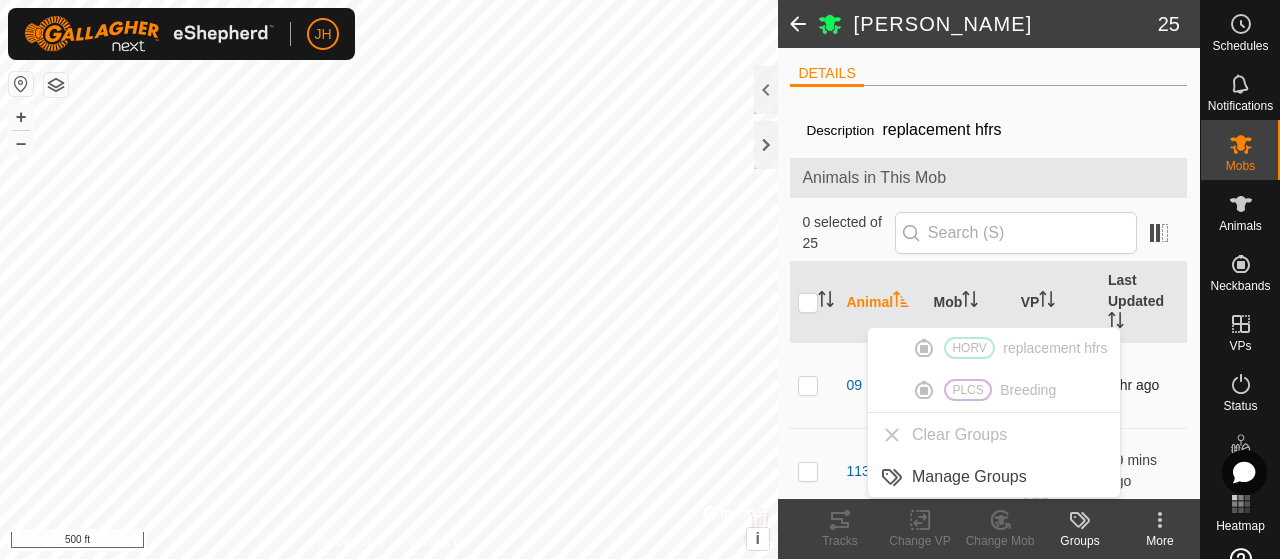 click at bounding box center [814, 385] 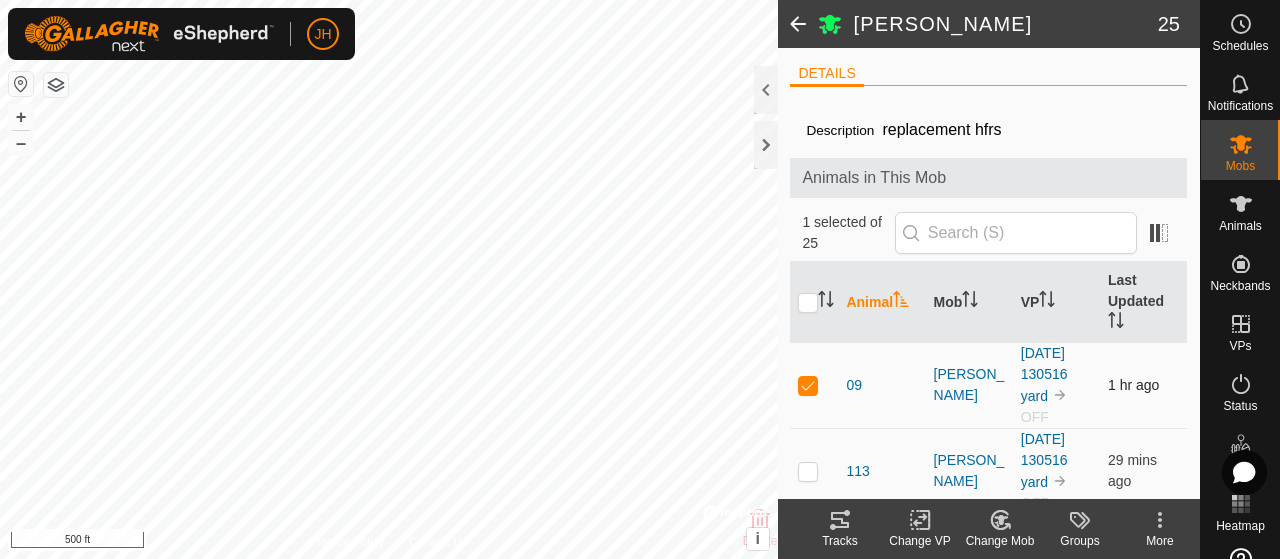click at bounding box center [808, 385] 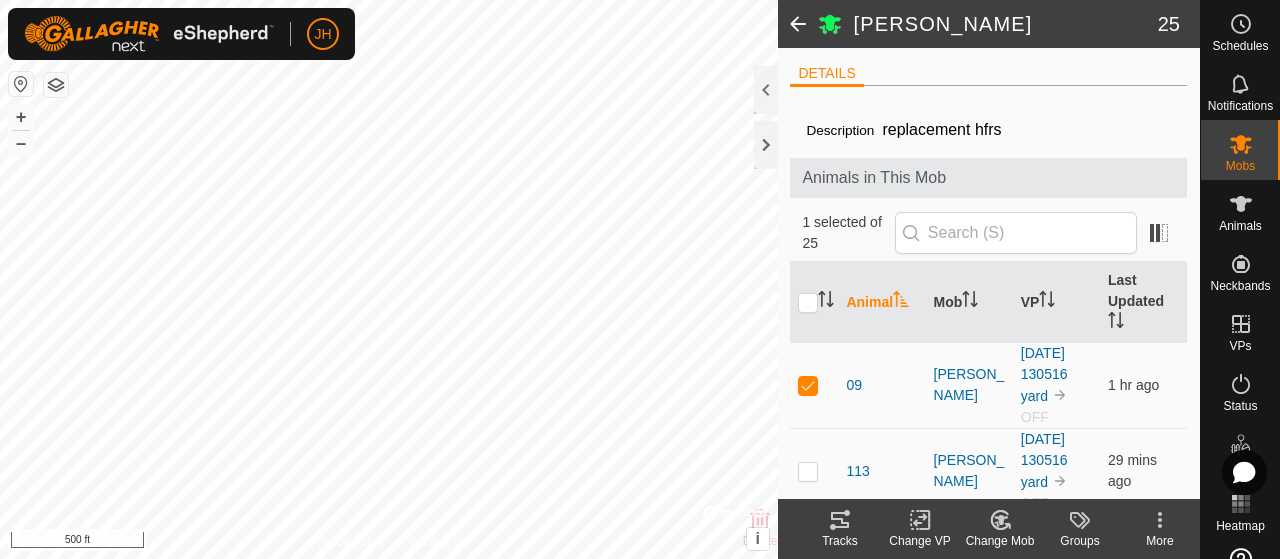 checkbox on "false" 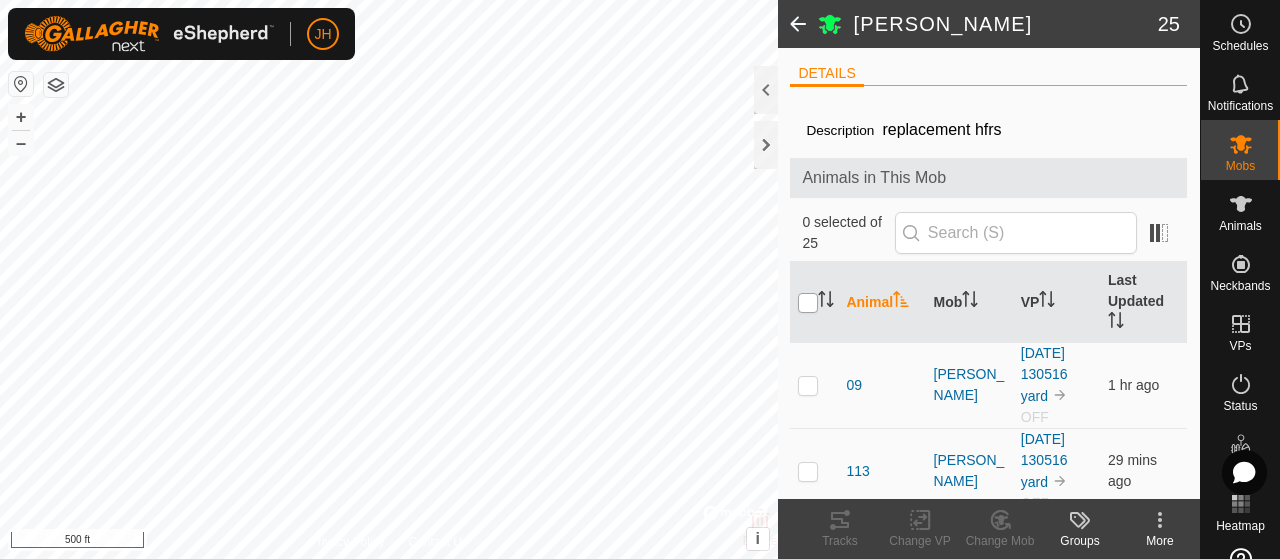 click at bounding box center [808, 303] 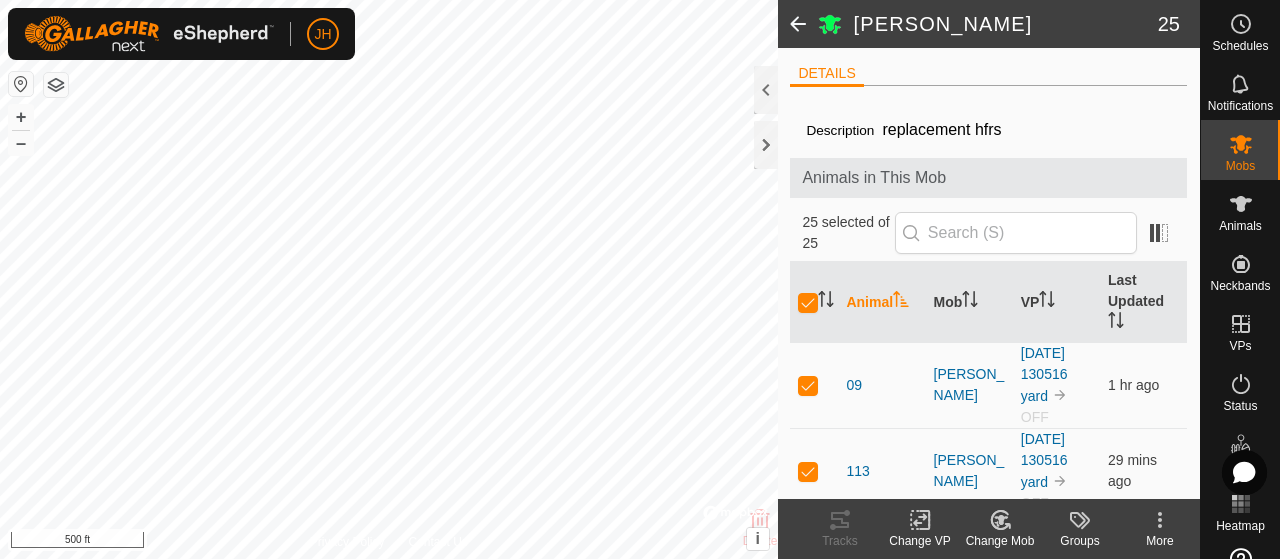 click 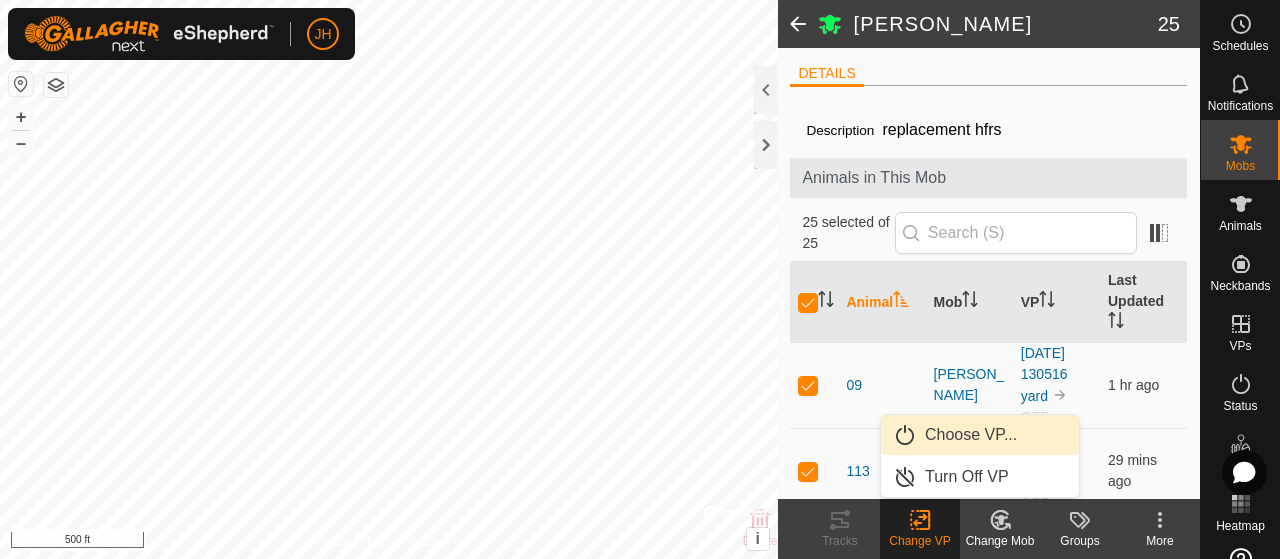 click on "Choose VP..." at bounding box center (980, 435) 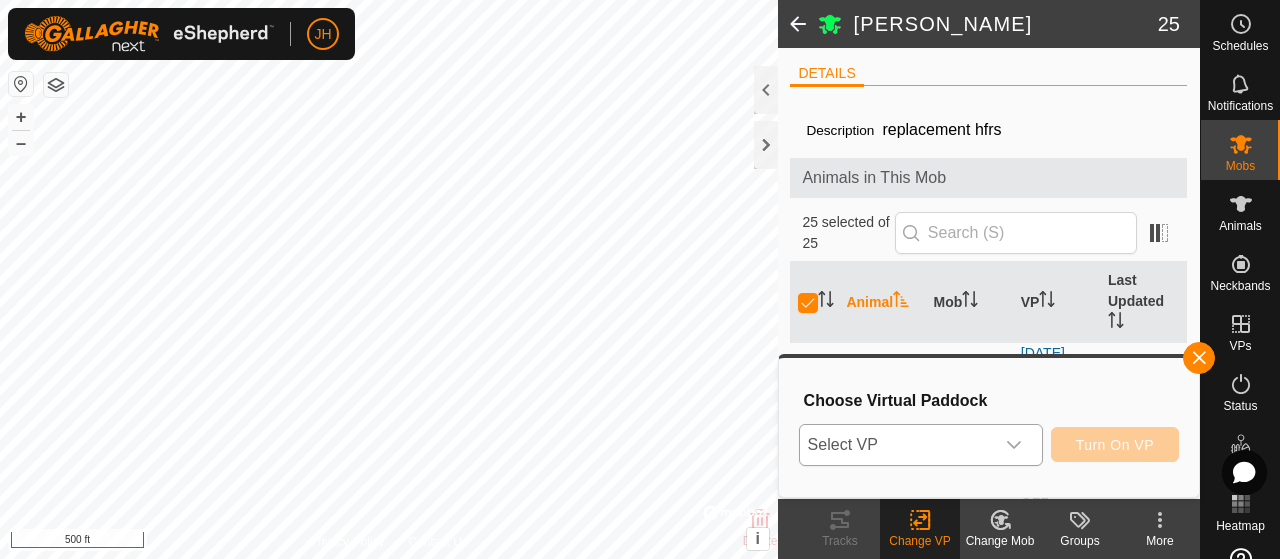 click 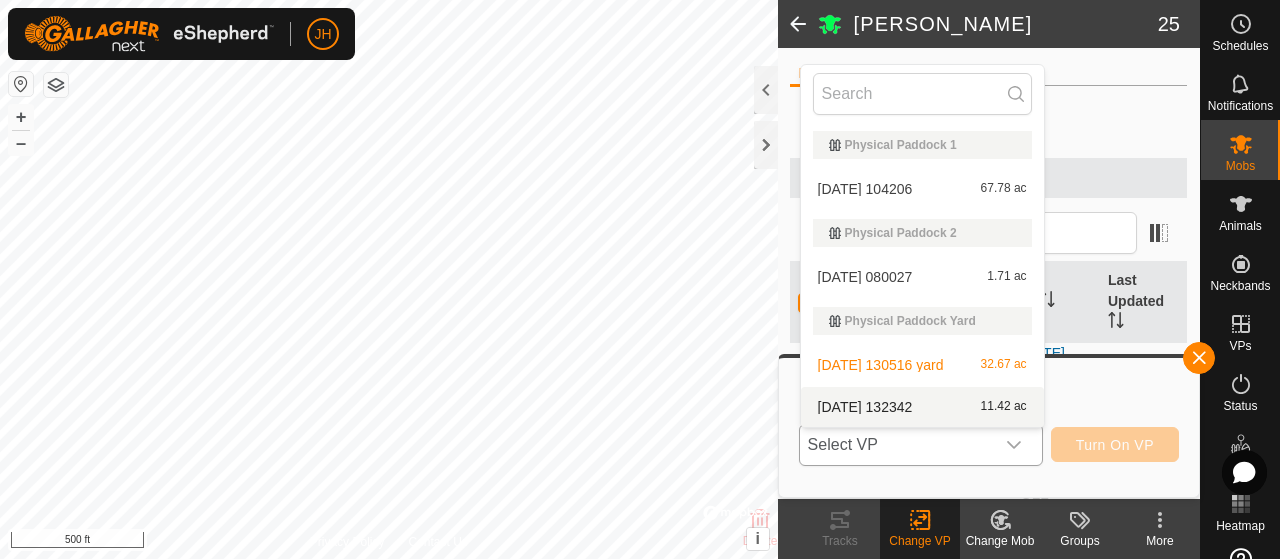 click on "[DATE] 132342  11.42 ac" at bounding box center (922, 407) 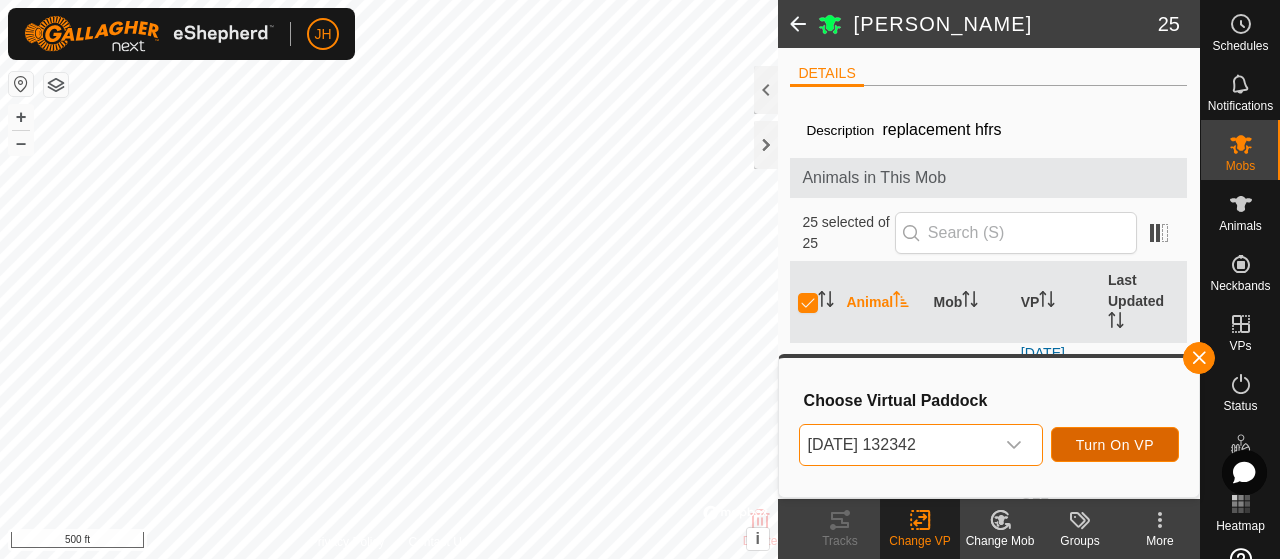 click on "Turn On VP" at bounding box center [1115, 445] 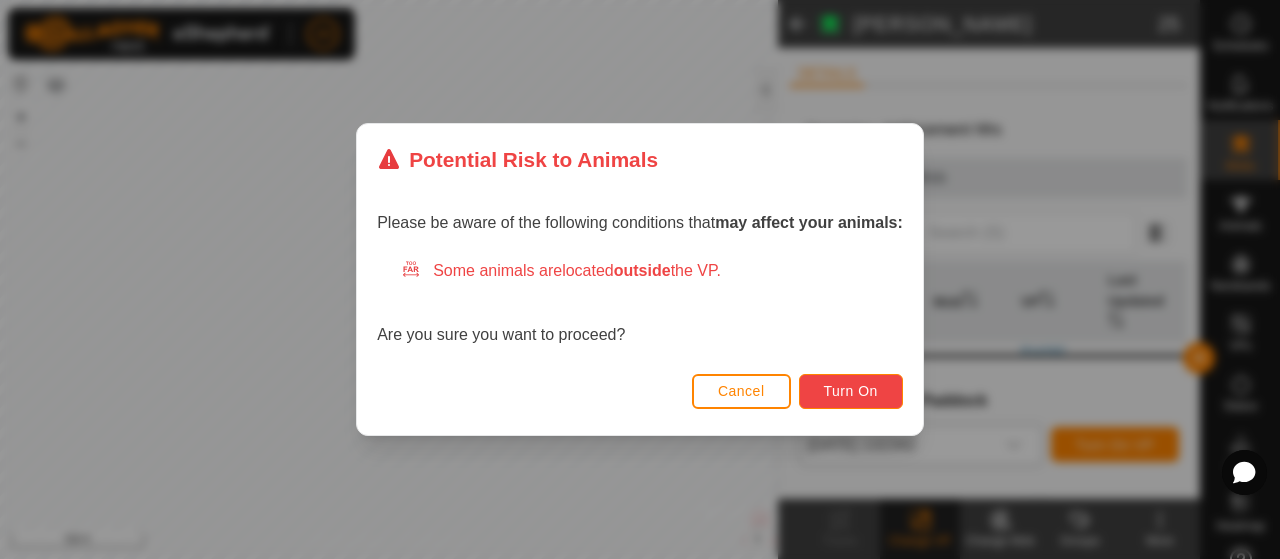 click on "Turn On" at bounding box center (851, 391) 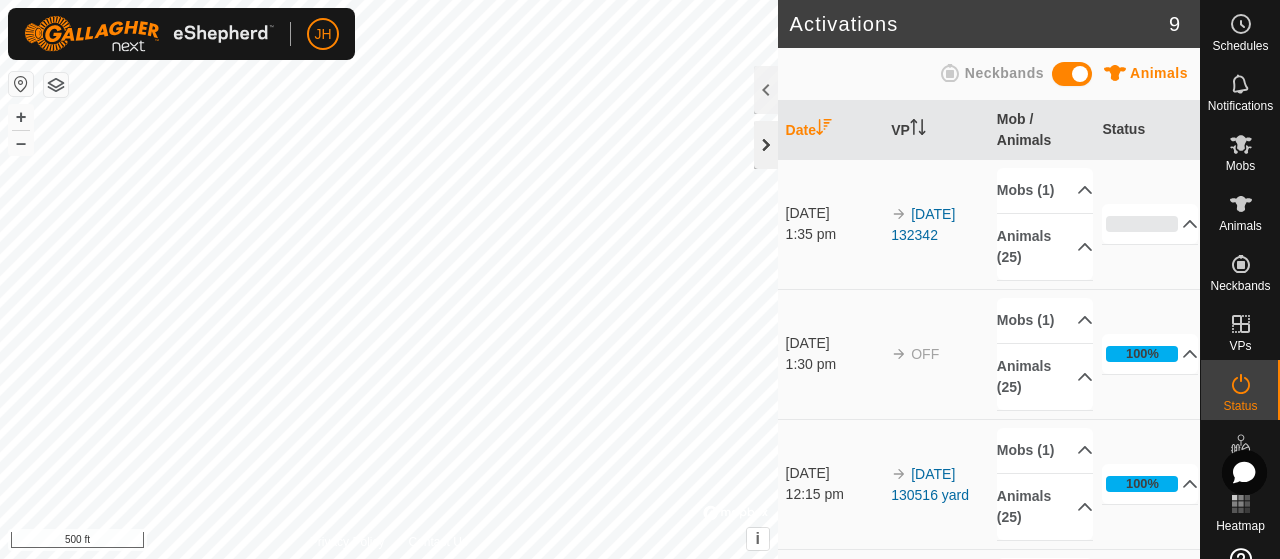 click 